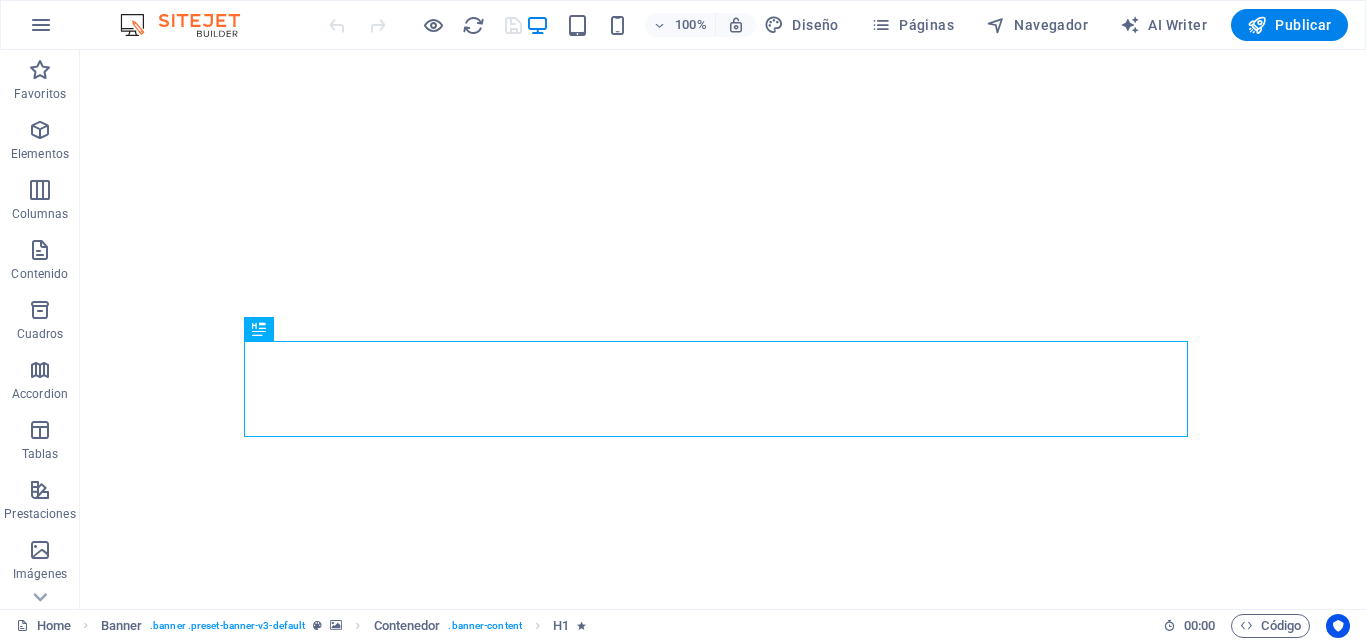 scroll, scrollTop: 0, scrollLeft: 0, axis: both 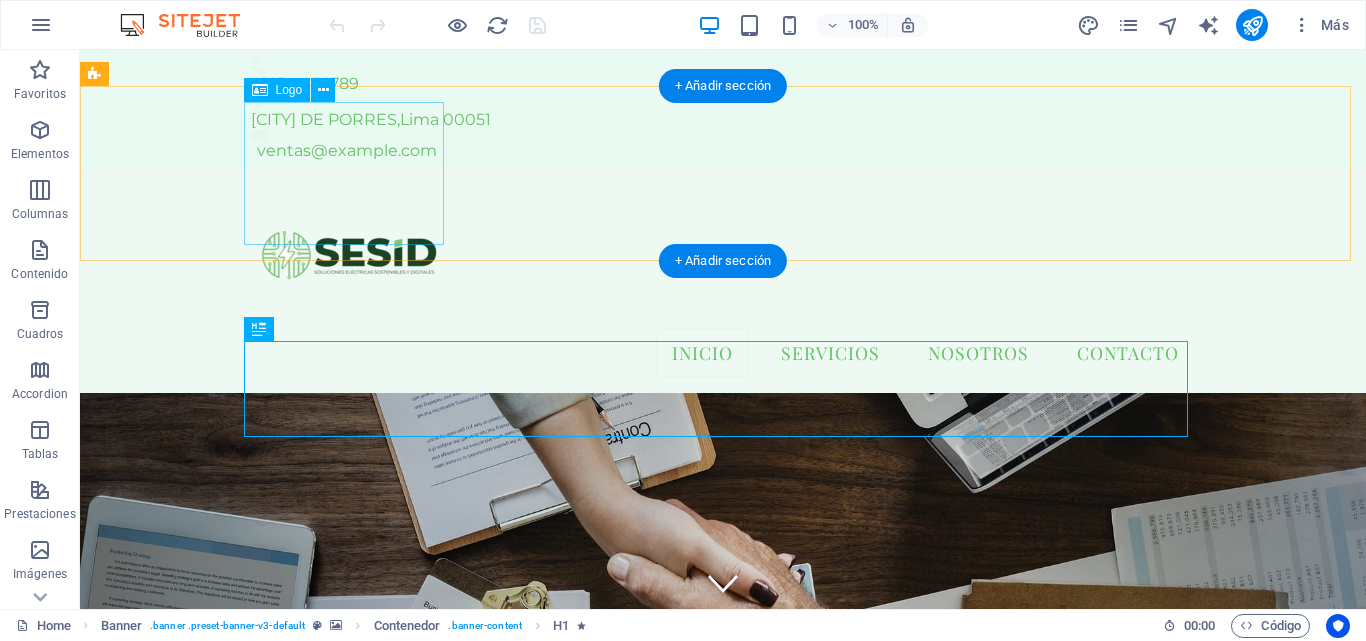 click at bounding box center (723, 256) 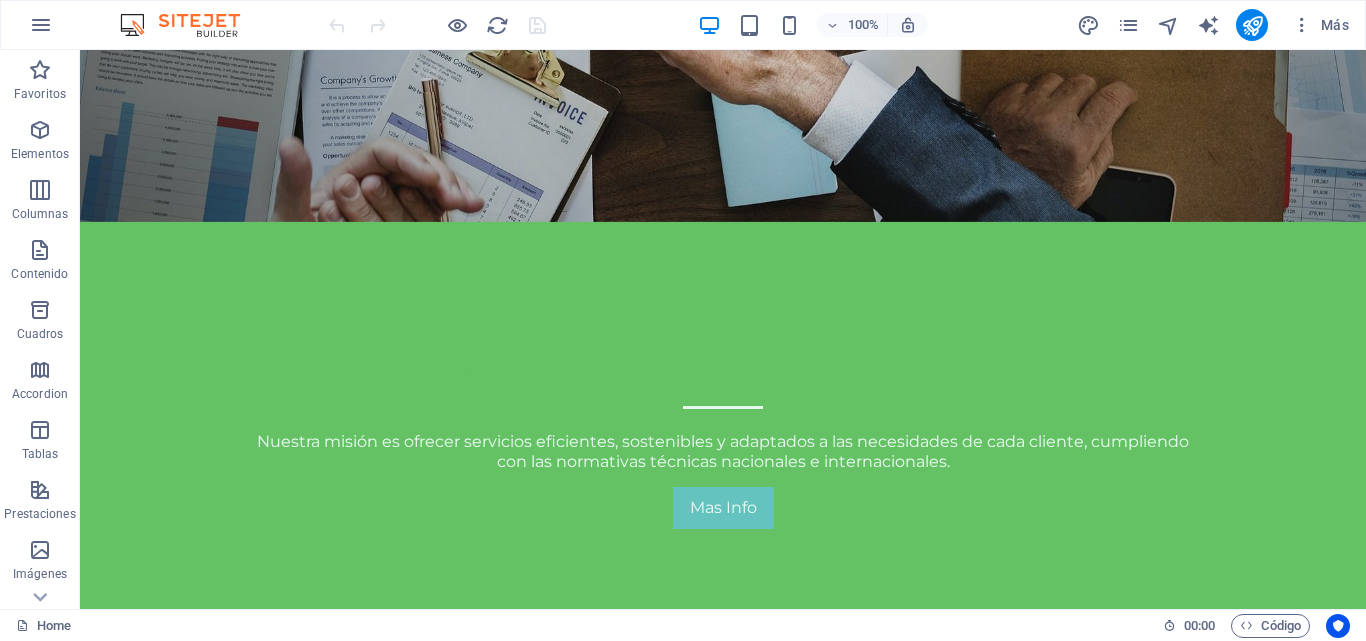 scroll, scrollTop: 573, scrollLeft: 0, axis: vertical 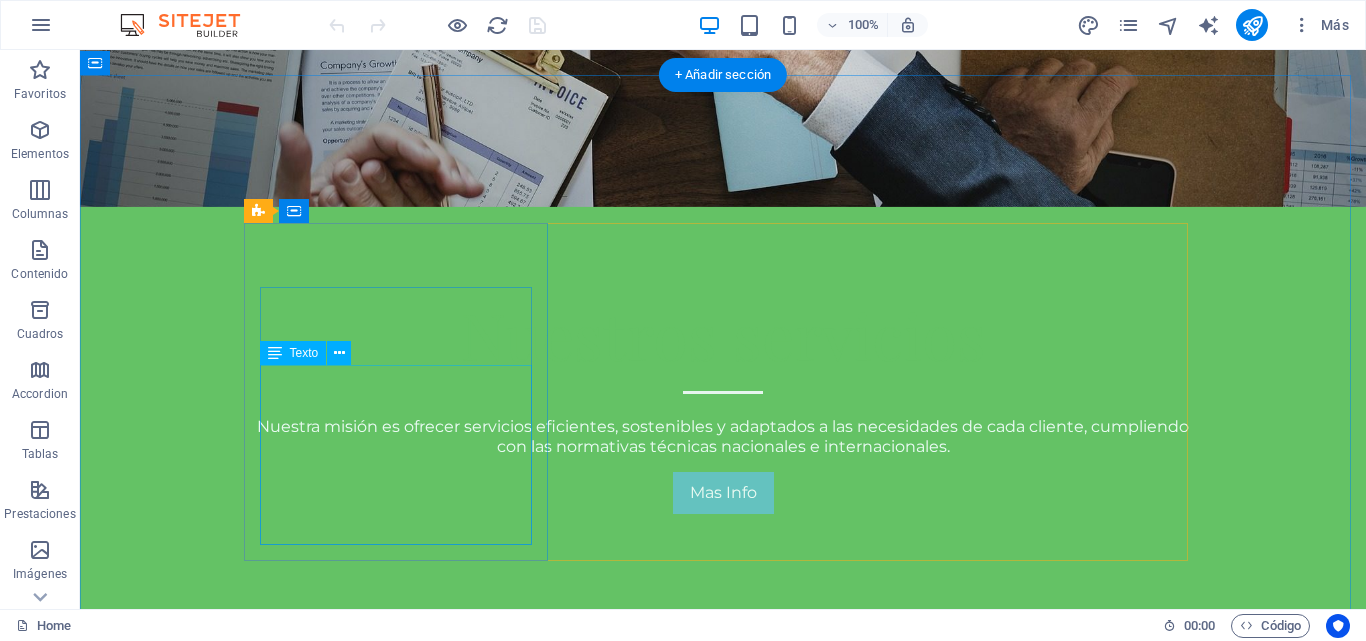 click on "Nuestro sistema inteligente además de asegurar un suministro eléctrico estable y sin interrupciones nos permite gestionar los distintos recursos energéticos que alimentan sus procesos en una única y robusta solución, incluyendo energías renovables" at bounding box center (723, 915) 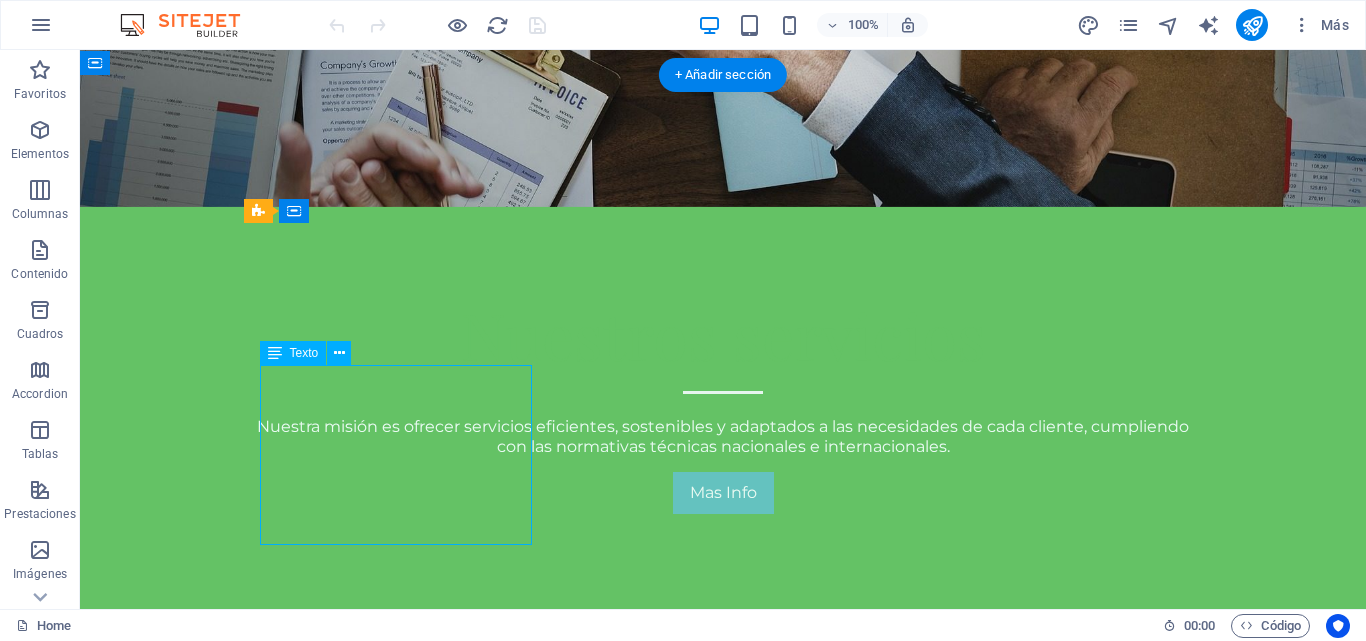 click on "Nuestro sistema inteligente además de asegurar un suministro eléctrico estable y sin interrupciones nos permite gestionar los distintos recursos energéticos que alimentan sus procesos en una única y robusta solución, incluyendo energías renovables" at bounding box center [723, 915] 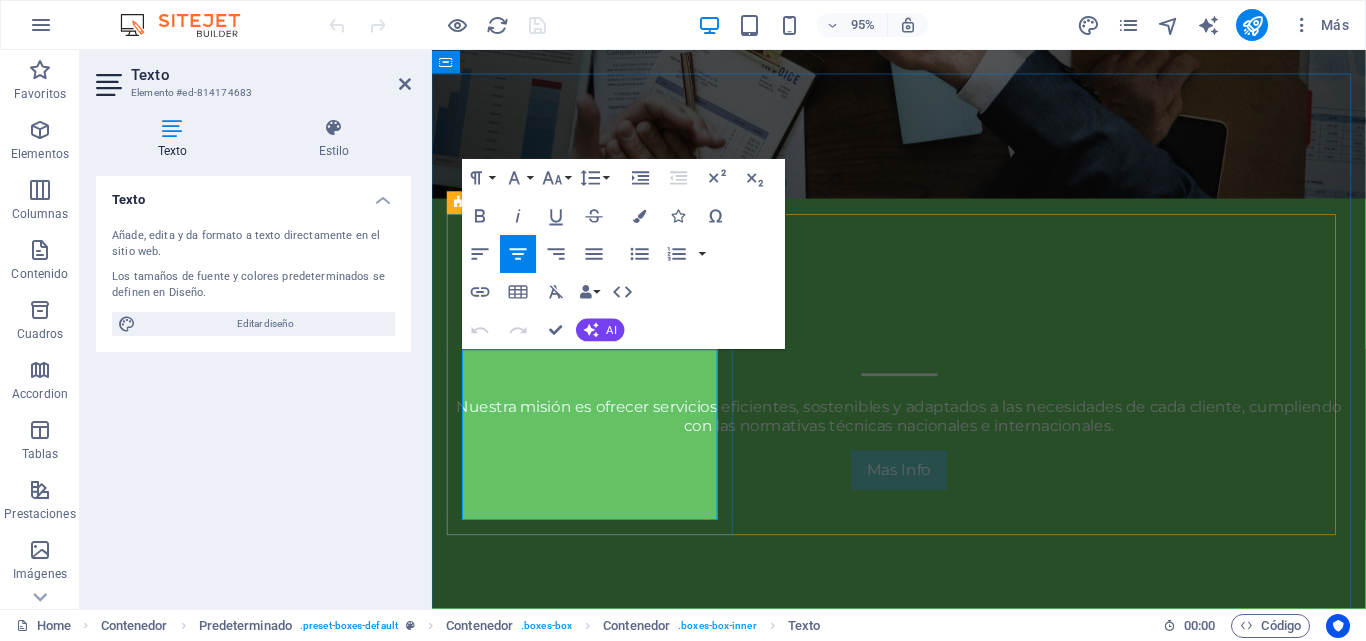 click on "Nuestro sistema inteligente además de asegurar un suministro eléctrico estable y sin interrupciones nos permite gestionar los distintos recursos energéticos que alimentan sus procesos en una única y robusta solución, incluyendo energías renovables" at bounding box center (924, 915) 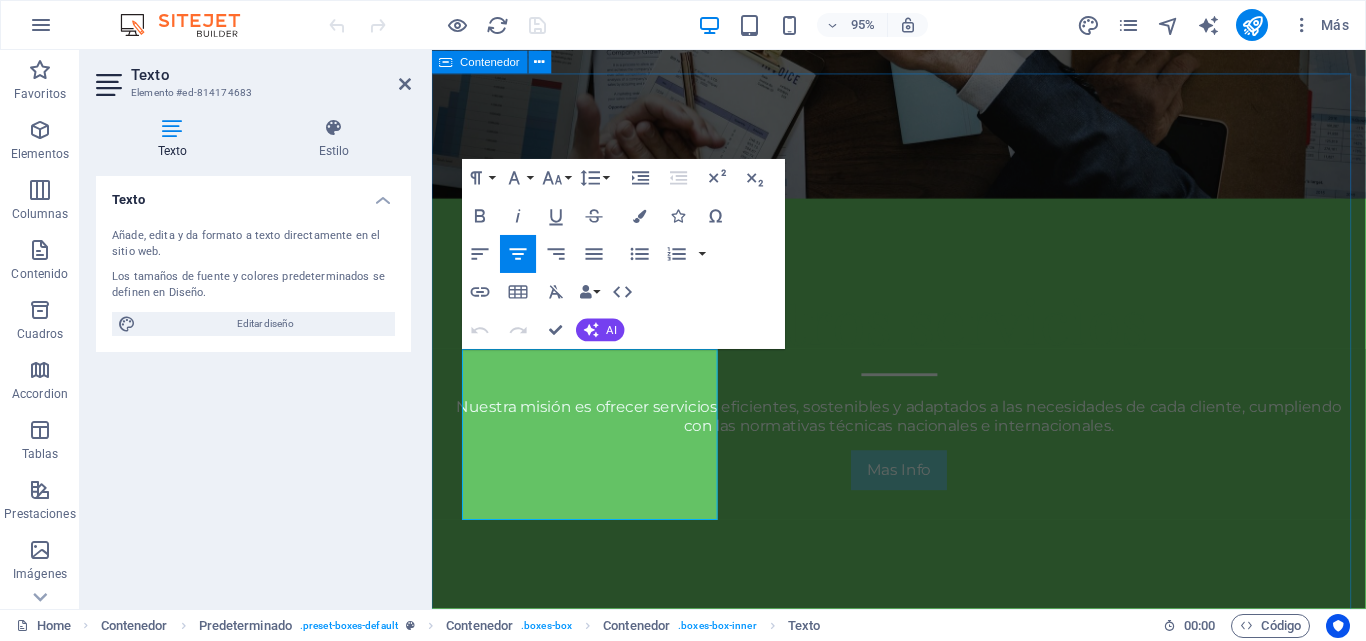 click on "NUESTRO SERVICIOS Gestión Energética Nuestro sistema inteligente además de asegurar un suministro eléctrico estable y sin interrupciones nos permite gestionar los distintos recursos energéticos que alimentan sus procesos en una única y robusta solución, incluyendo energías renovables Controlador Inteligente Supervisa y gestiona en tiempo real los principales parámetros de operación de la infraestructura eléctrica a través del controlador de respuesta rápida más avanzada del mercado. Calidad de Energía Combina las funcionalidades de distintos sistemas acondicionadores de la red eléctrica, en un único sistema, garantizando tu operación sin interrupción, reduciendo costos para su negocio con rentabilidad ecológica." at bounding box center (923, 1023) 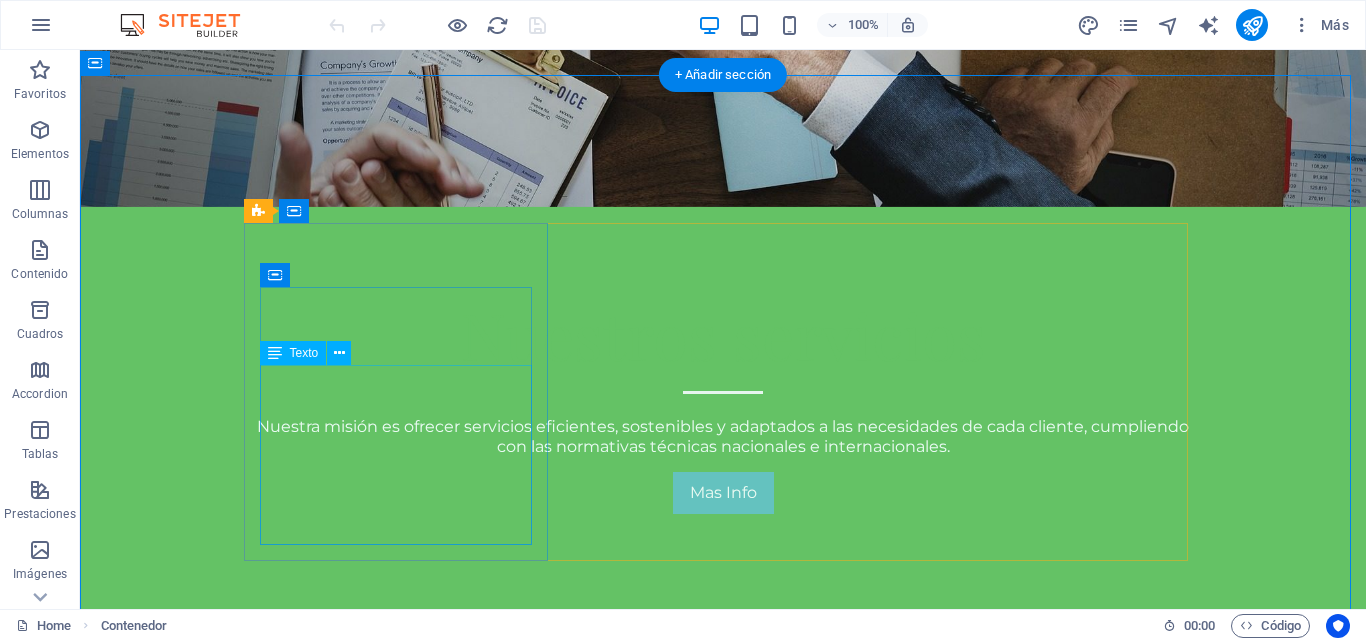 click on "Nuestro sistema inteligente además de asegurar un suministro eléctrico estable y sin interrupciones nos permite gestionar los distintos recursos energéticos que alimentan sus procesos en una única y robusta solución, incluyendo energías renovables" at bounding box center (723, 915) 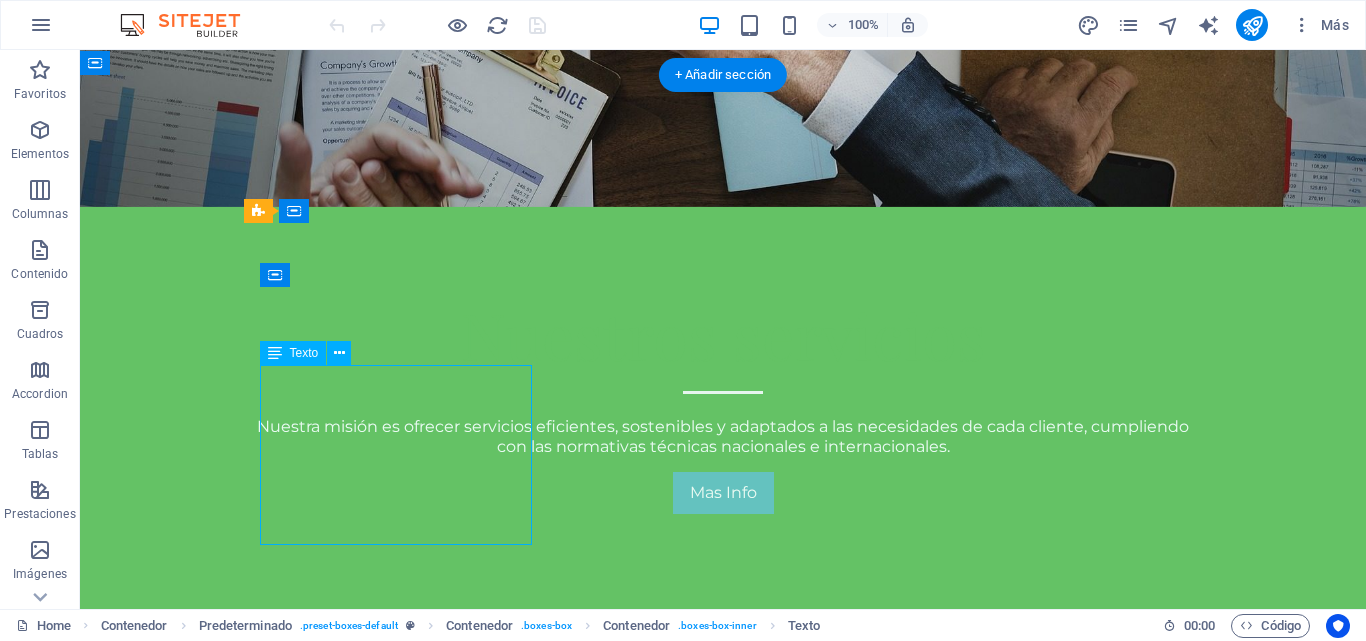 click on "Nuestro sistema inteligente además de asegurar un suministro eléctrico estable y sin interrupciones nos permite gestionar los distintos recursos energéticos que alimentan sus procesos en una única y robusta solución, incluyendo energías renovables" at bounding box center [723, 915] 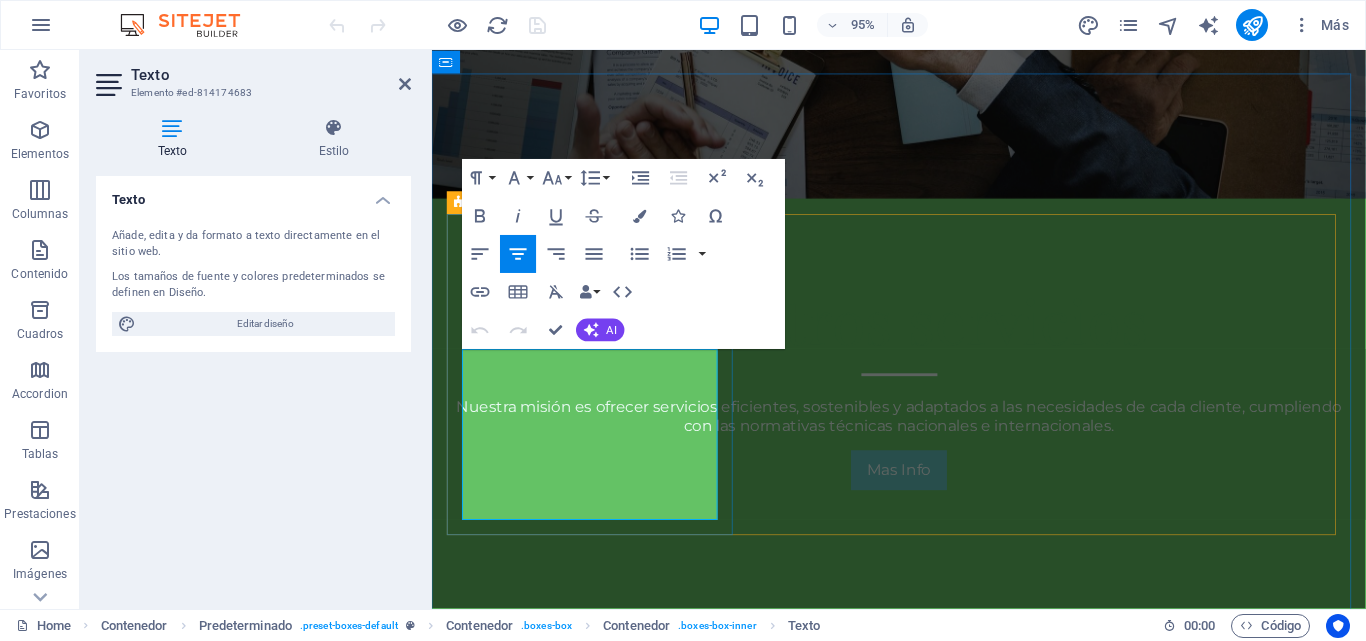 drag, startPoint x: 661, startPoint y: 533, endPoint x: 460, endPoint y: 374, distance: 256.285 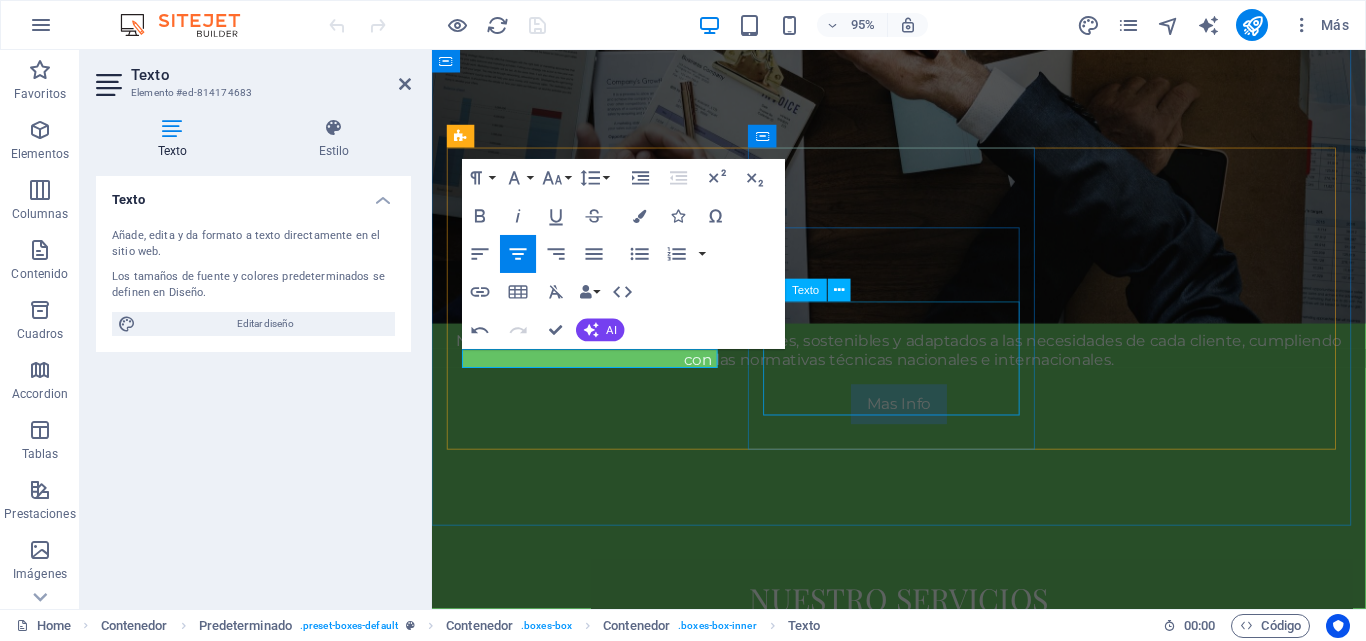 click on "Supervisa y gestiona en tiempo real los principales parámetros de operación de la infraestructura eléctrica a través del controlador de respuesta rápida más avanzada del mercado." at bounding box center (924, 1021) 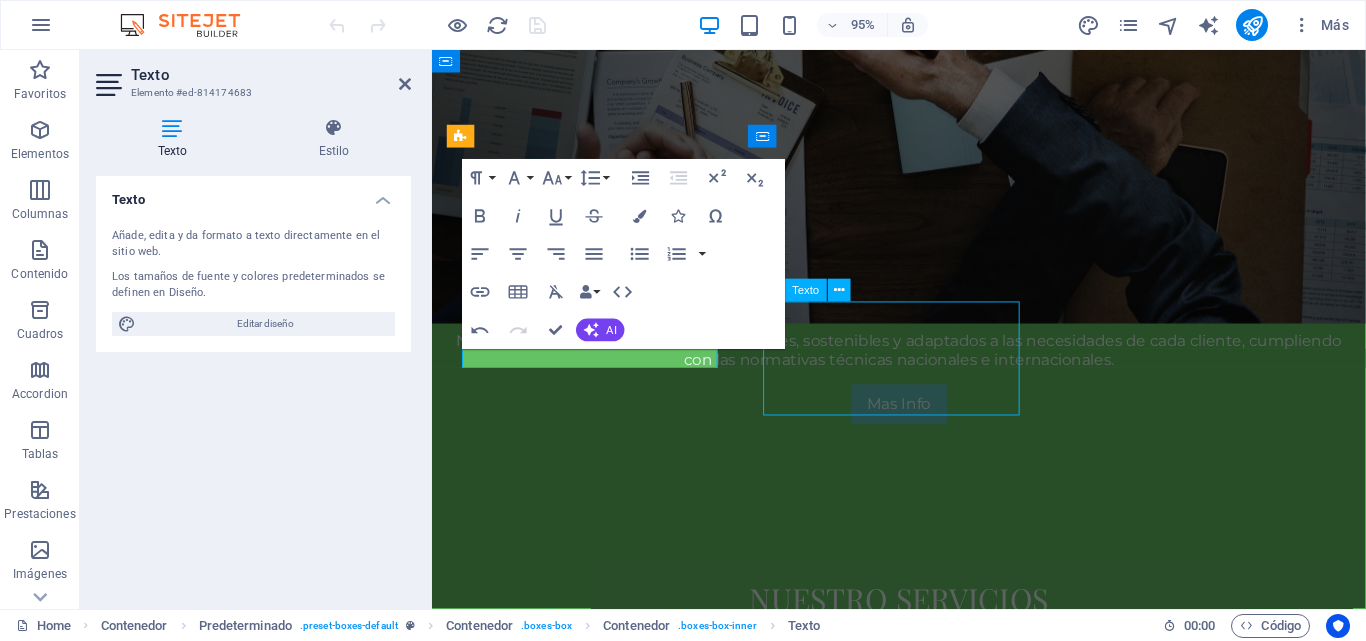 click on "Supervisa y gestiona en tiempo real los principales parámetros de operación de la infraestructura eléctrica a través del controlador de respuesta rápida más avanzada del mercado." at bounding box center (924, 1021) 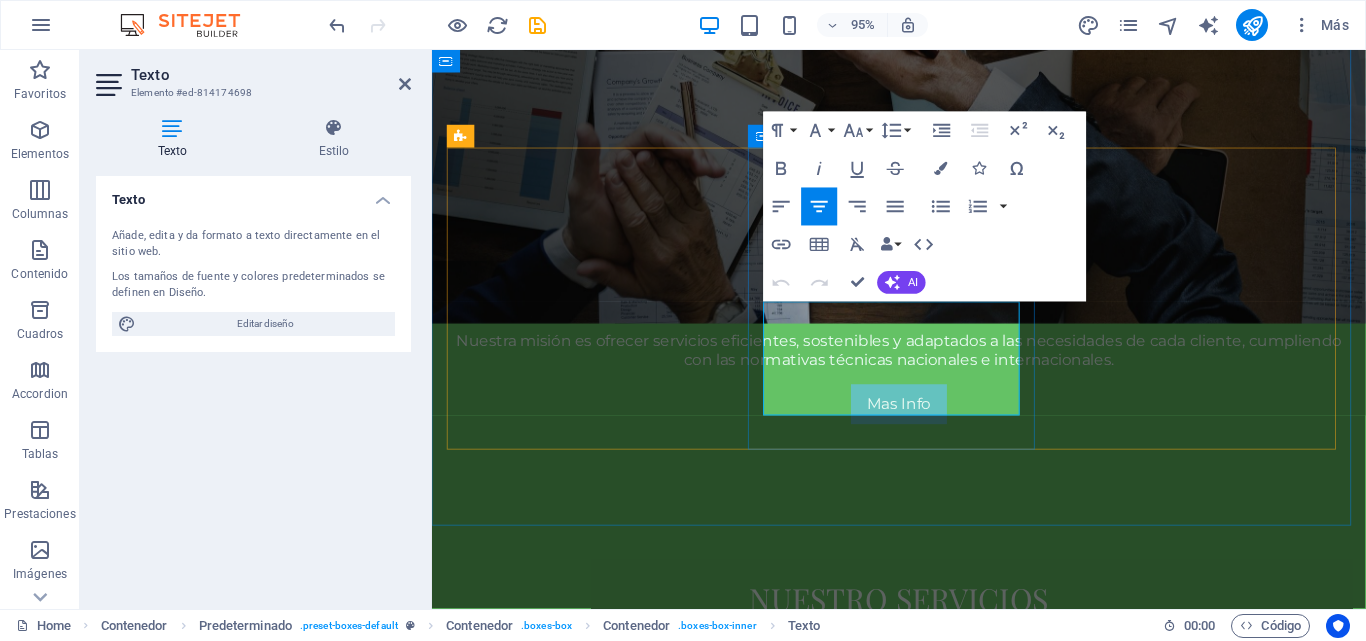 drag, startPoint x: 1016, startPoint y: 422, endPoint x: 765, endPoint y: 260, distance: 298.739 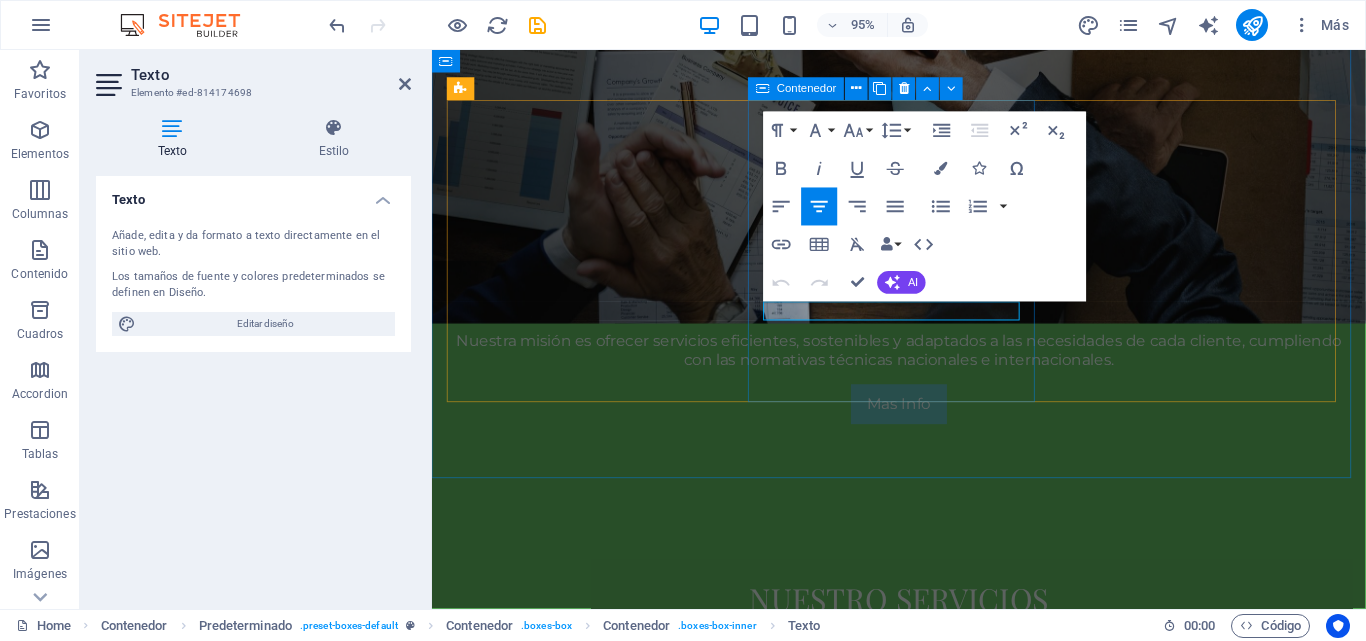 scroll, scrollTop: 693, scrollLeft: 0, axis: vertical 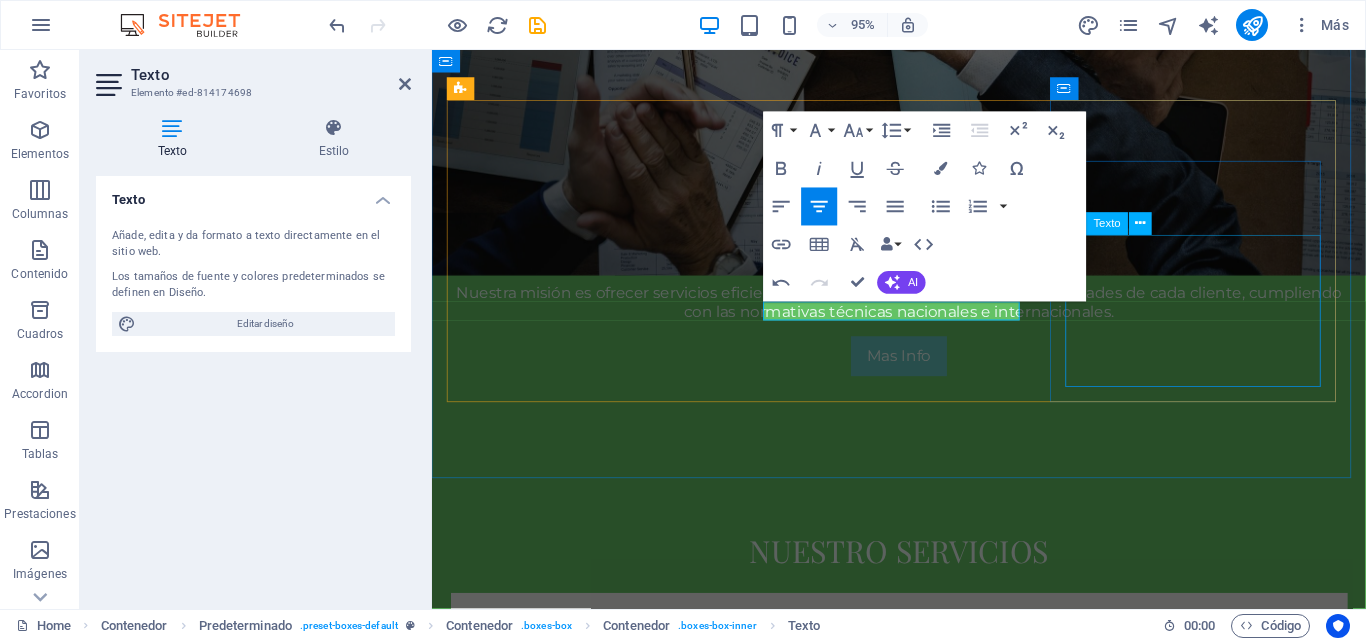 click on "Combina las funcionalidades de distintos sistemas acondicionadores de la red eléctrica, en un único sistema, garantizando tu operación sin interrupción, reduciendo costos para su negocio con rentabilidad ecológica." at bounding box center (924, 1129) 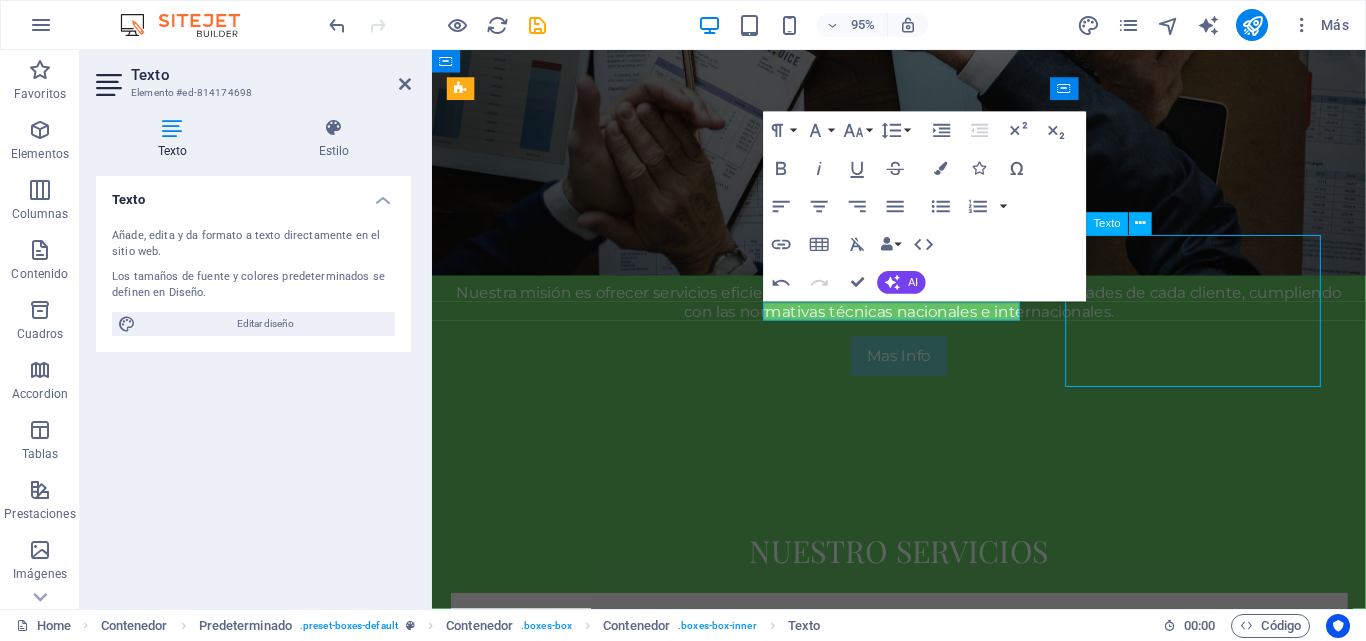 click on "Combina las funcionalidades de distintos sistemas acondicionadores de la red eléctrica, en un único sistema, garantizando tu operación sin interrupción, reduciendo costos para su negocio con rentabilidad ecológica." at bounding box center [924, 1129] 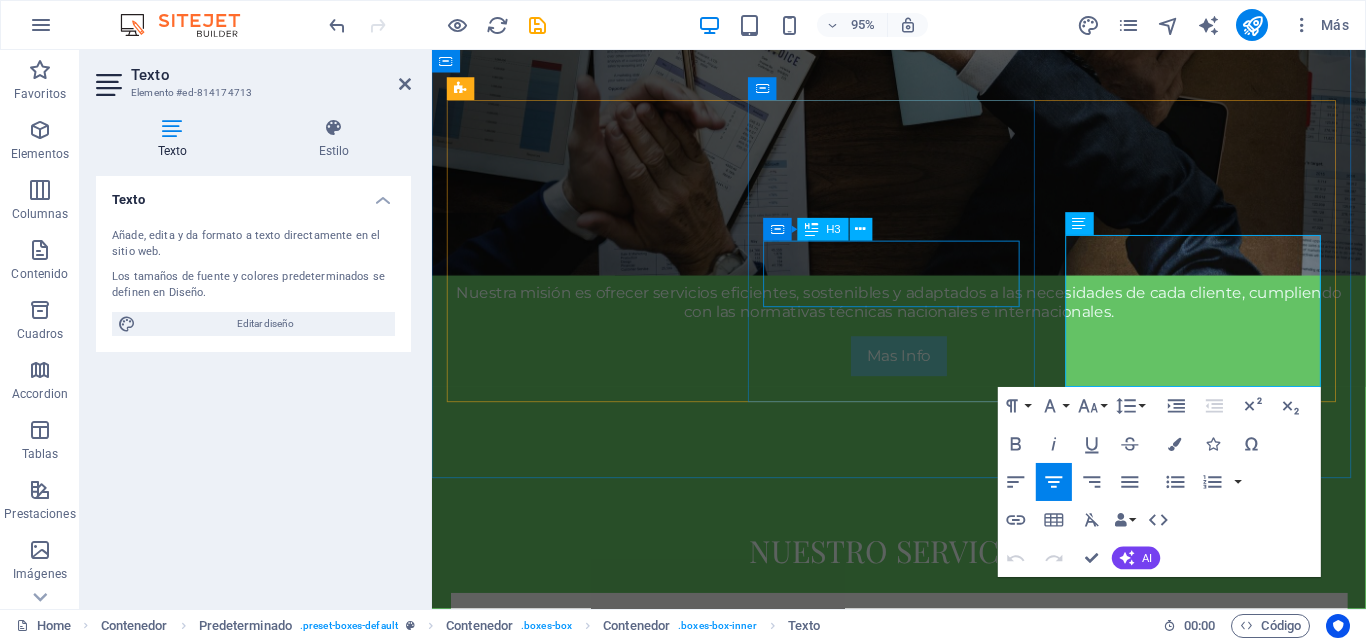drag, startPoint x: 1293, startPoint y: 393, endPoint x: 990, endPoint y: 261, distance: 330.50415 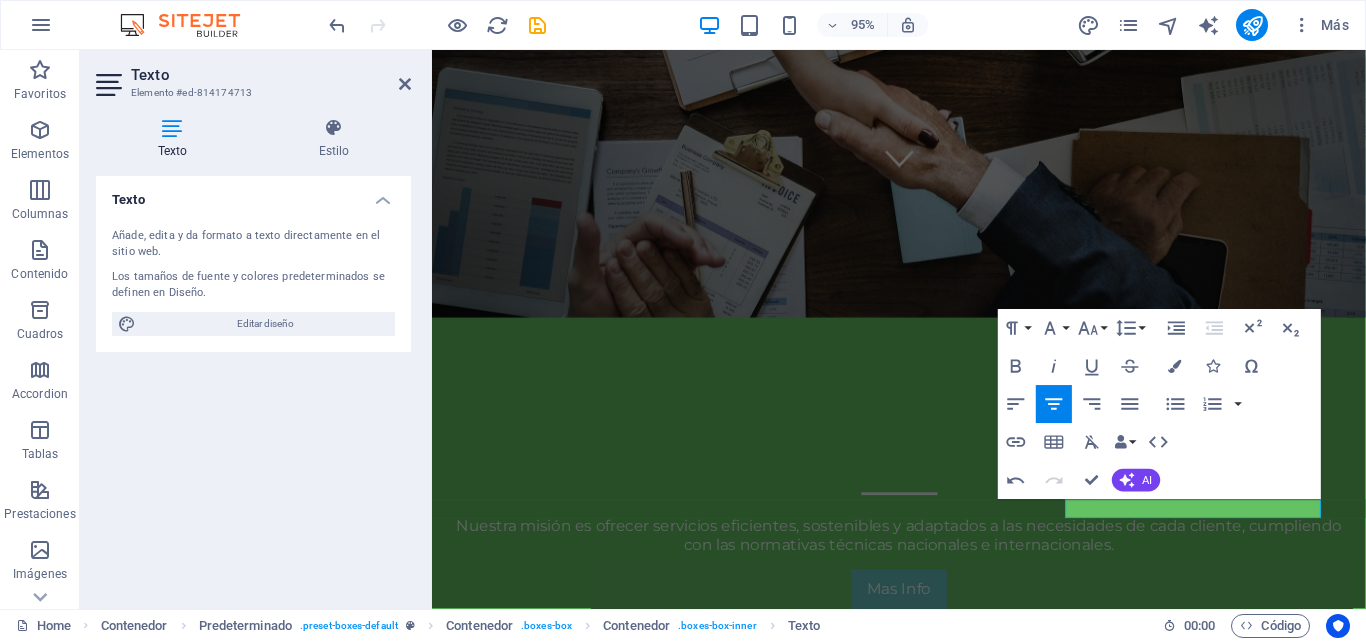 scroll, scrollTop: 476, scrollLeft: 0, axis: vertical 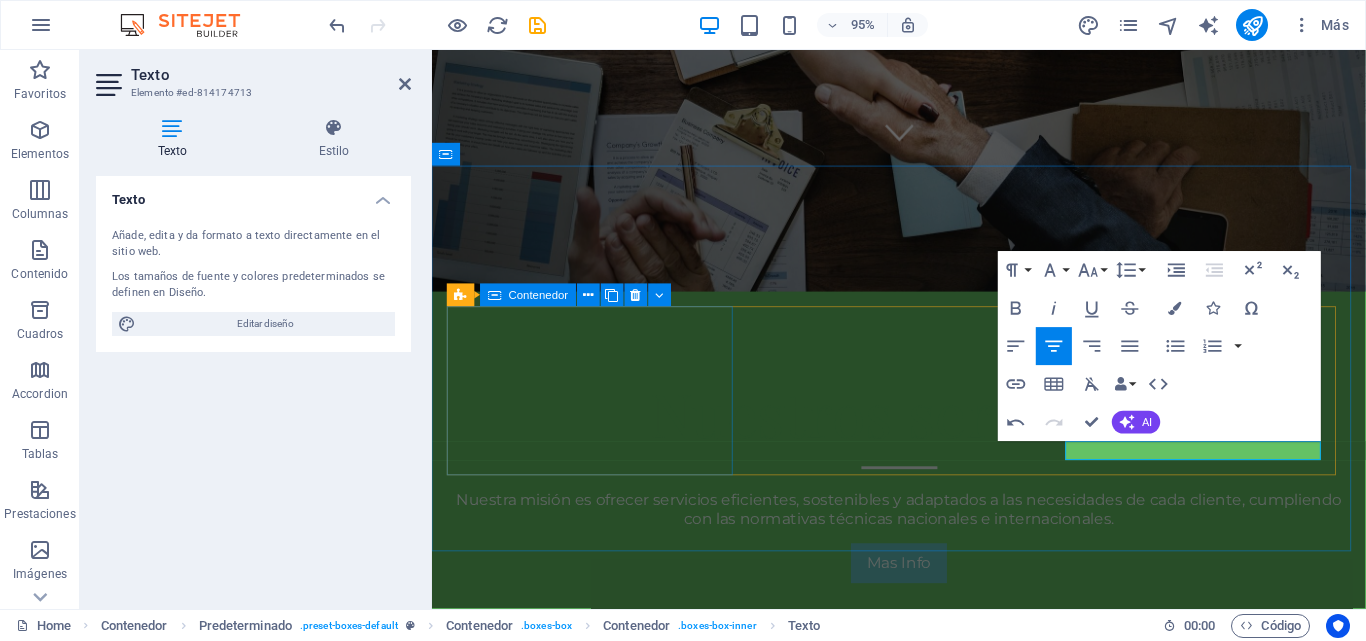 click on "Contenedor" at bounding box center [539, 294] 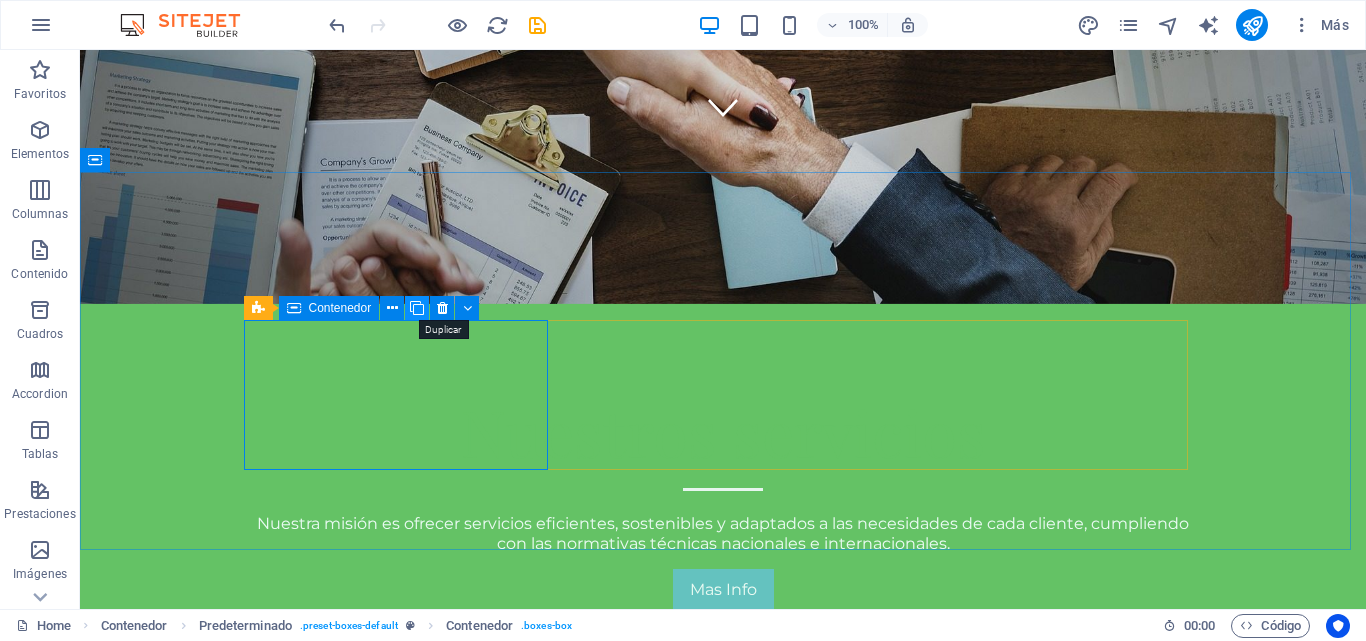 click at bounding box center (417, 308) 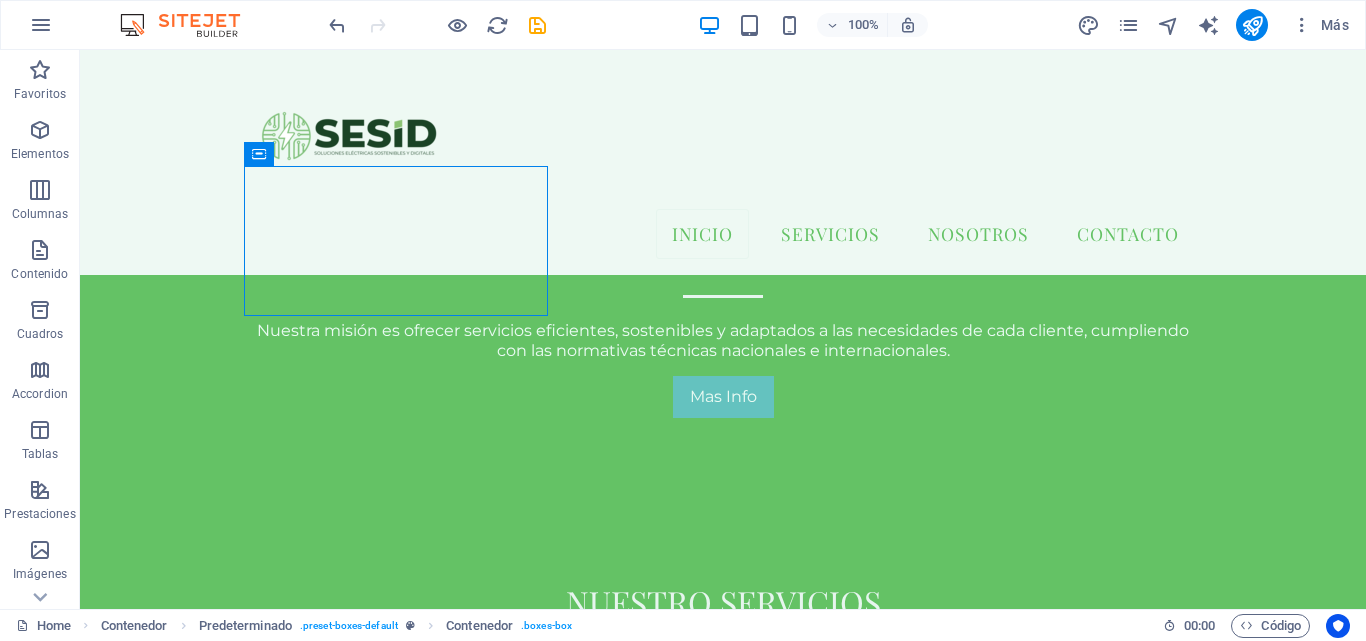 scroll, scrollTop: 610, scrollLeft: 0, axis: vertical 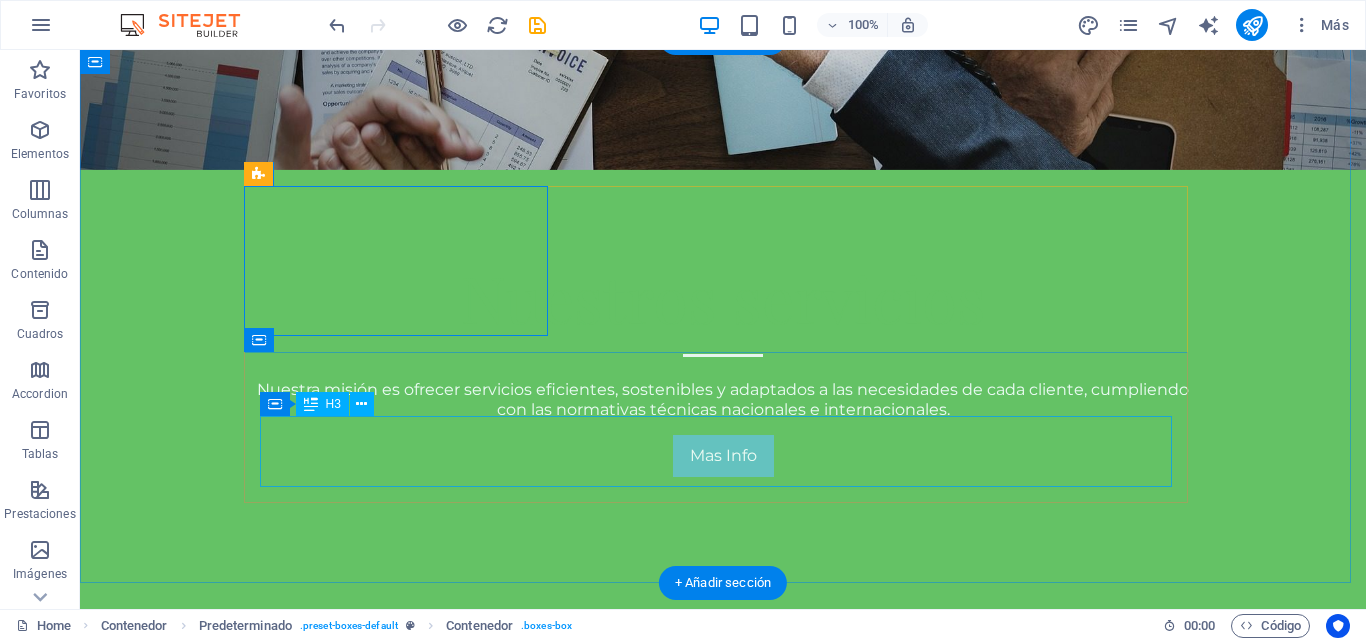 click on "Calidad de Energía" at bounding box center [723, 1283] 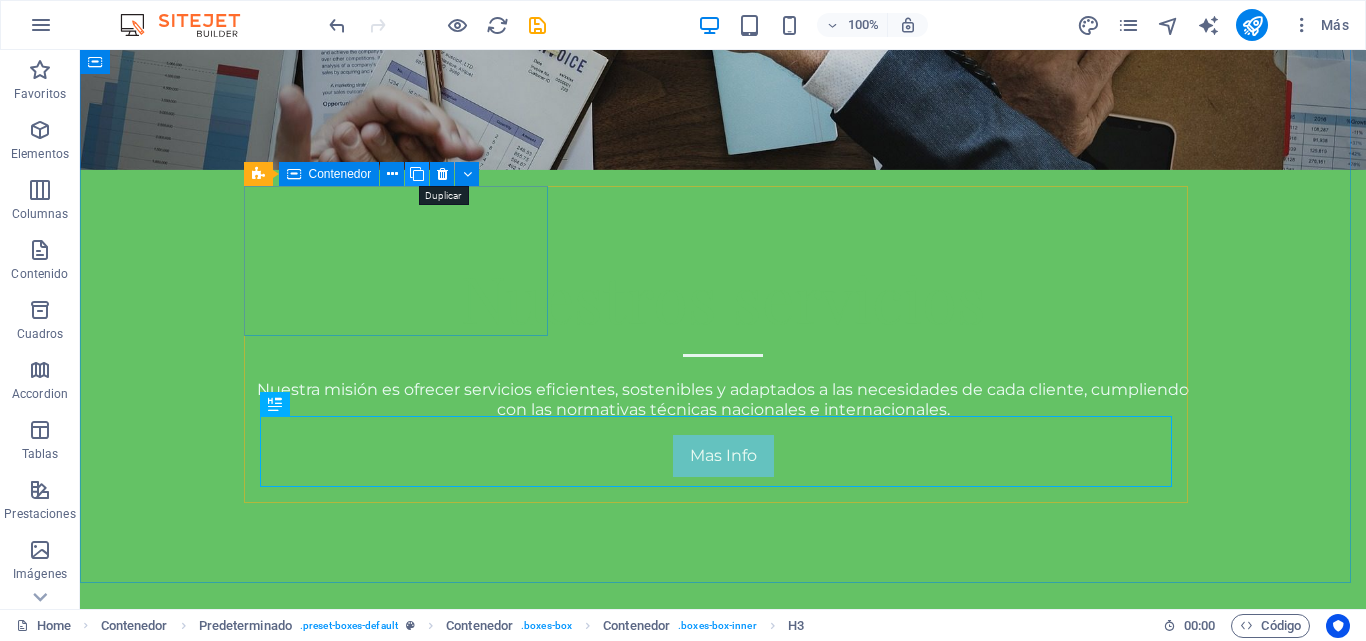 click at bounding box center (417, 174) 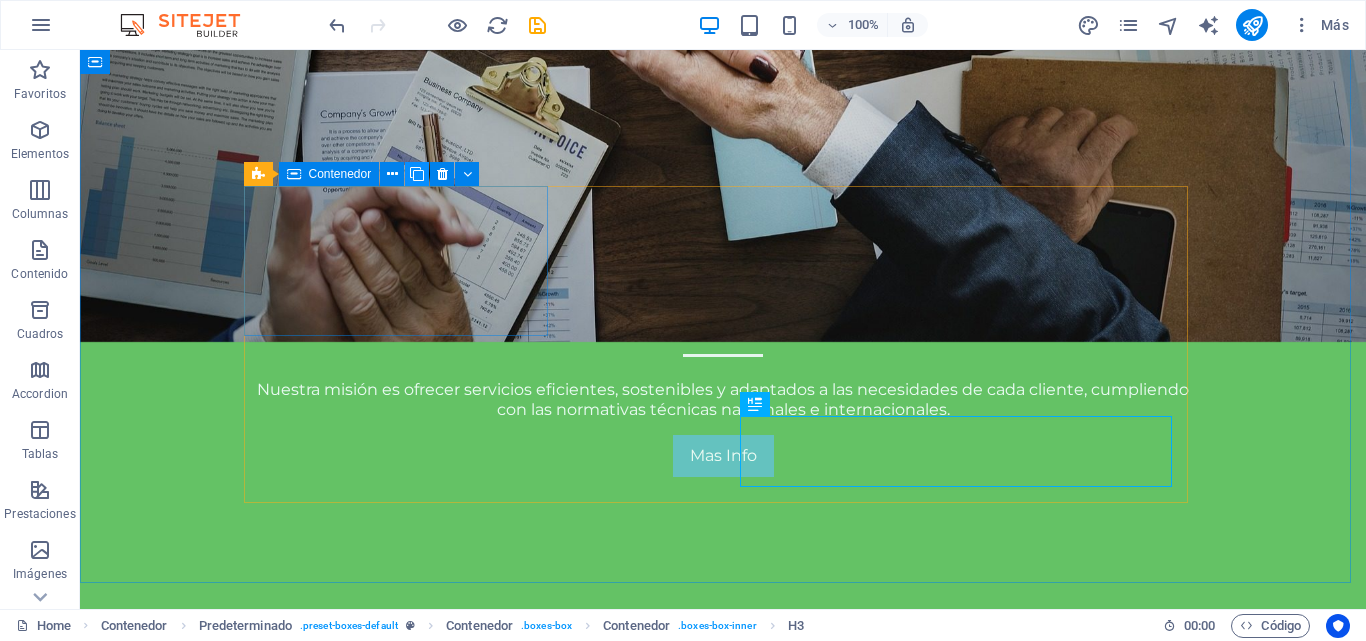 click at bounding box center (417, 174) 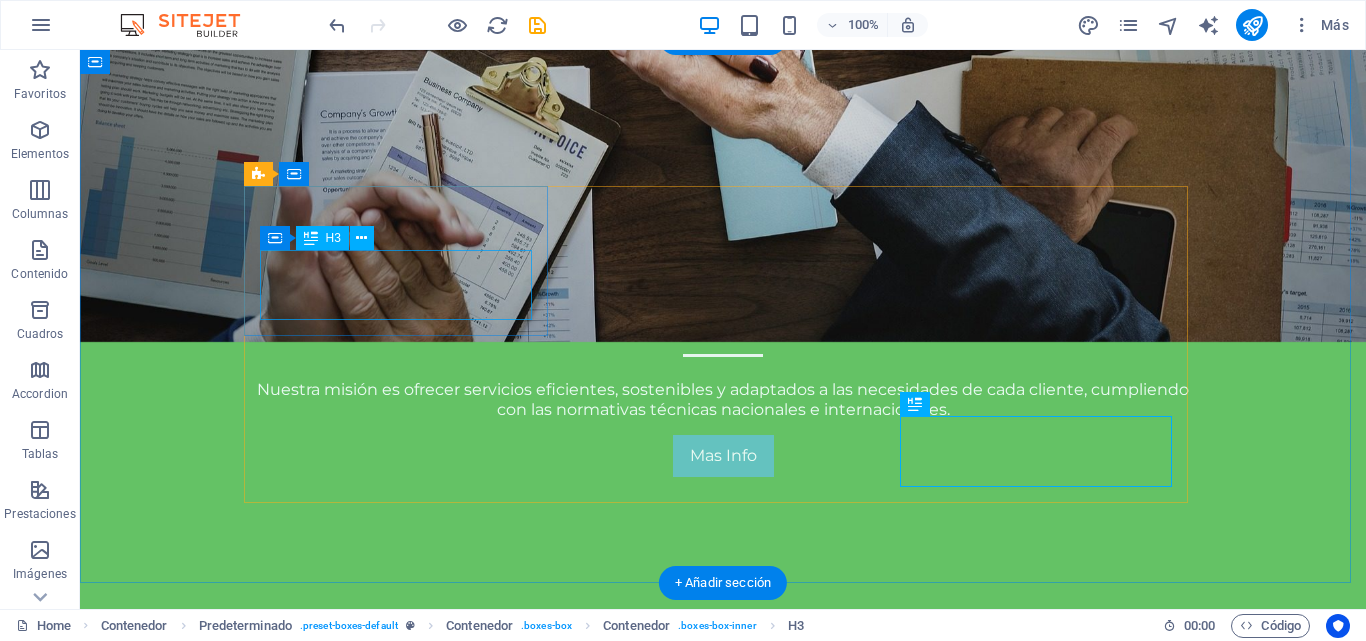 click on "Gestión Energética" at bounding box center [723, 808] 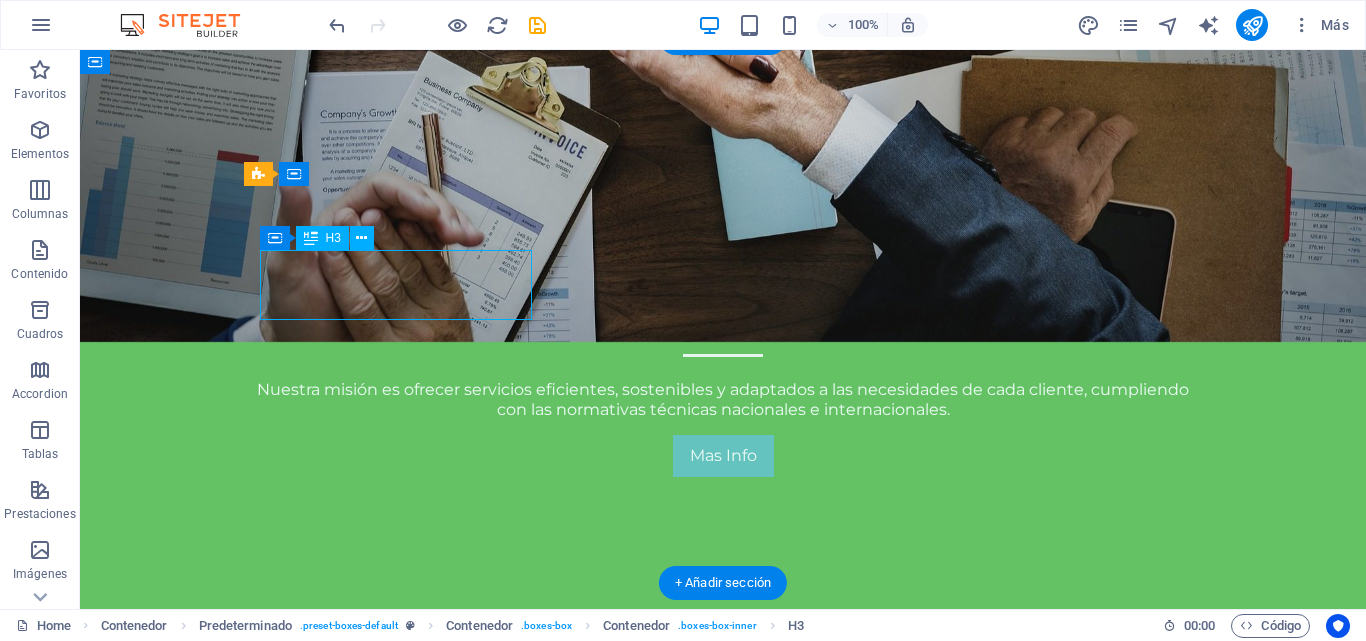 click on "Gestión Energética" at bounding box center [723, 808] 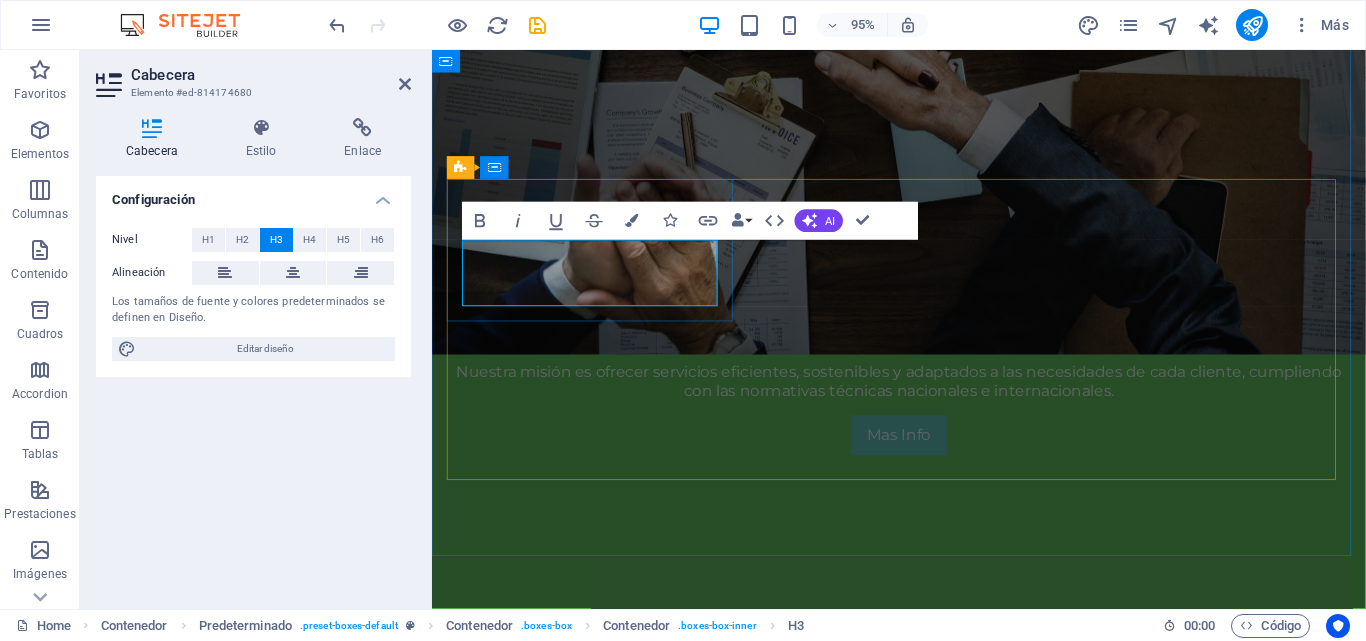 scroll, scrollTop: 626, scrollLeft: 0, axis: vertical 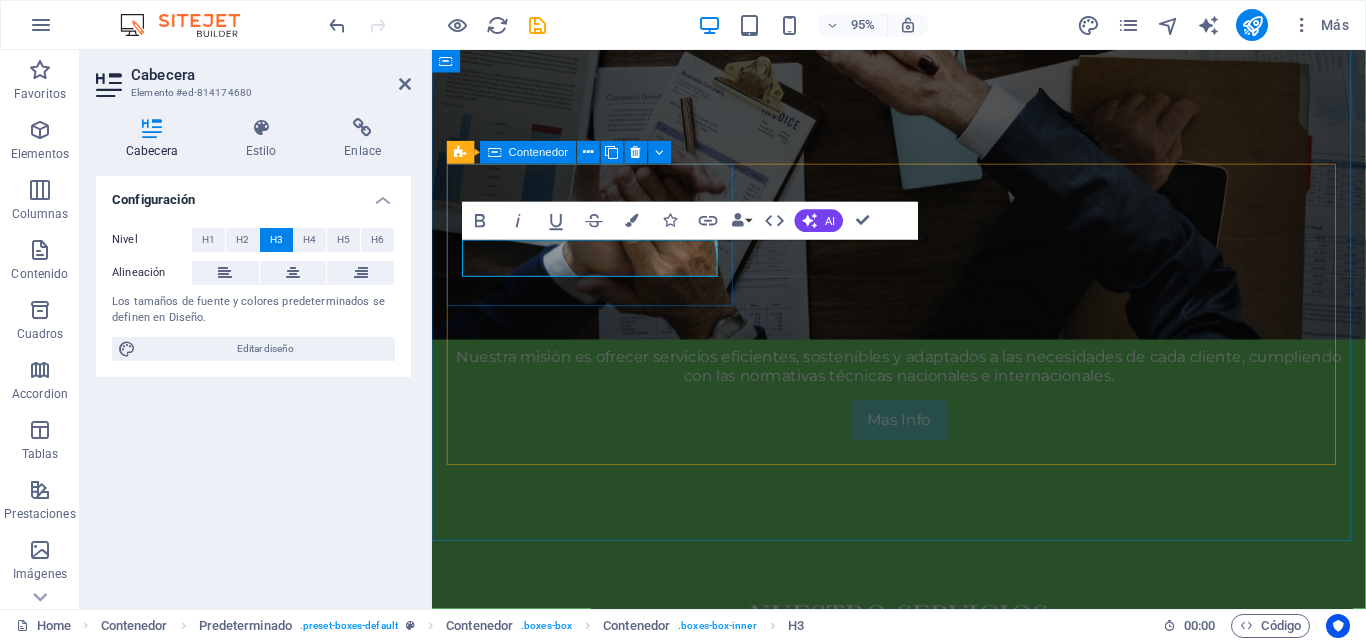 type 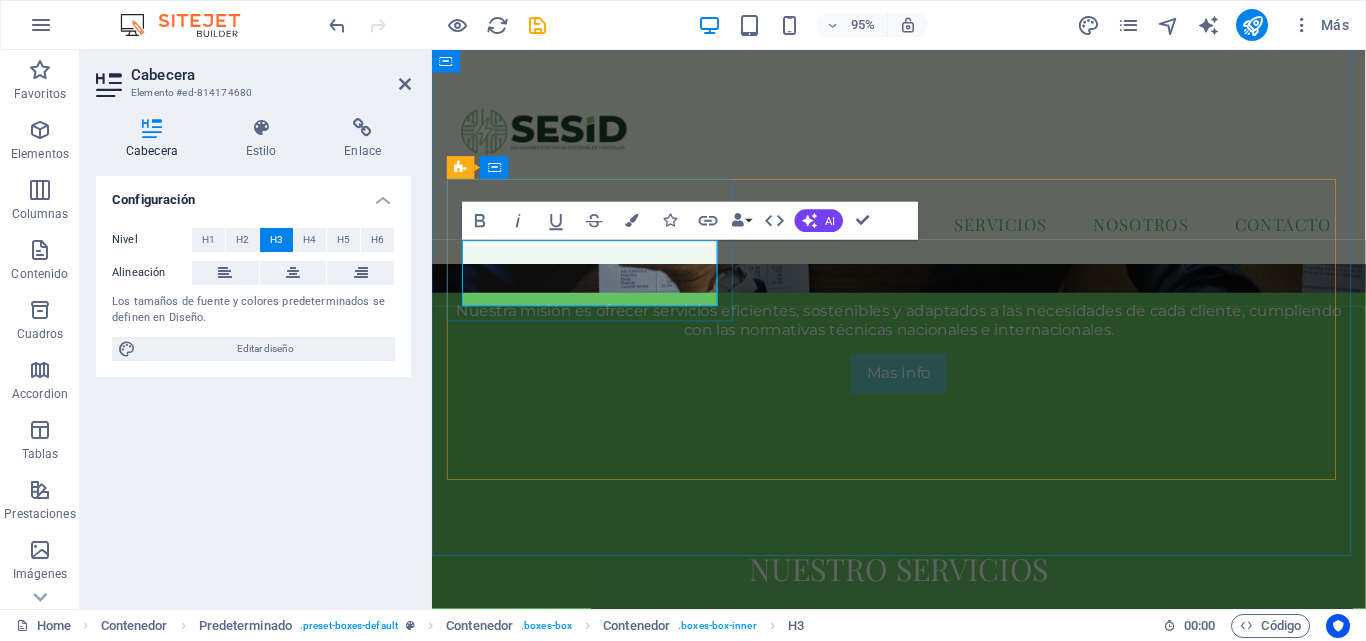 scroll, scrollTop: 610, scrollLeft: 0, axis: vertical 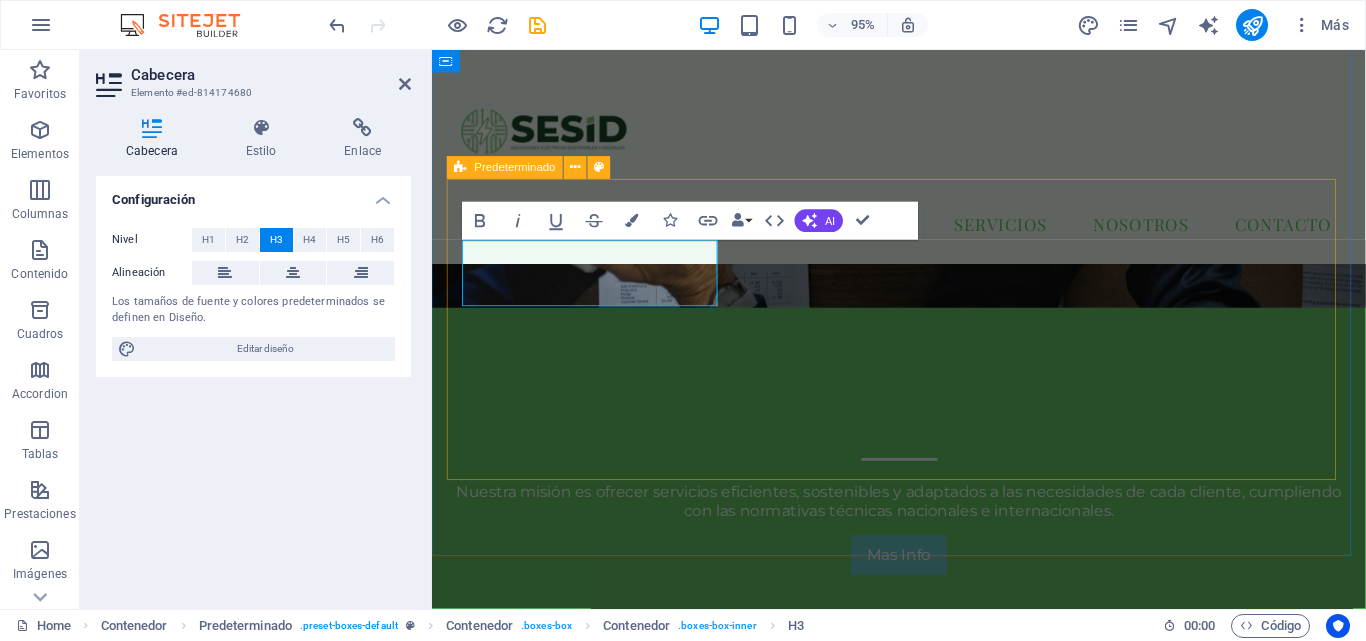 click on "RESPALDO  ‌DE ENERGIA Gestión Energética Gestión Energética Gestión Energética Controlador Inteligente Calidad de Energía" at bounding box center [924, 1302] 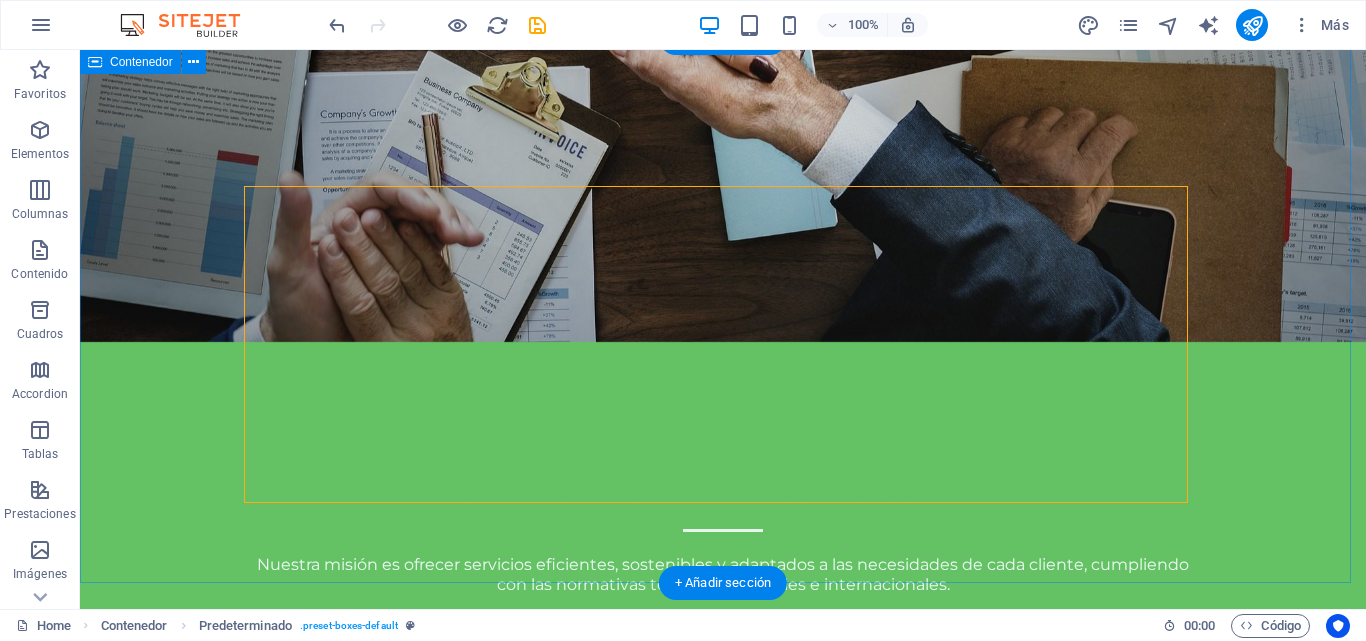 click on "NUESTRO SERVICIOS RESPALDO  DE ENERGIA Gestión Energética Gestión Energética Gestión Energética Controlador Inteligente Calidad de Energía" at bounding box center [723, 1317] 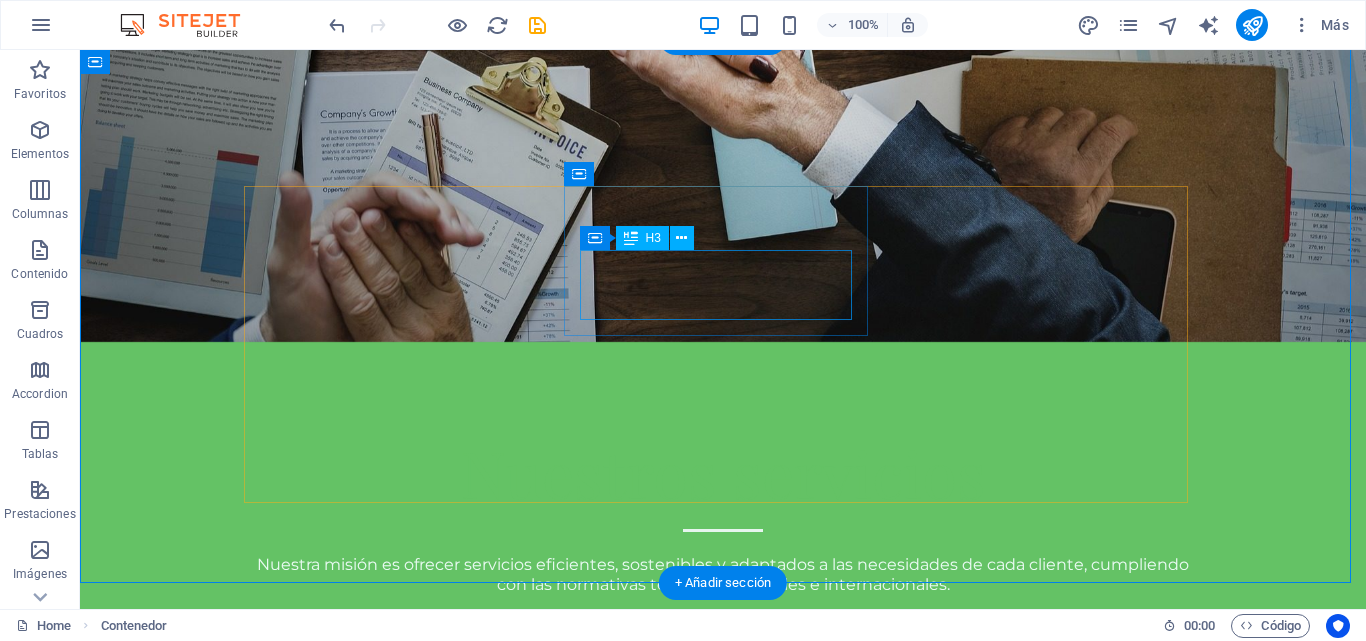 click on "Gestión Energética" at bounding box center (723, 1142) 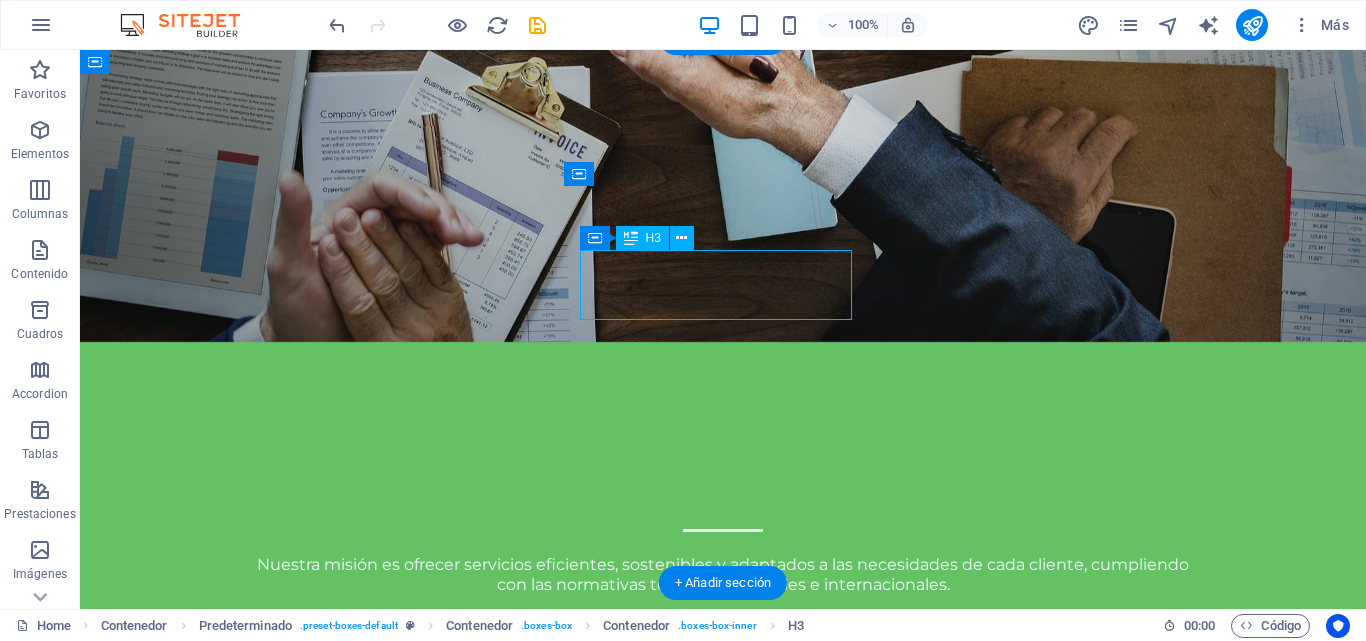 click on "Gestión Energética" at bounding box center (723, 1142) 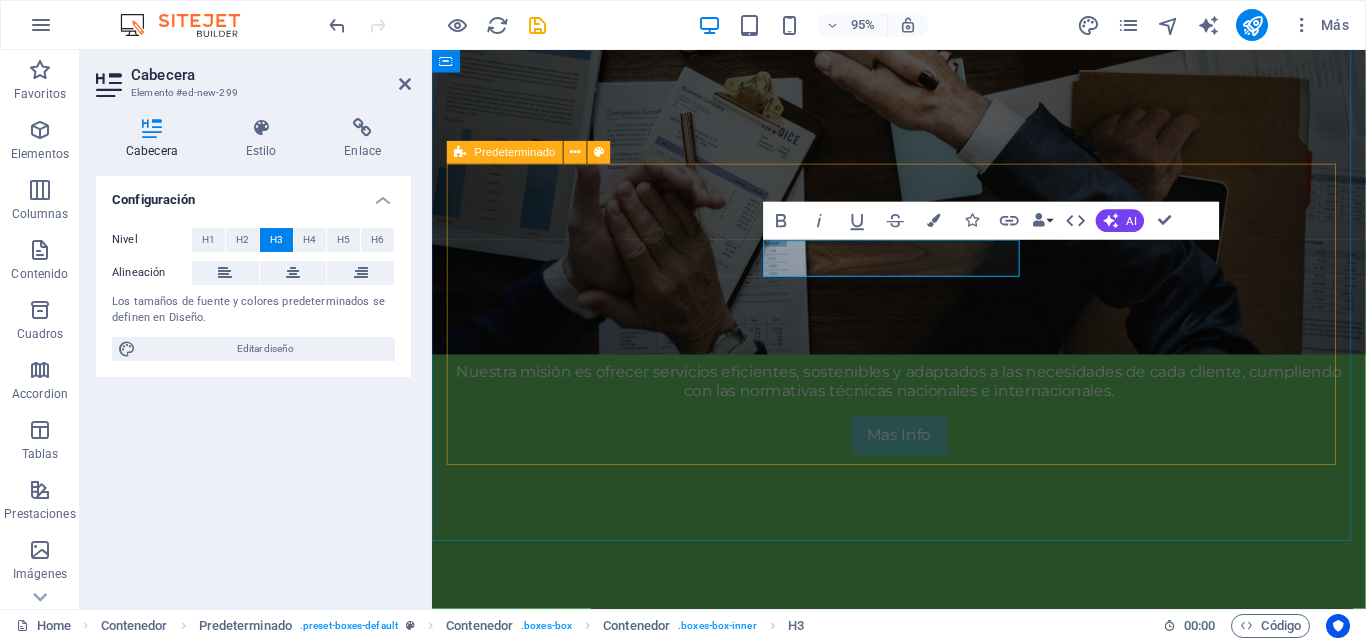 scroll, scrollTop: 626, scrollLeft: 0, axis: vertical 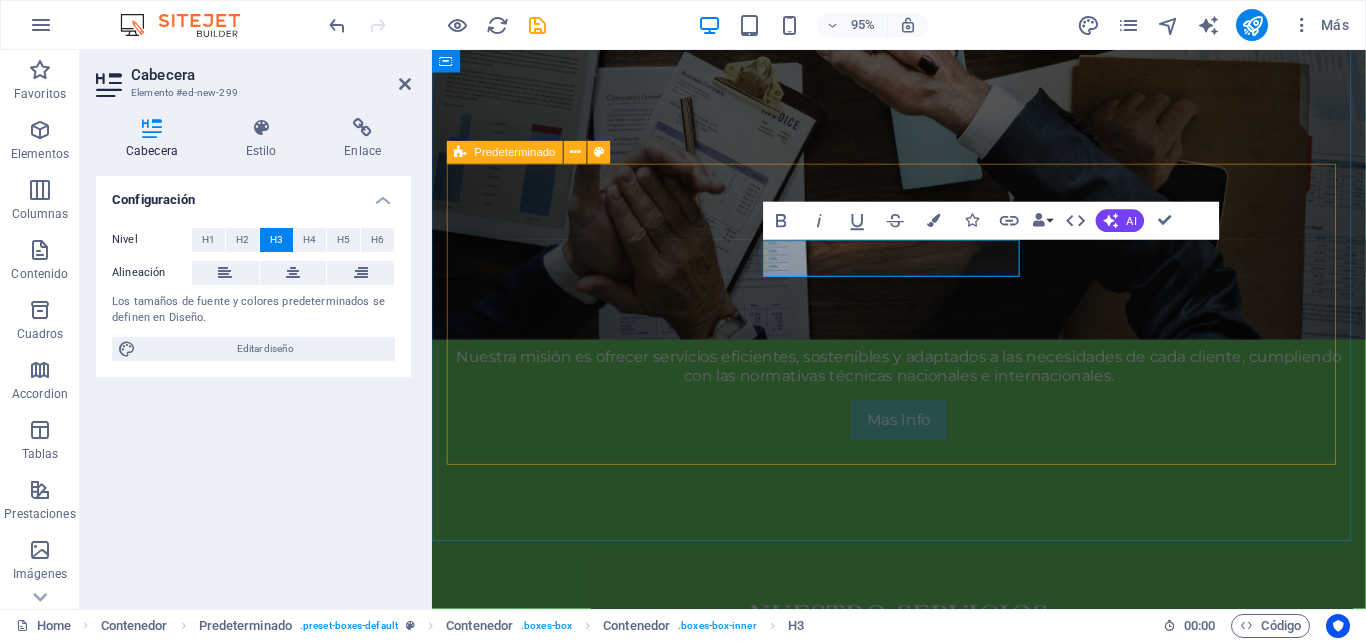 type 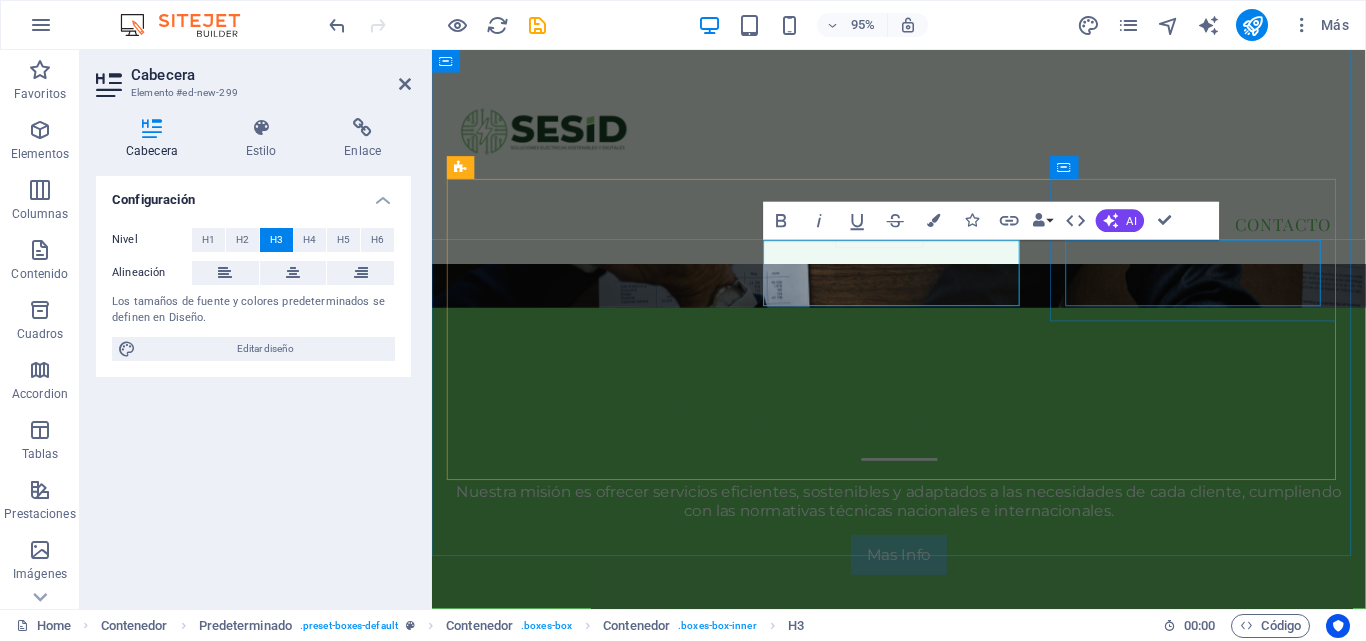 click on "Gestión Energética" at bounding box center (924, 1219) 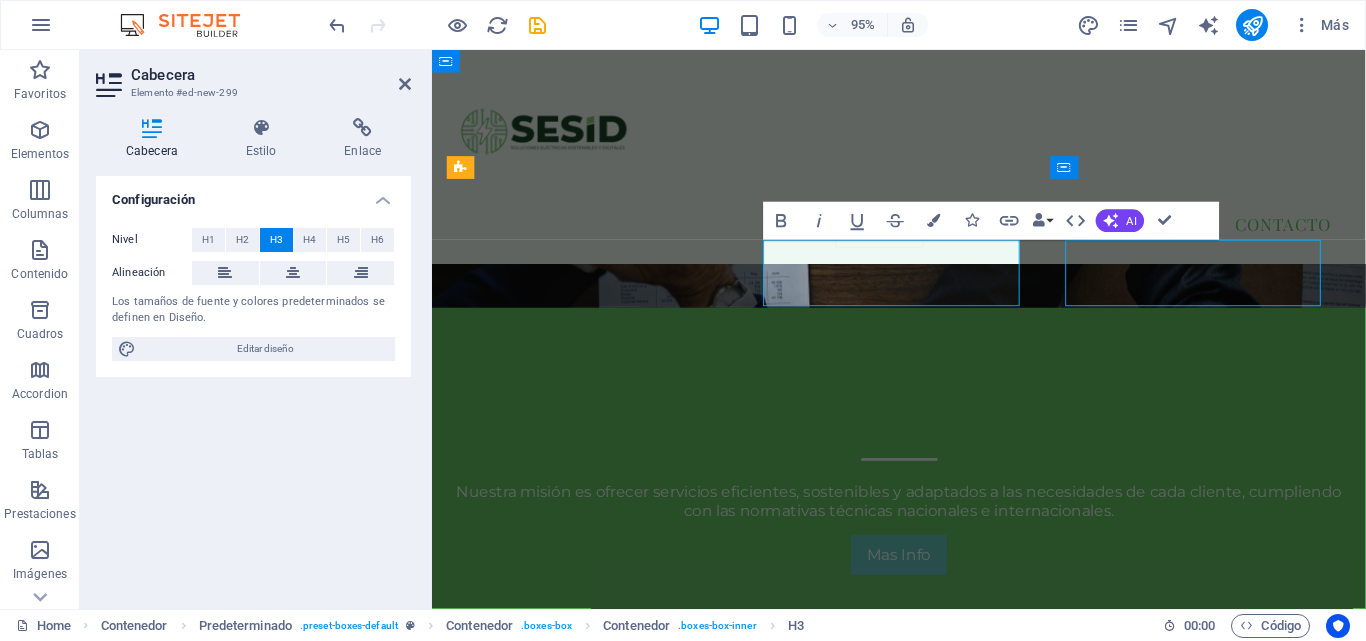 click on "Gestión Energética" at bounding box center [924, 1219] 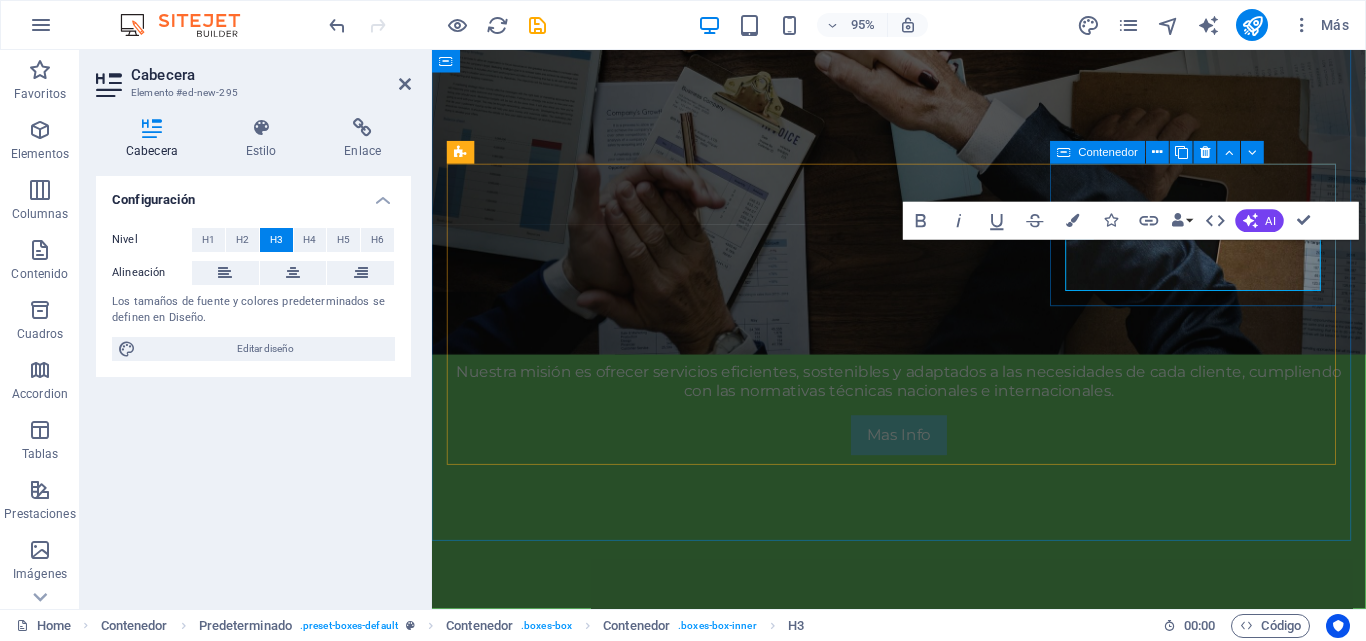scroll, scrollTop: 626, scrollLeft: 0, axis: vertical 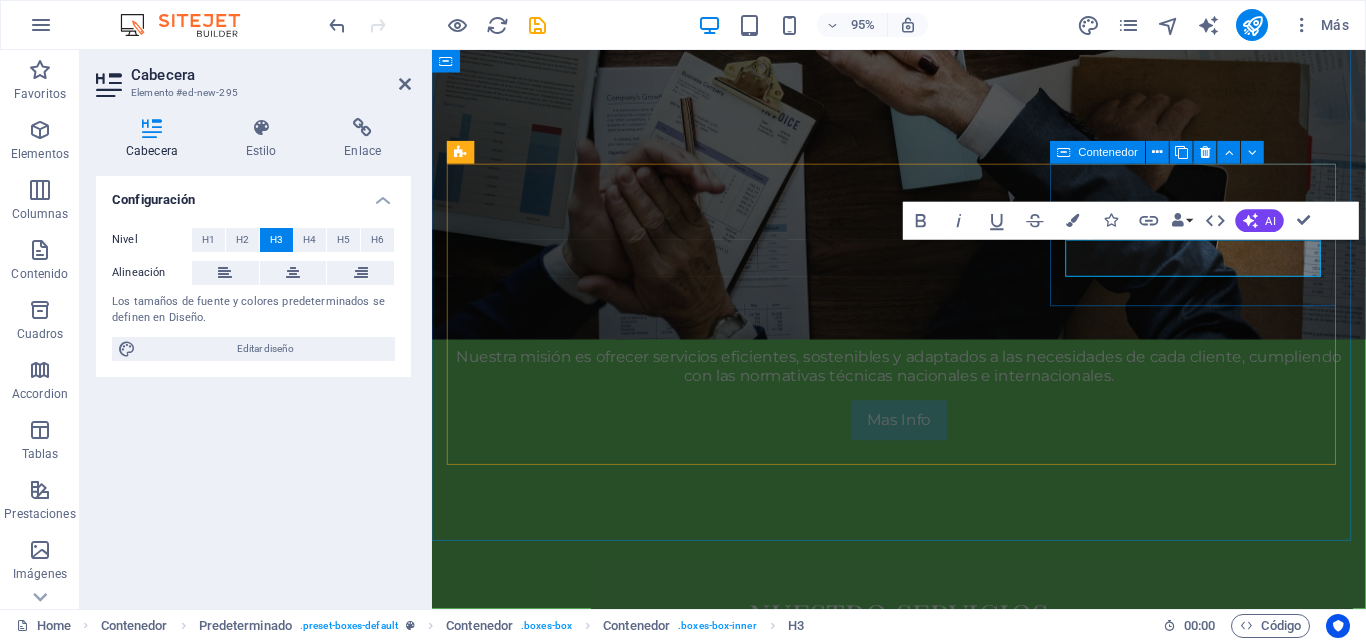 type 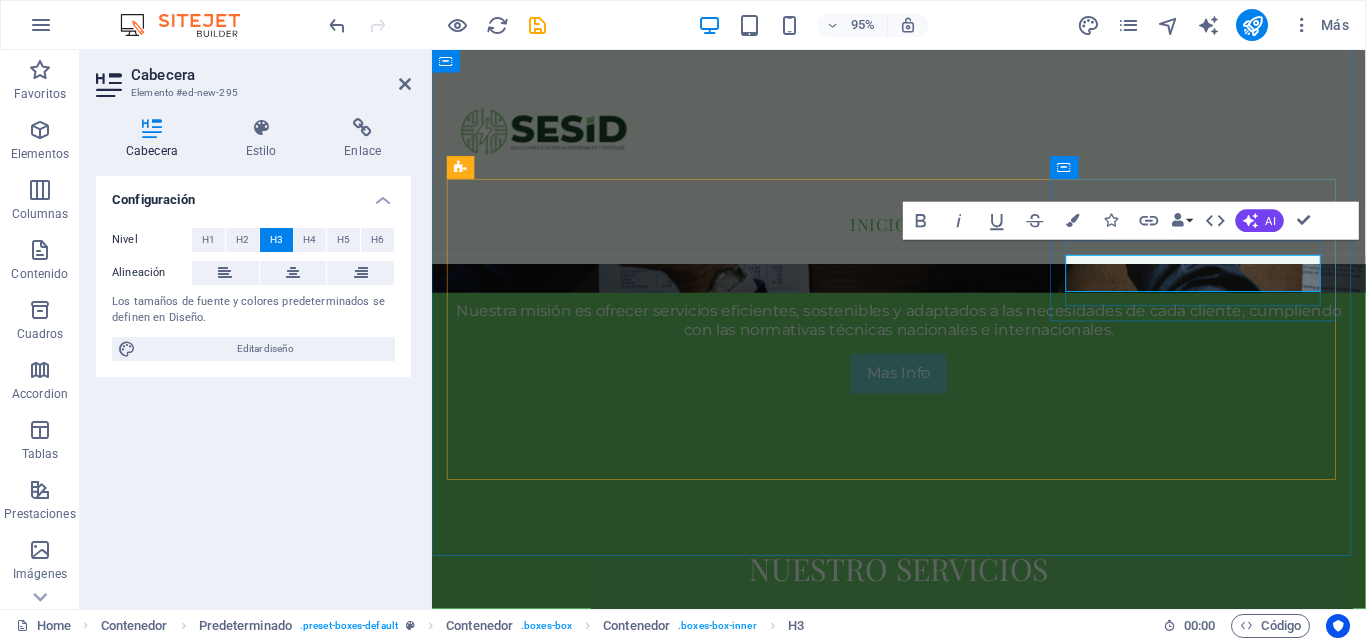 scroll, scrollTop: 610, scrollLeft: 0, axis: vertical 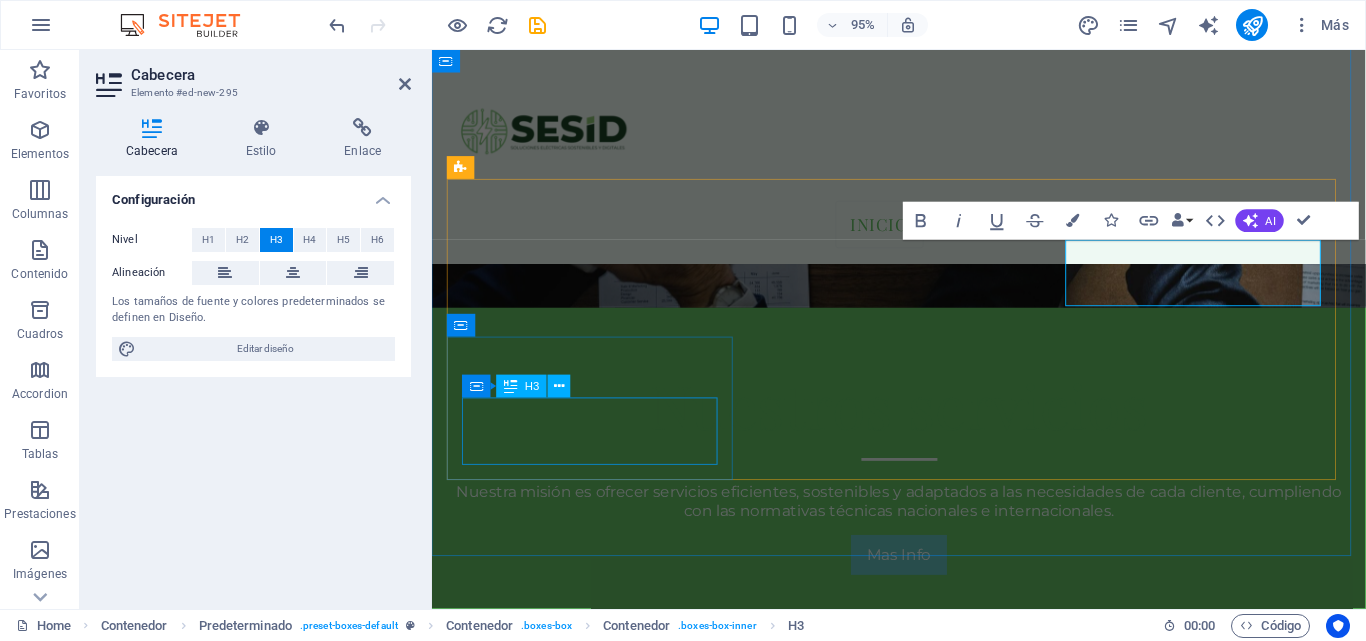 click on "Gestión Energética" at bounding box center [924, 1346] 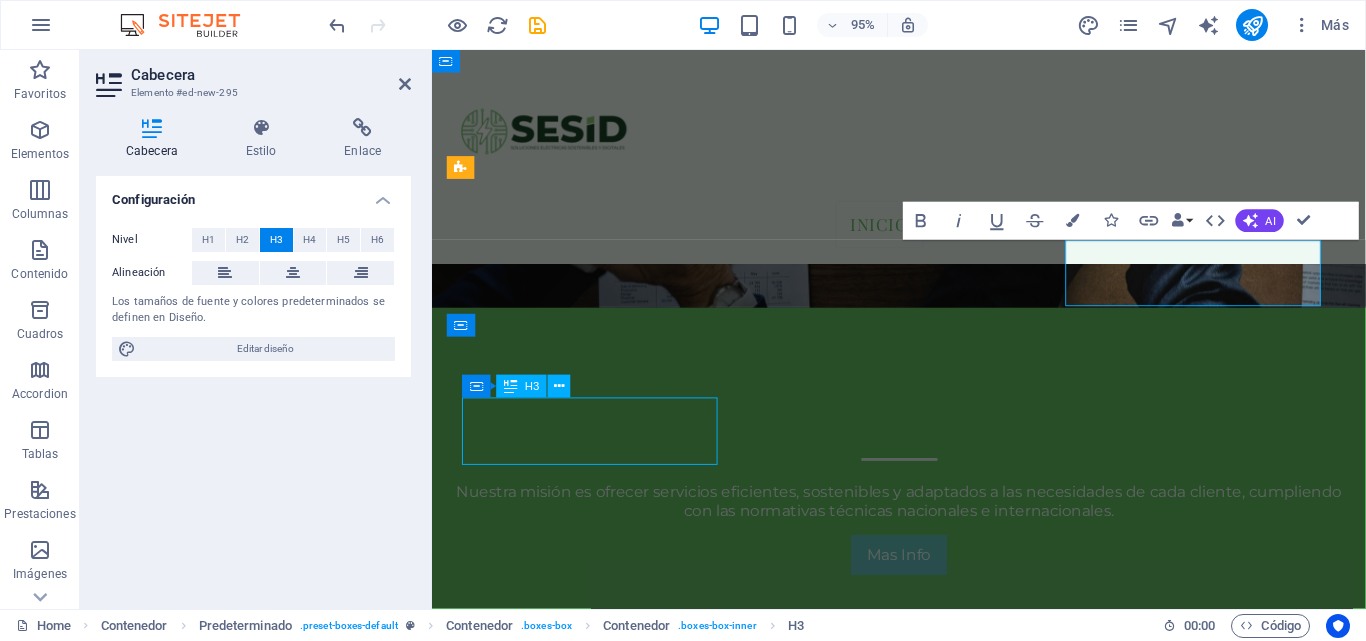 click on "Gestión Energética" at bounding box center (924, 1346) 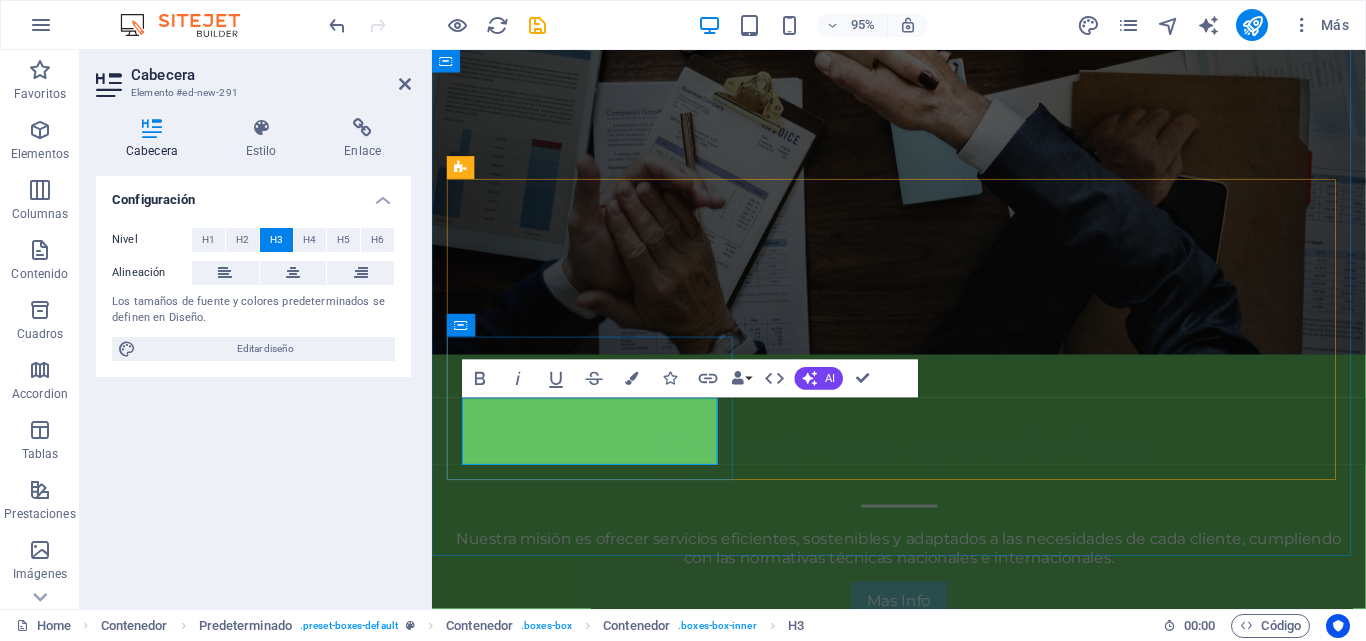 scroll, scrollTop: 626, scrollLeft: 0, axis: vertical 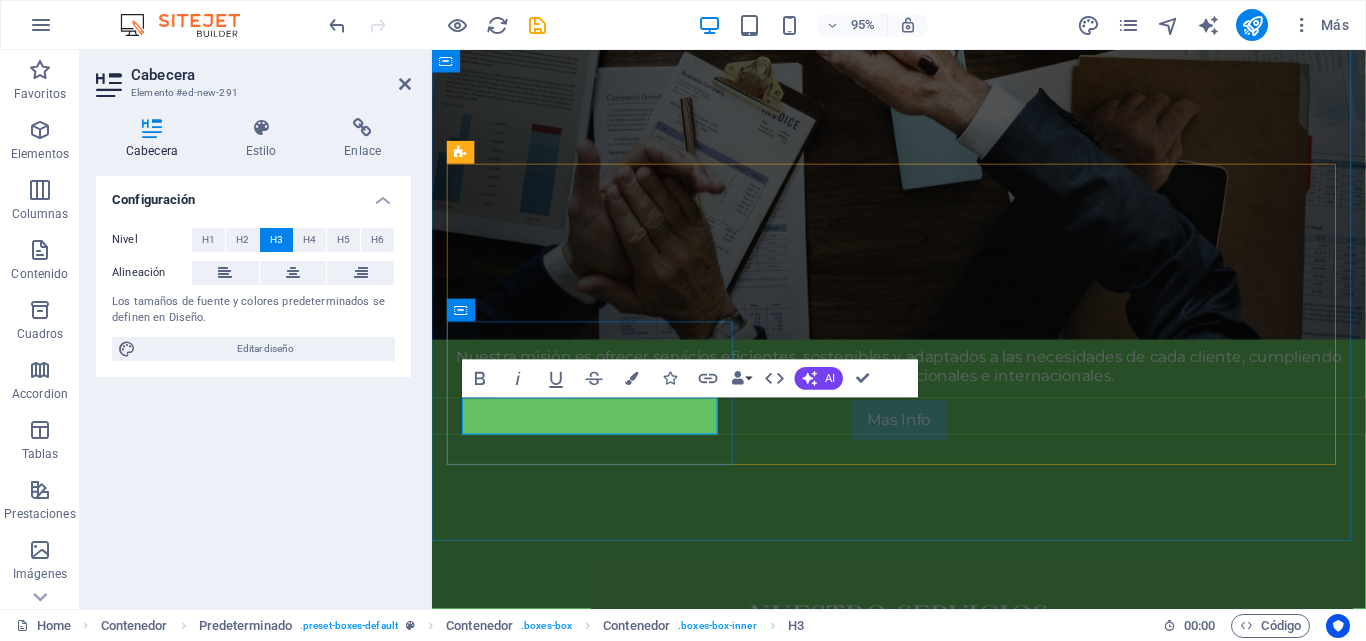 click on "​" at bounding box center (924, 1189) 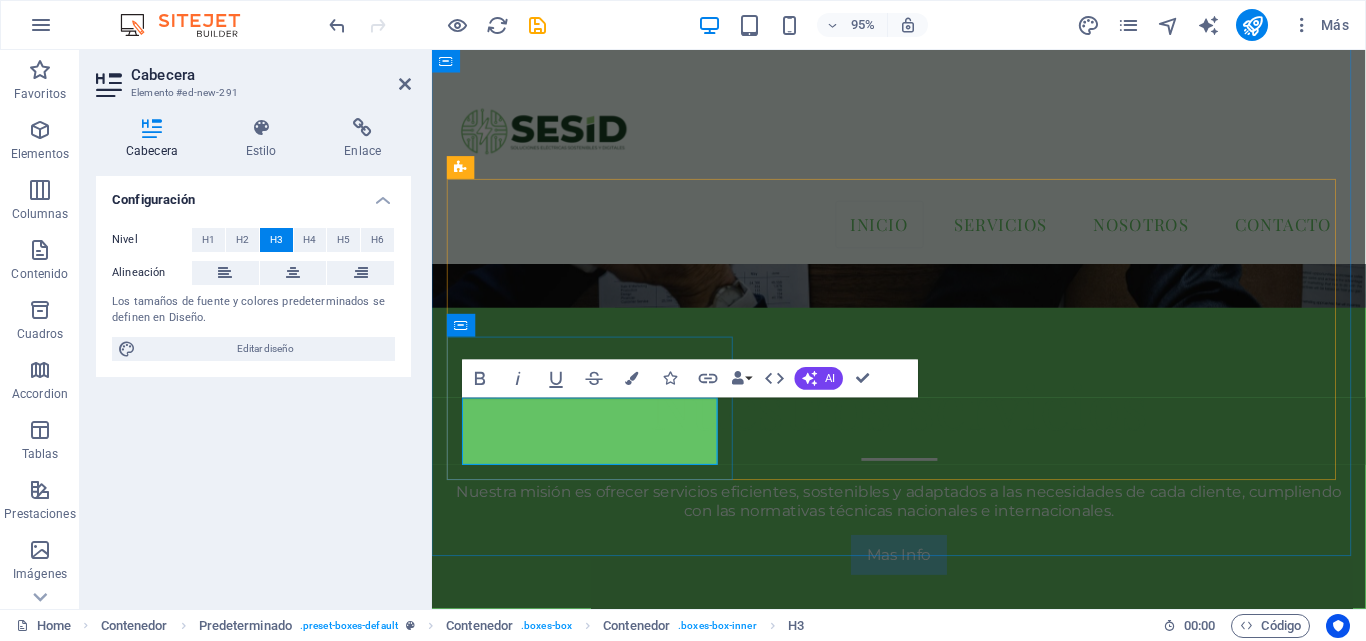 scroll, scrollTop: 626, scrollLeft: 0, axis: vertical 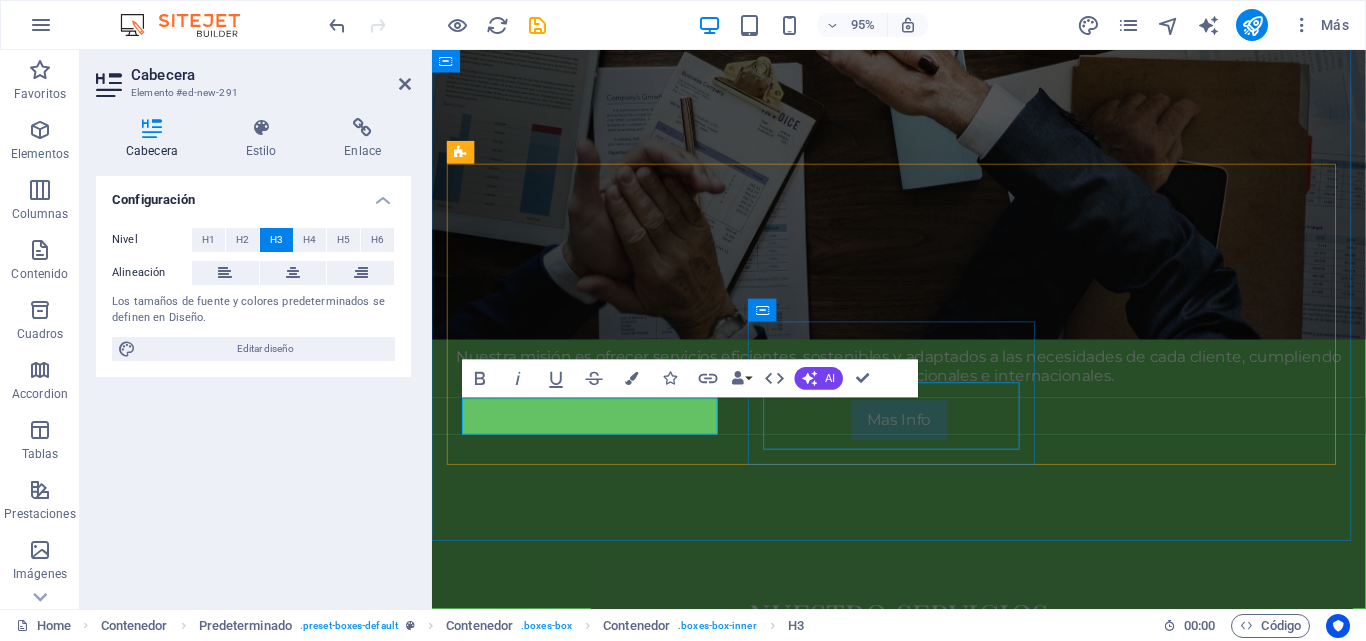 click on "Controlador Inteligente" at bounding box center (924, 1332) 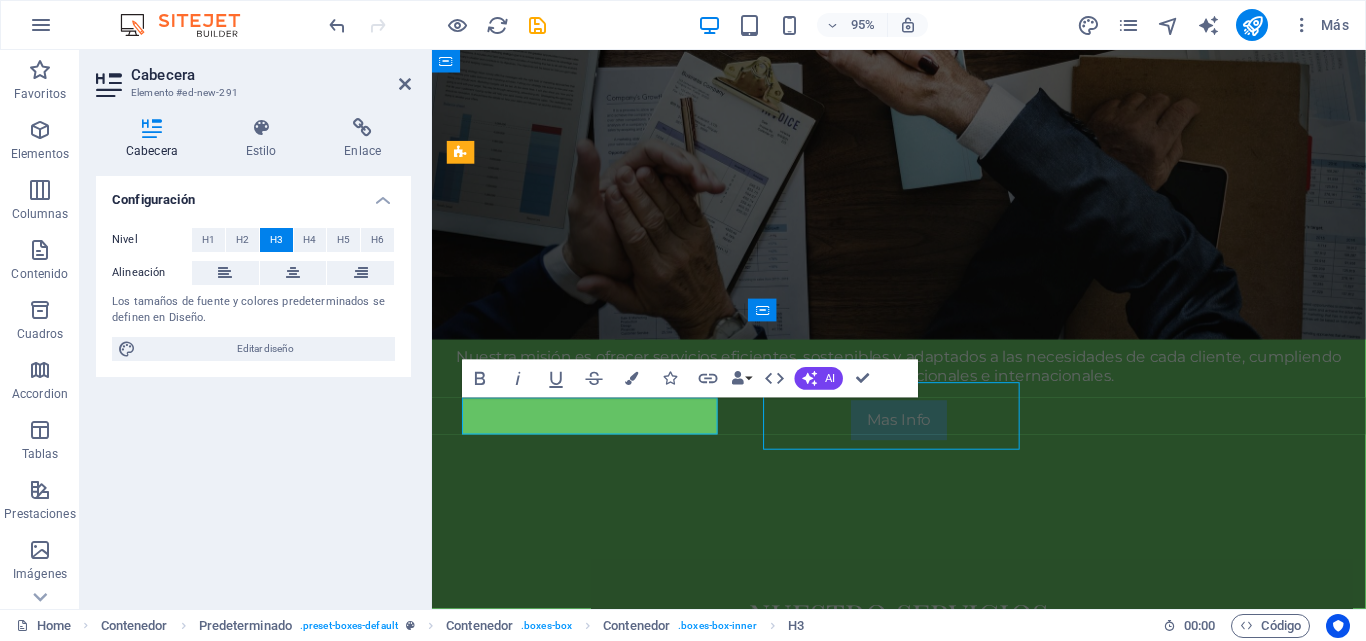 click on "Controlador Inteligente" at bounding box center (924, 1332) 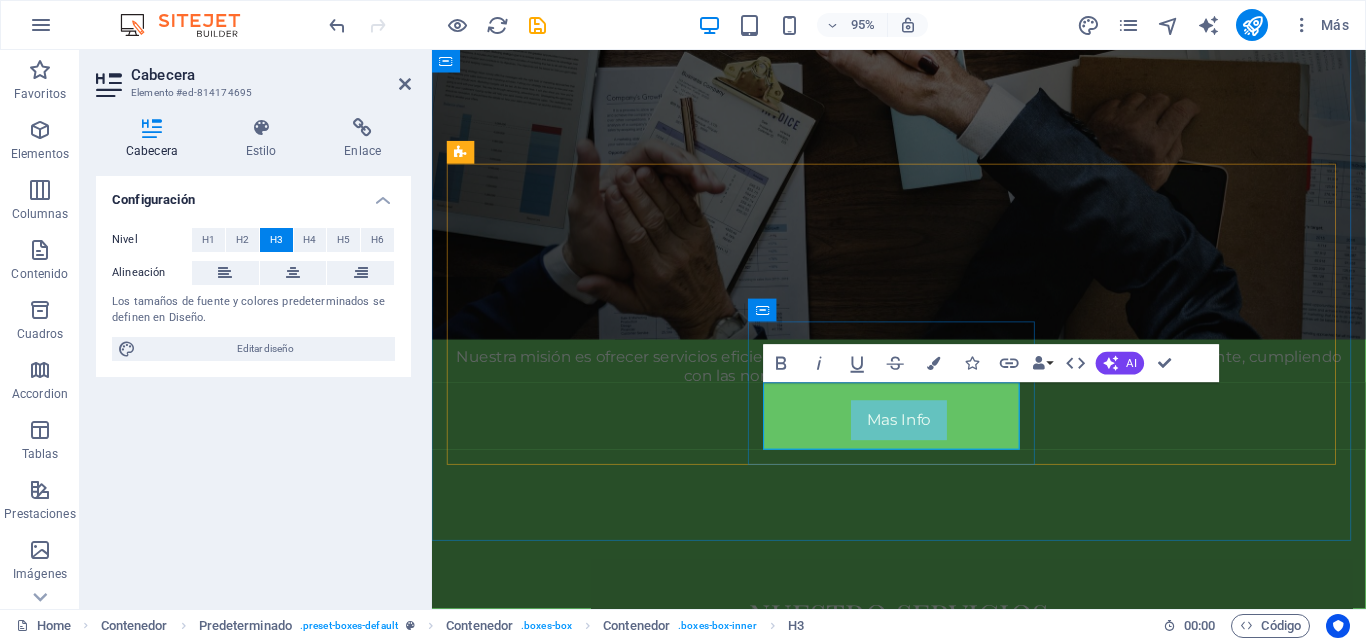 click on "Controlador Inteligente" at bounding box center [924, 1332] 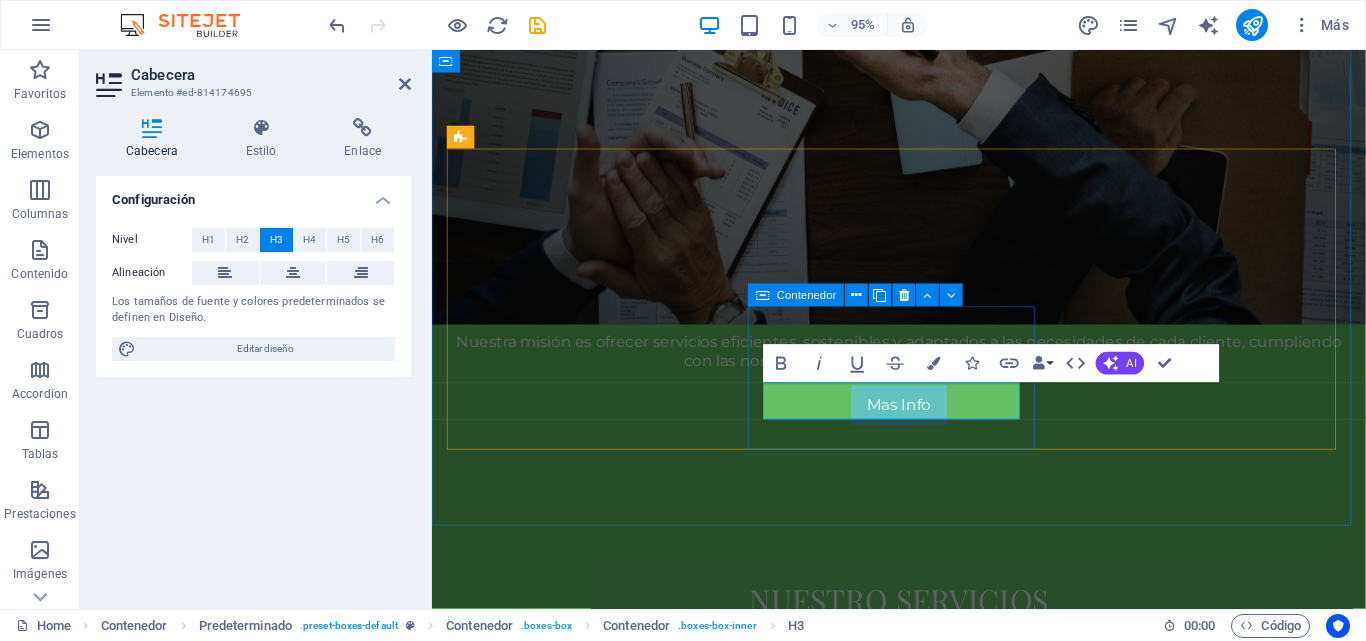 type 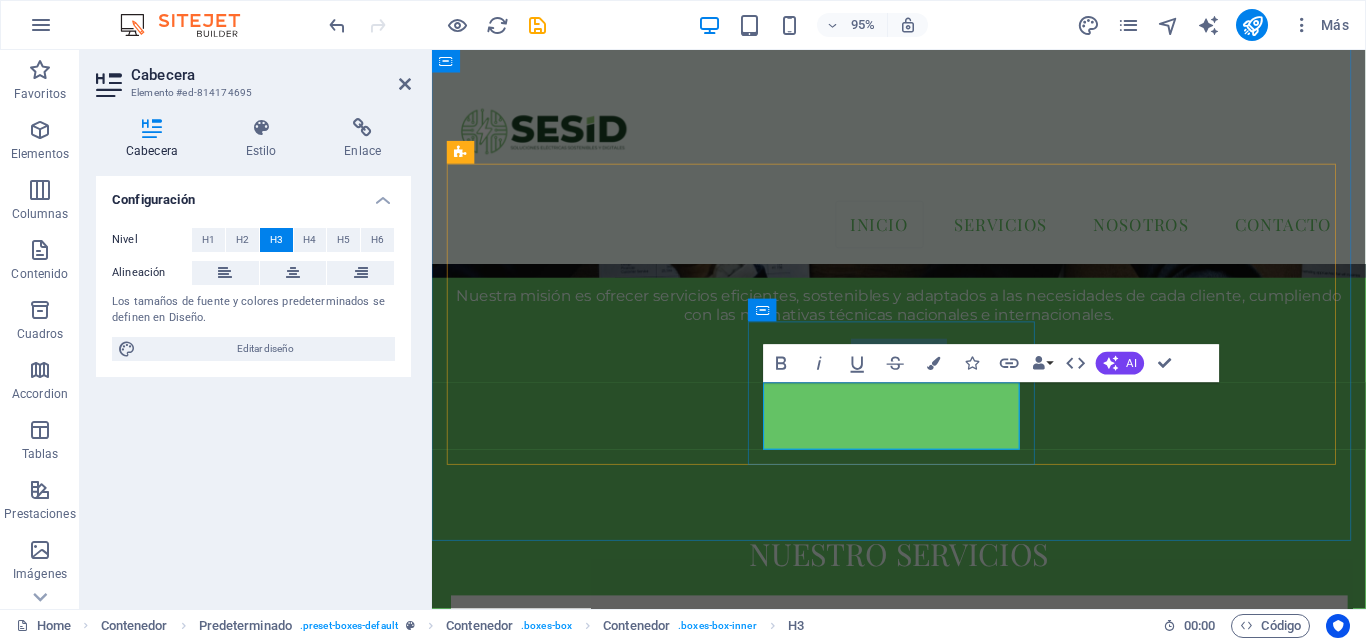 scroll, scrollTop: 626, scrollLeft: 0, axis: vertical 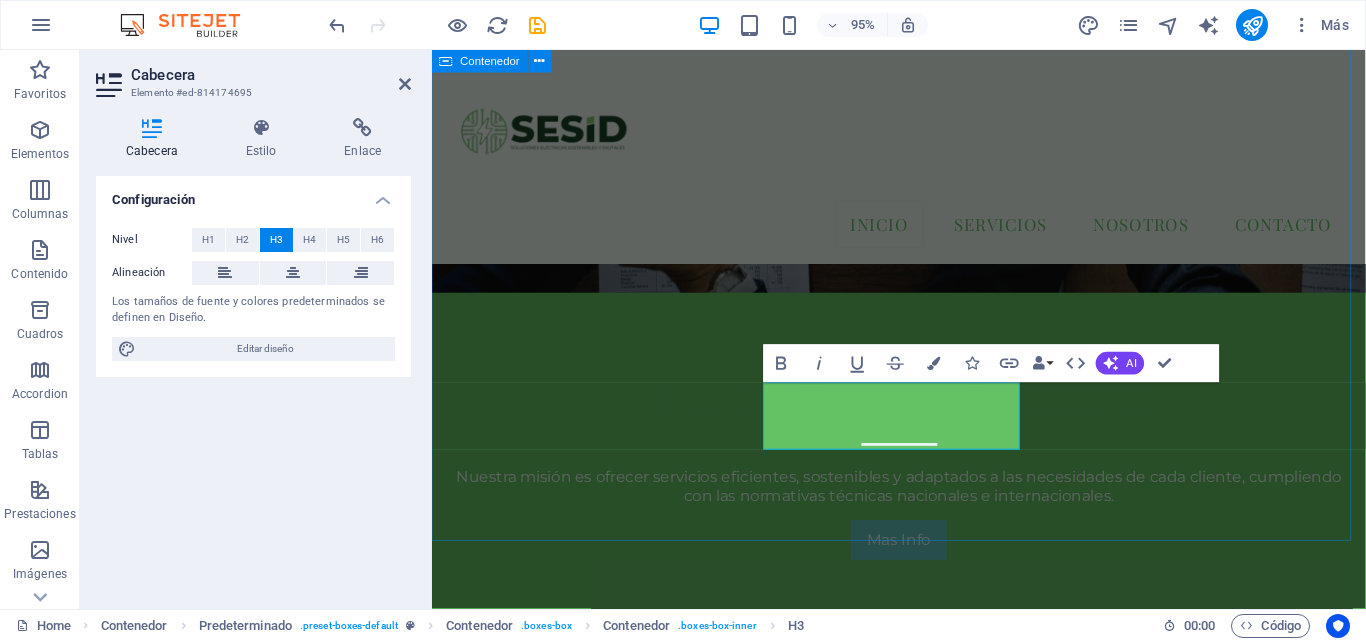 click on "NUESTRO SERVICIOS RESPALDO  DE ENERGIA CLIMATIZACION INDUSTRIAL SISTEMAS CONTRA INCENDIOS  SOLUCIONES MODULARES ​SERVICIOS ESPECIALIZADOS Calidad de Energía" at bounding box center (923, 1190) 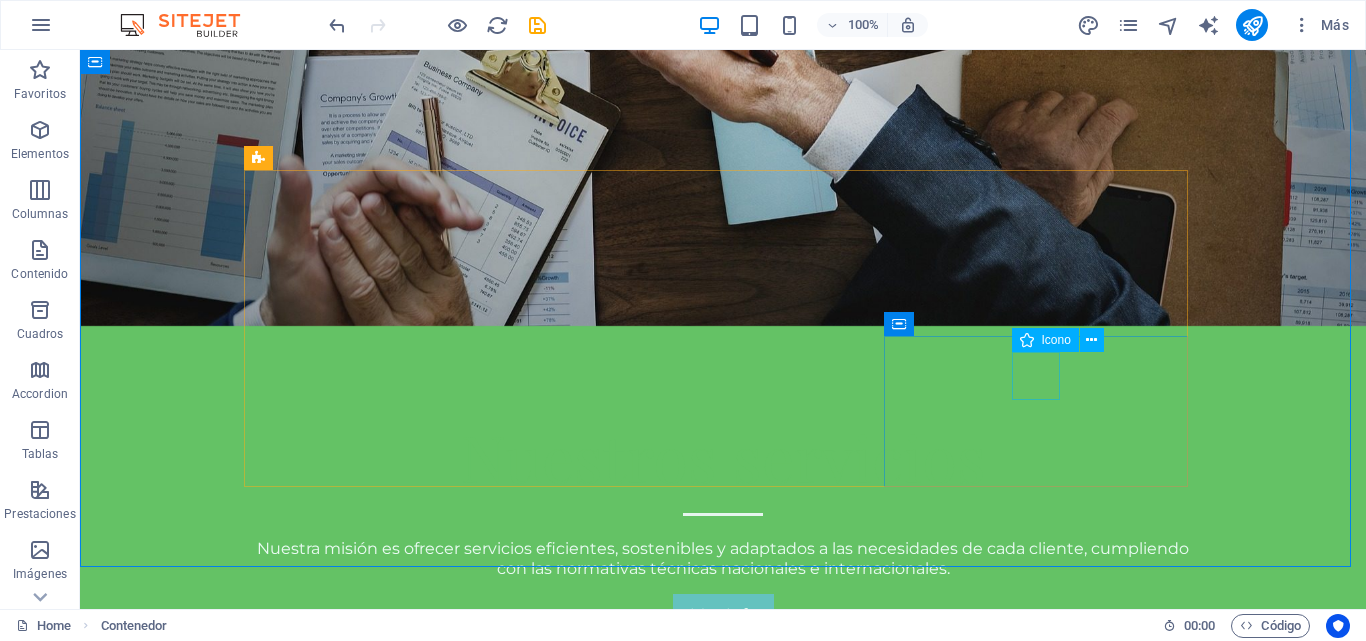 click on "Icono" at bounding box center (1045, 340) 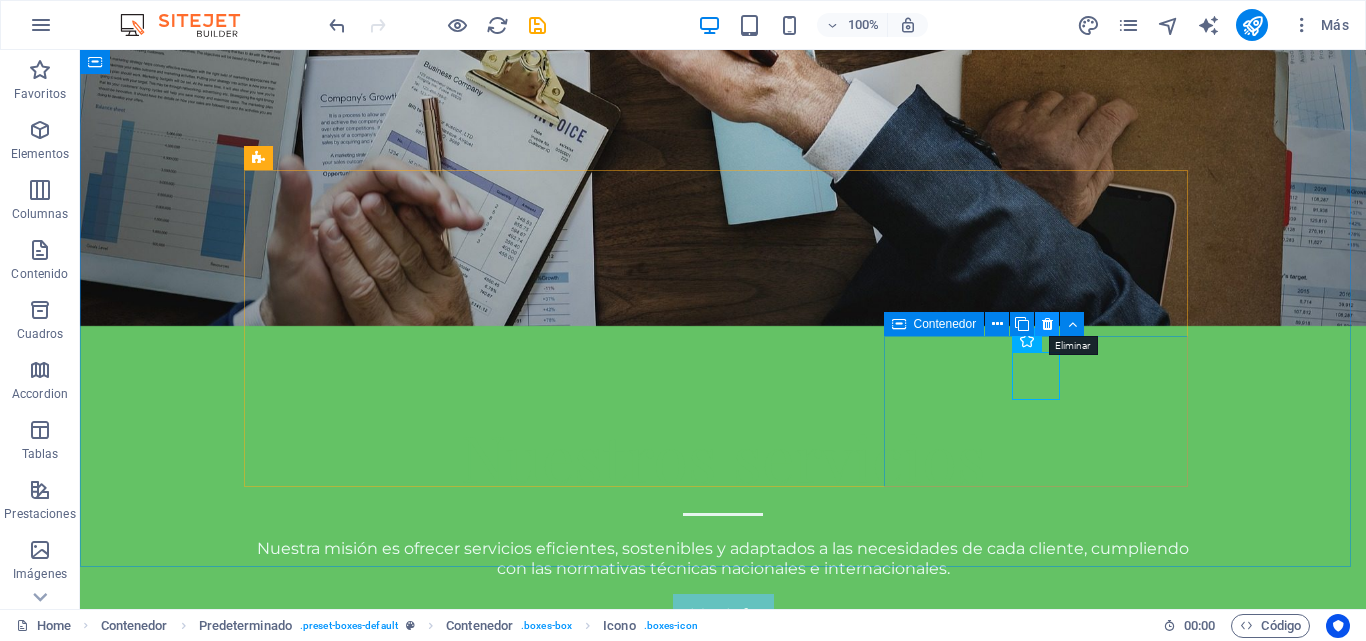 click at bounding box center [1047, 324] 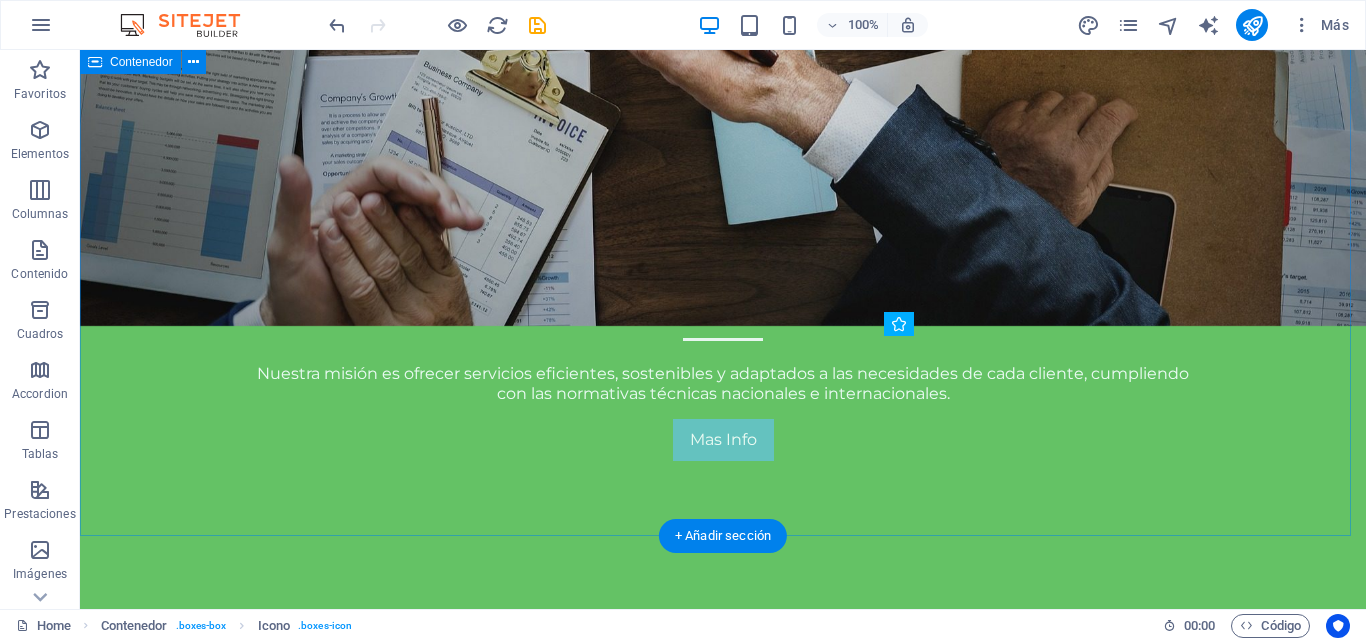 click on "NUESTRO SERVICIOS RESPALDO  DE ENERGIA CLIMATIZACION INDUSTRIAL SISTEMAS CONTRA INCENDIOS  SOLUCIONES MODULARES SERVICIOS ESPECIALIZADOS" at bounding box center (723, 984) 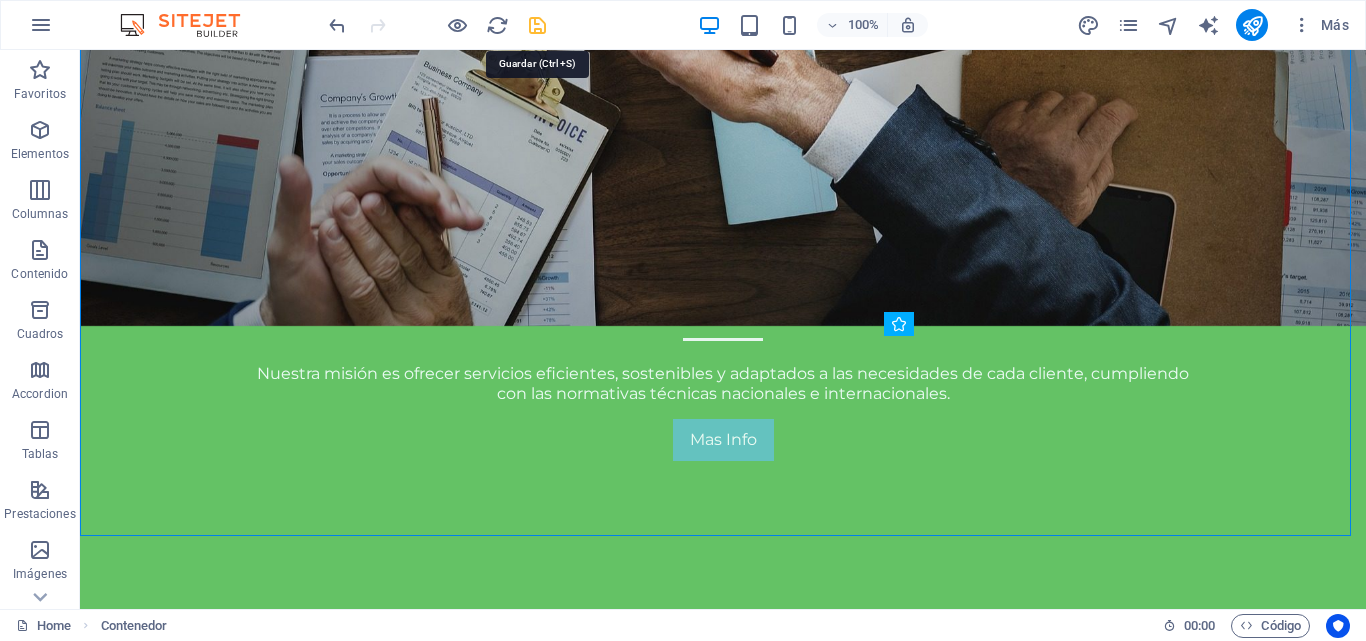 click at bounding box center (537, 25) 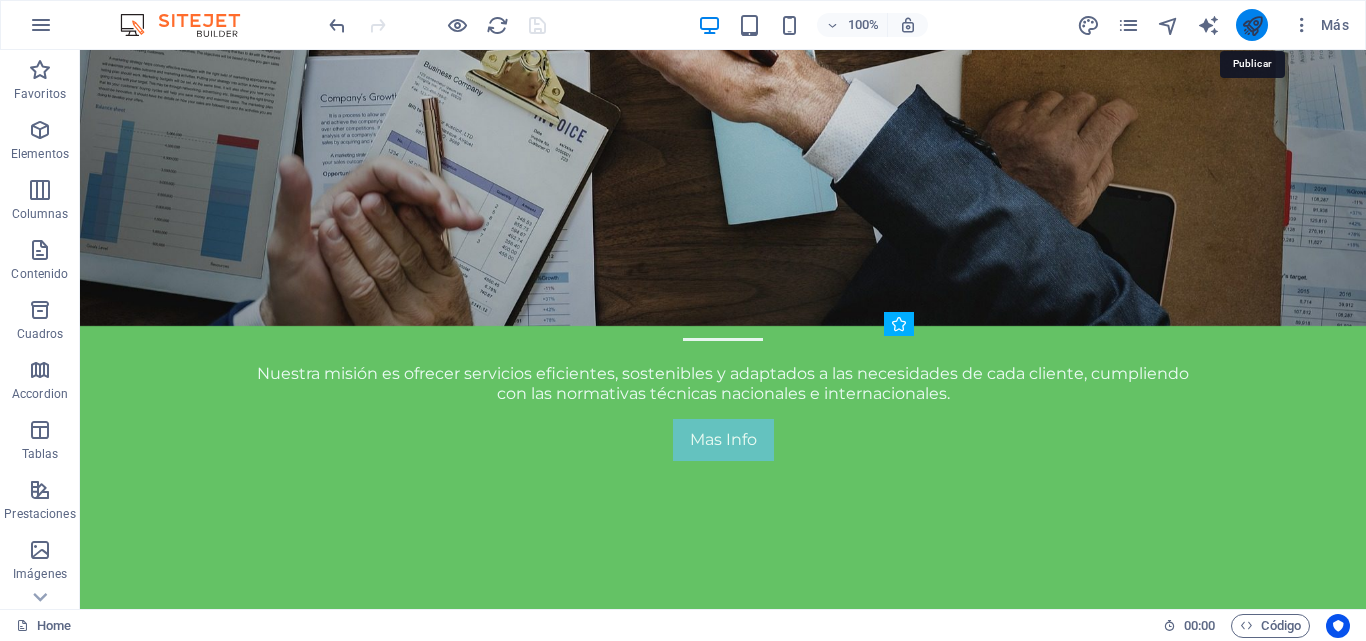 click at bounding box center [1252, 25] 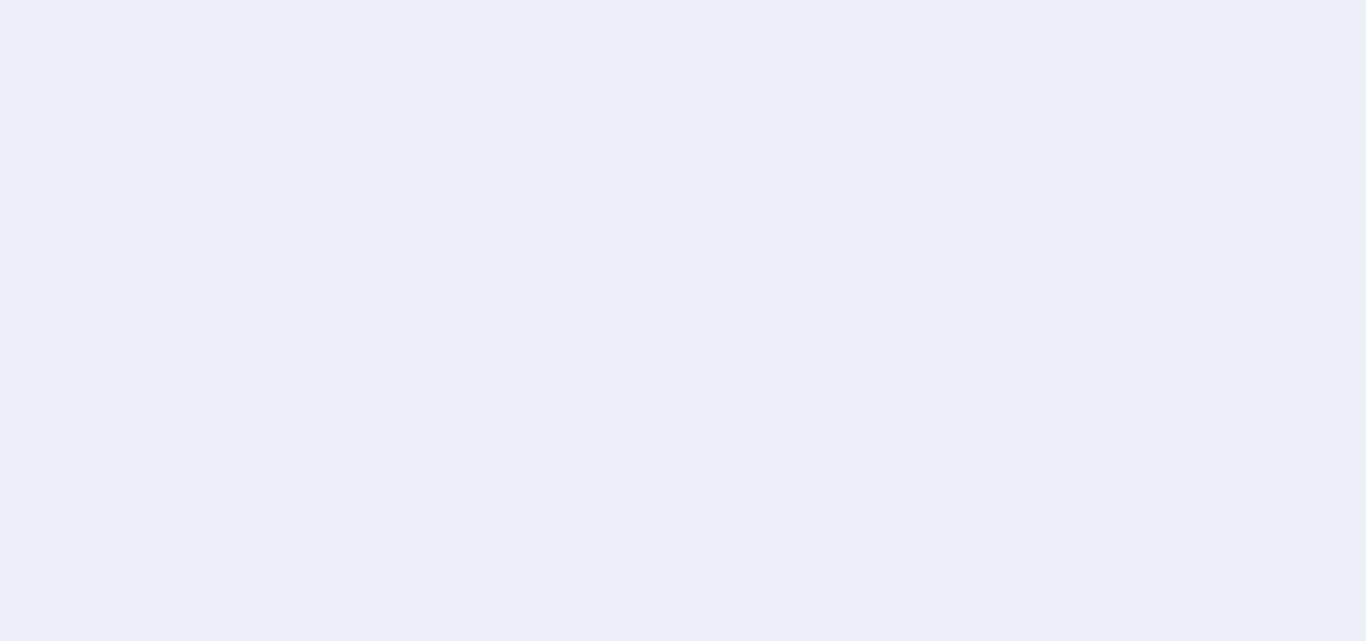 scroll, scrollTop: 0, scrollLeft: 0, axis: both 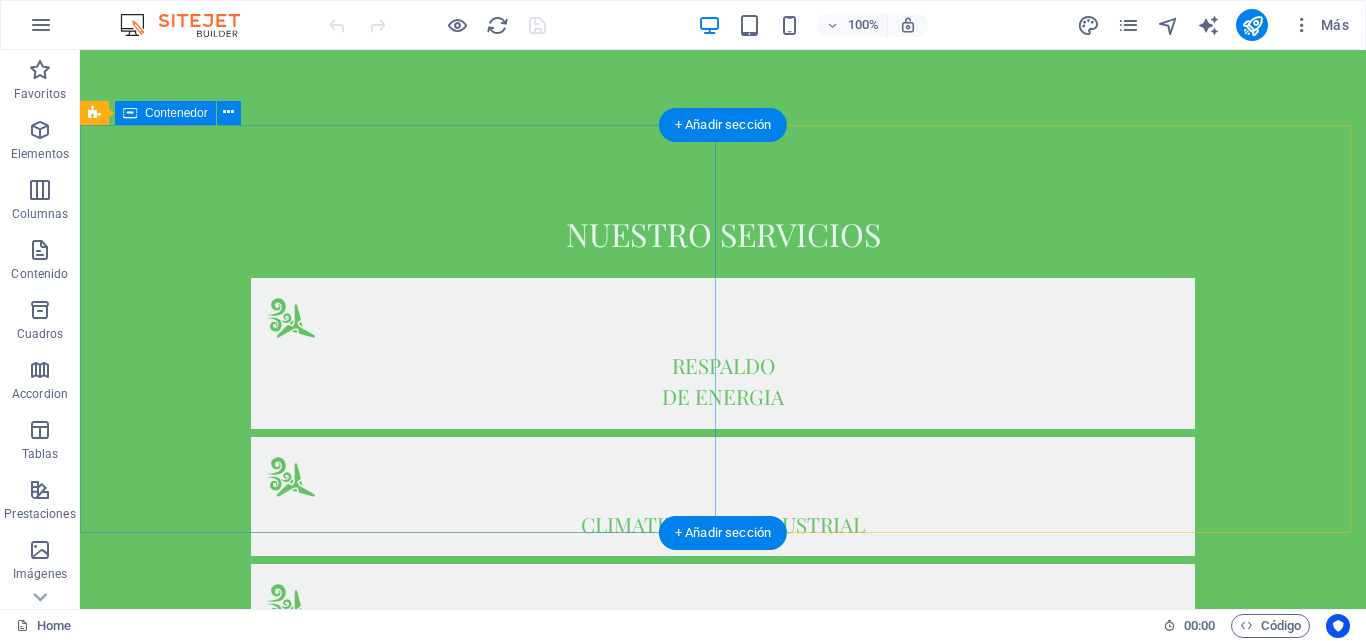 click on "NUESTROS CLIENTES A todos nuestros clientes, queremos agradecerles por confiar en nosotros como su aliado en ingeniería eléctrica. Cada proyecto que desarrollamos es una oportunidad para demostrar nuestro compromiso con la calidad, la seguridad y la innovación. Trabajamos con responsabilidad y profesionalismo para ofrecer soluciones personalizadas, eficientes y sostenibles, adaptadas a las necesidades específicas de cada uno de ustedes." at bounding box center (723, 1181) 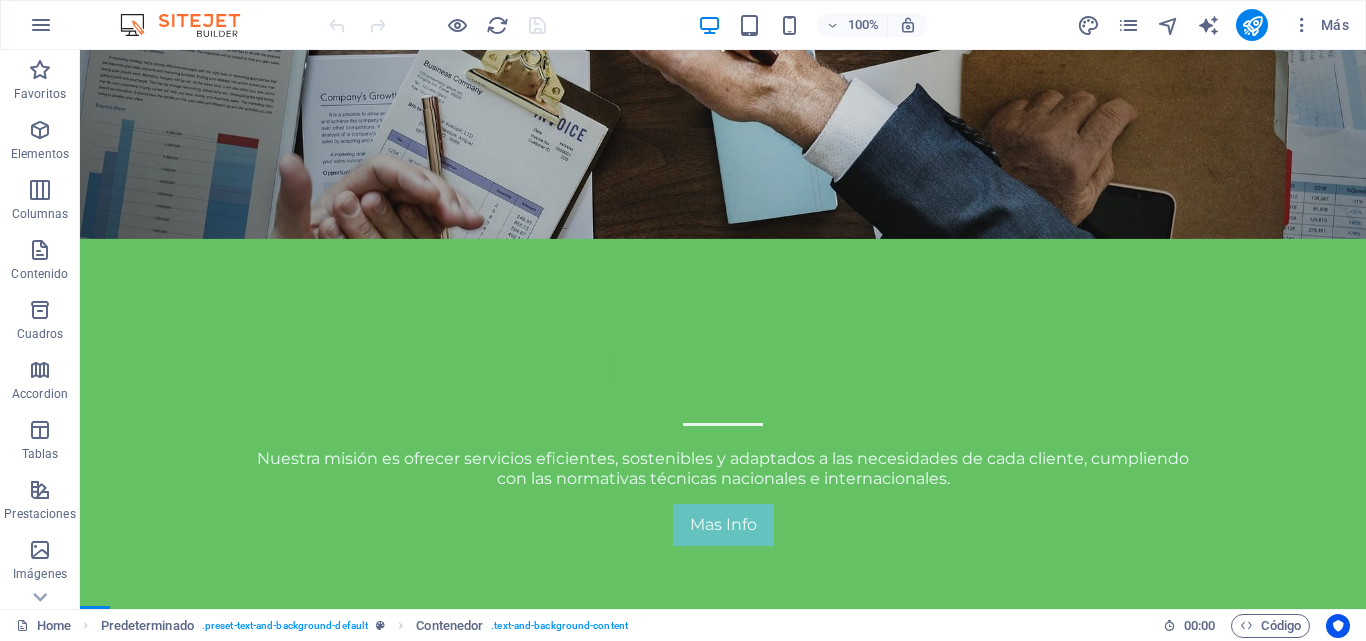scroll, scrollTop: 532, scrollLeft: 0, axis: vertical 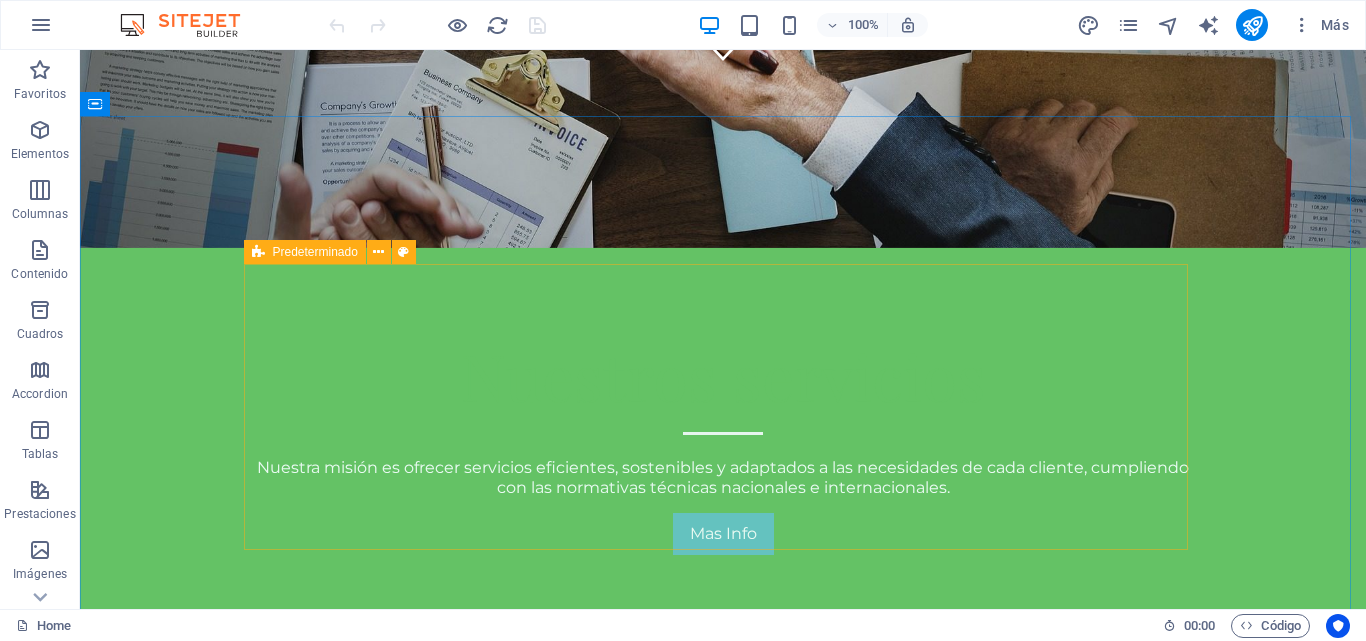 click at bounding box center [258, 252] 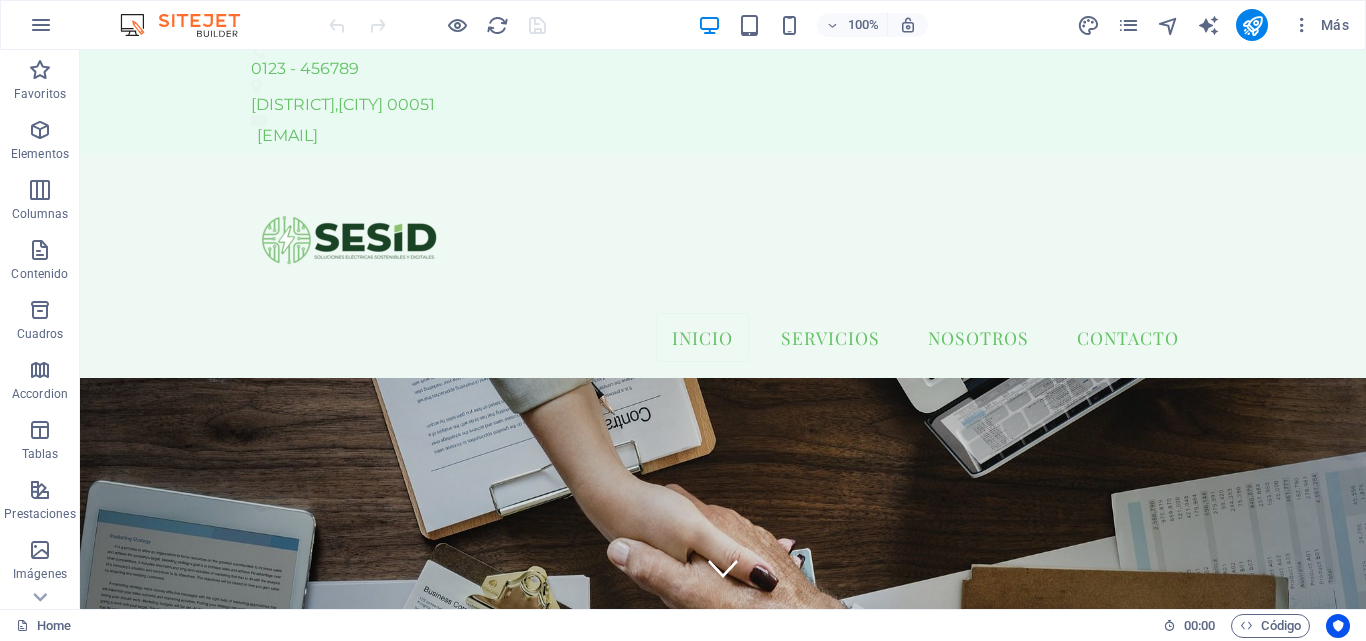 scroll, scrollTop: 0, scrollLeft: 0, axis: both 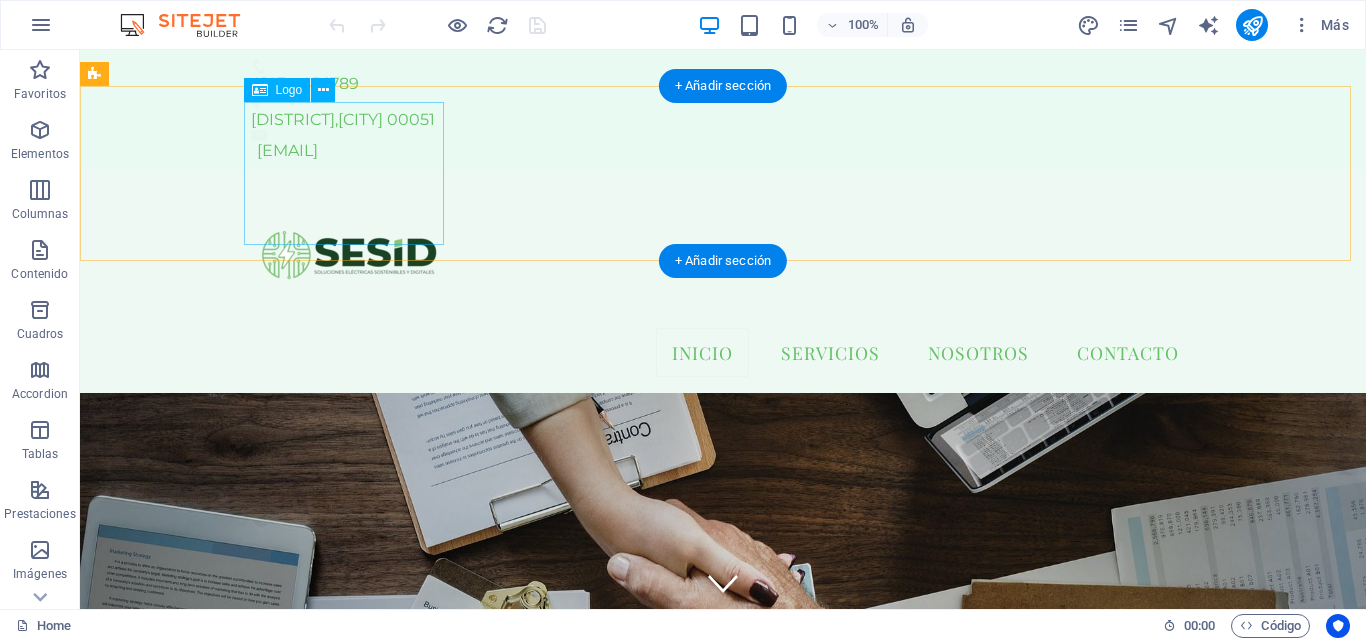 click at bounding box center (723, 256) 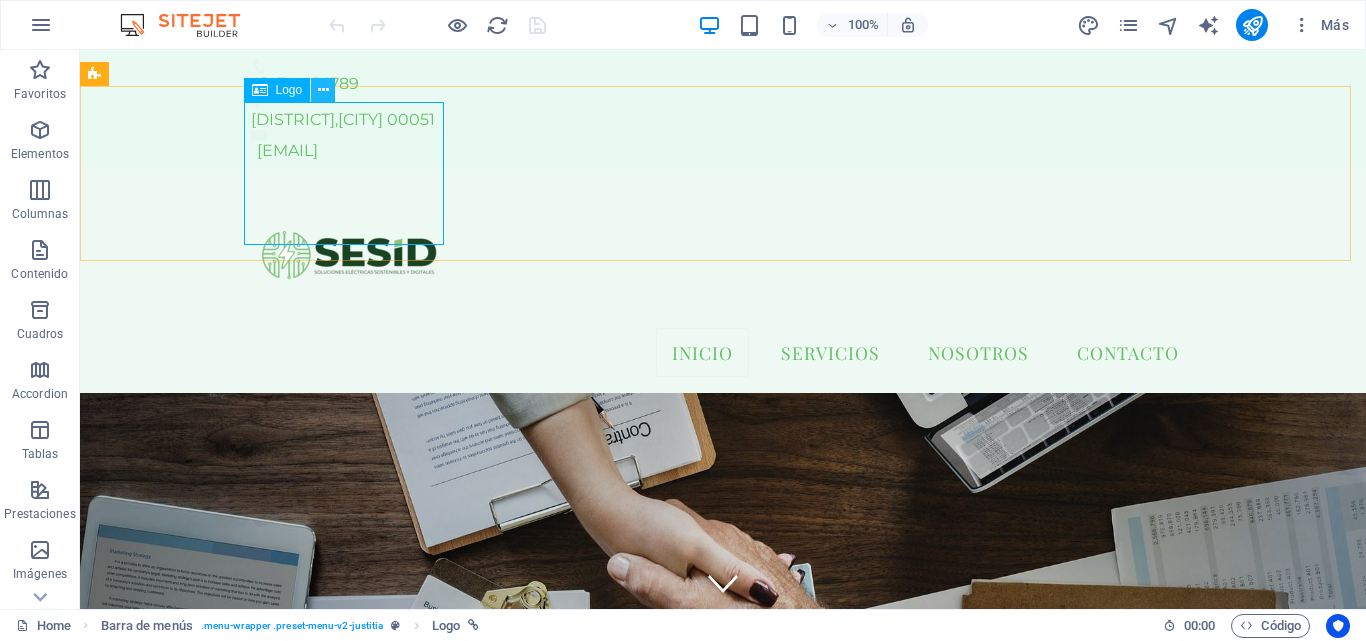 click at bounding box center [323, 90] 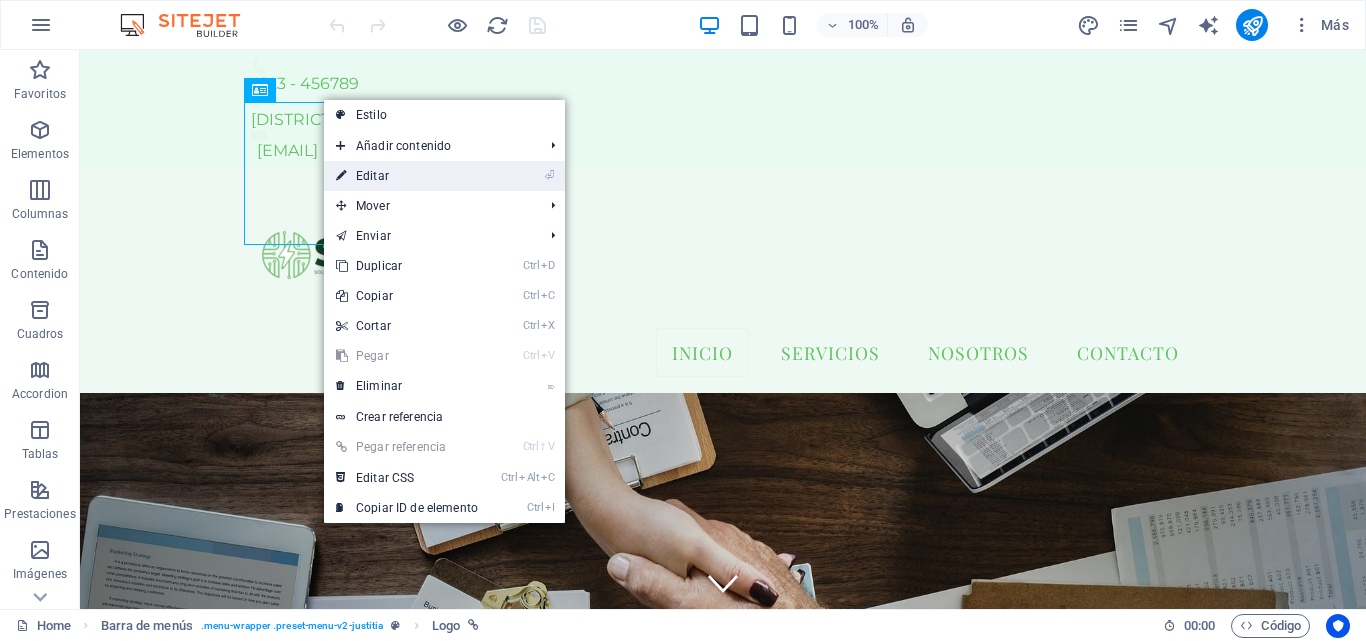 click on "⏎  Editar" at bounding box center [407, 176] 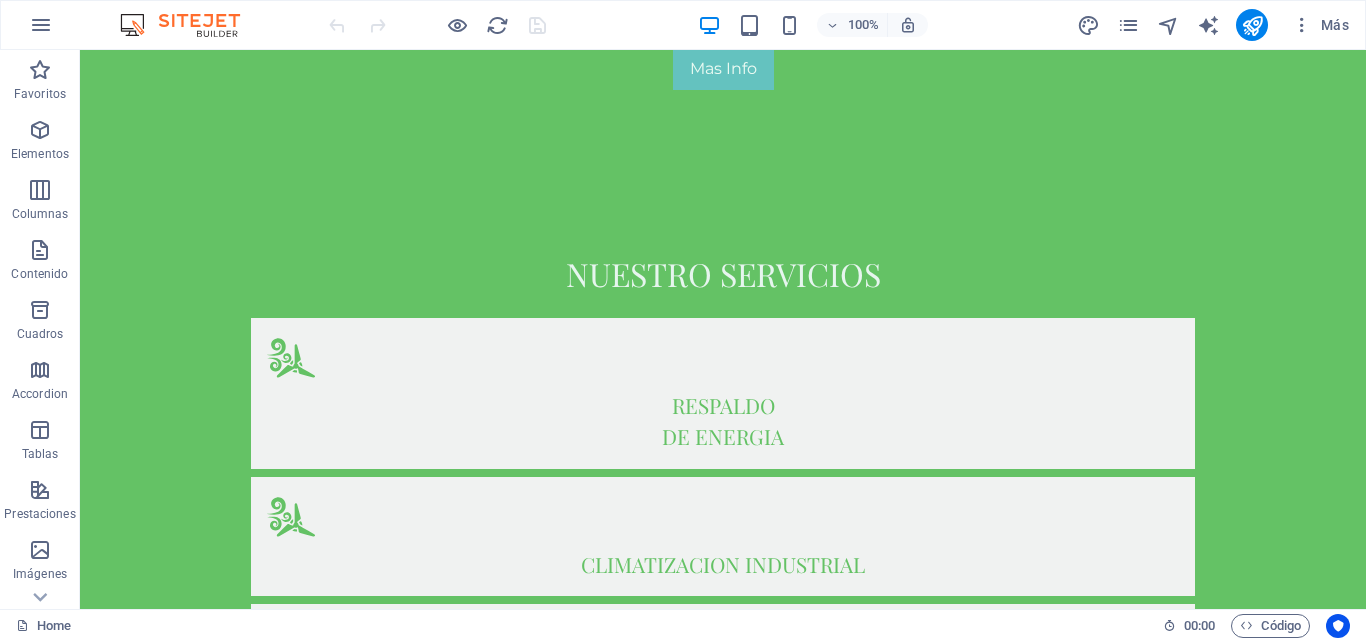 scroll, scrollTop: 1002, scrollLeft: 0, axis: vertical 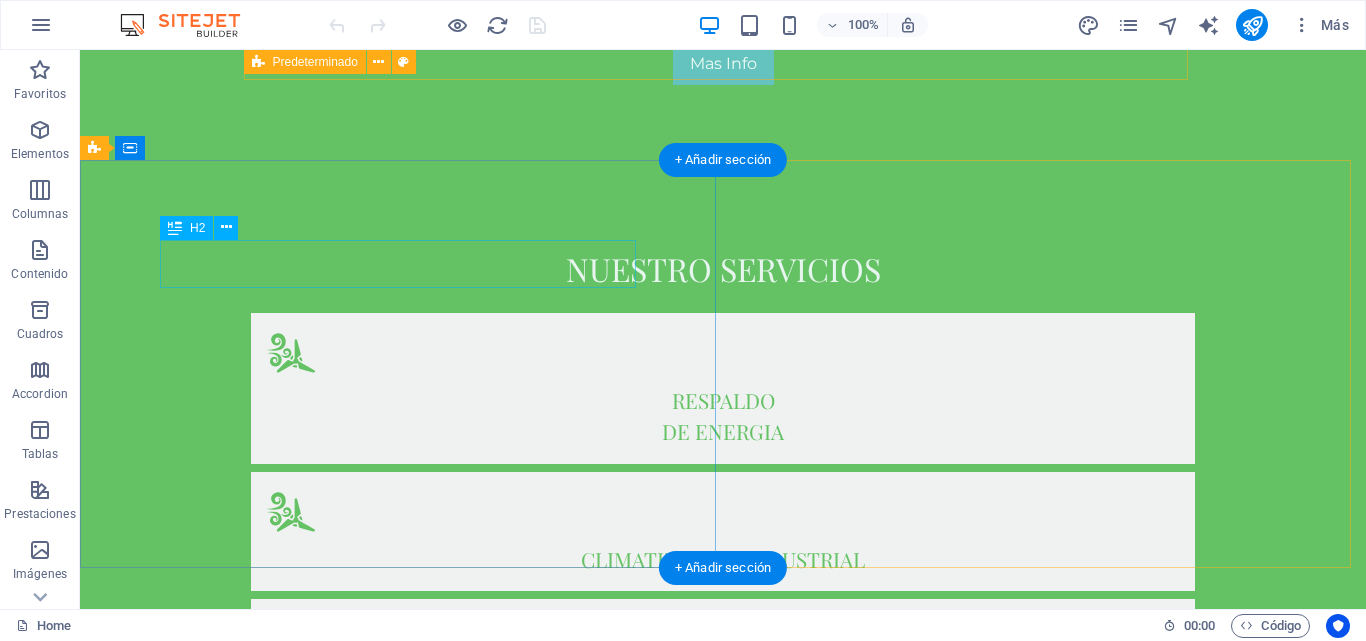 click on "NUESTROS CLIENTES" at bounding box center [723, 1156] 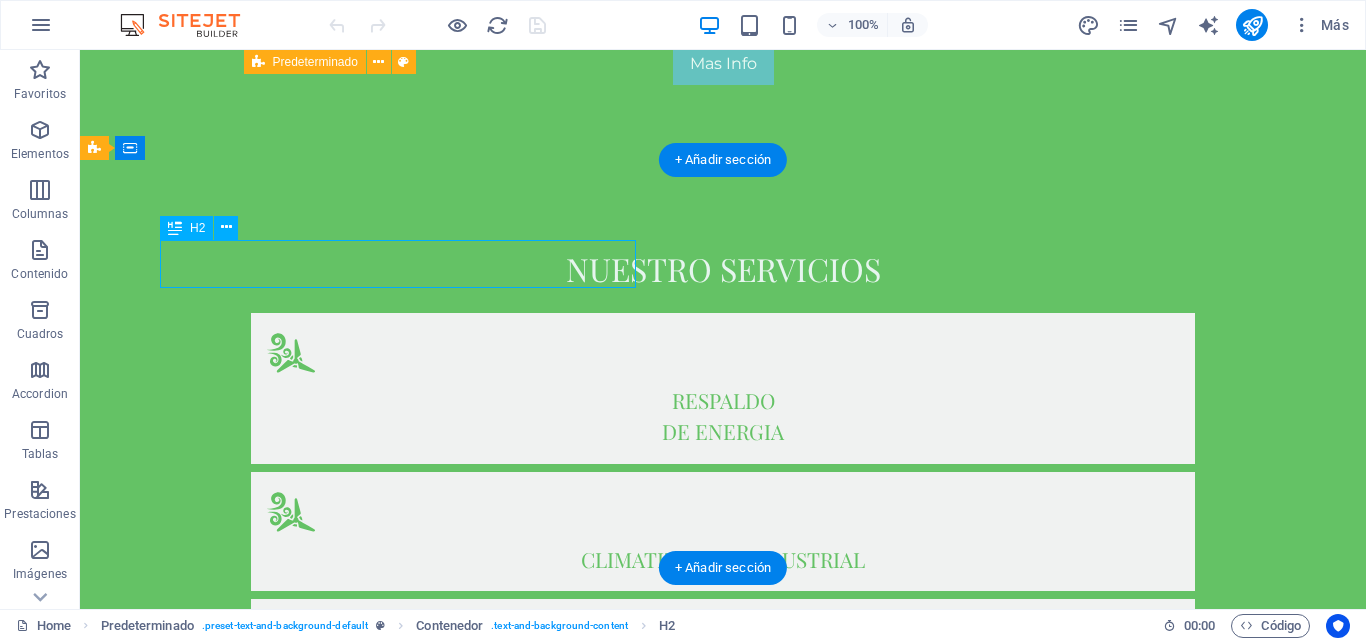 click on "NUESTROS CLIENTES" at bounding box center (723, 1156) 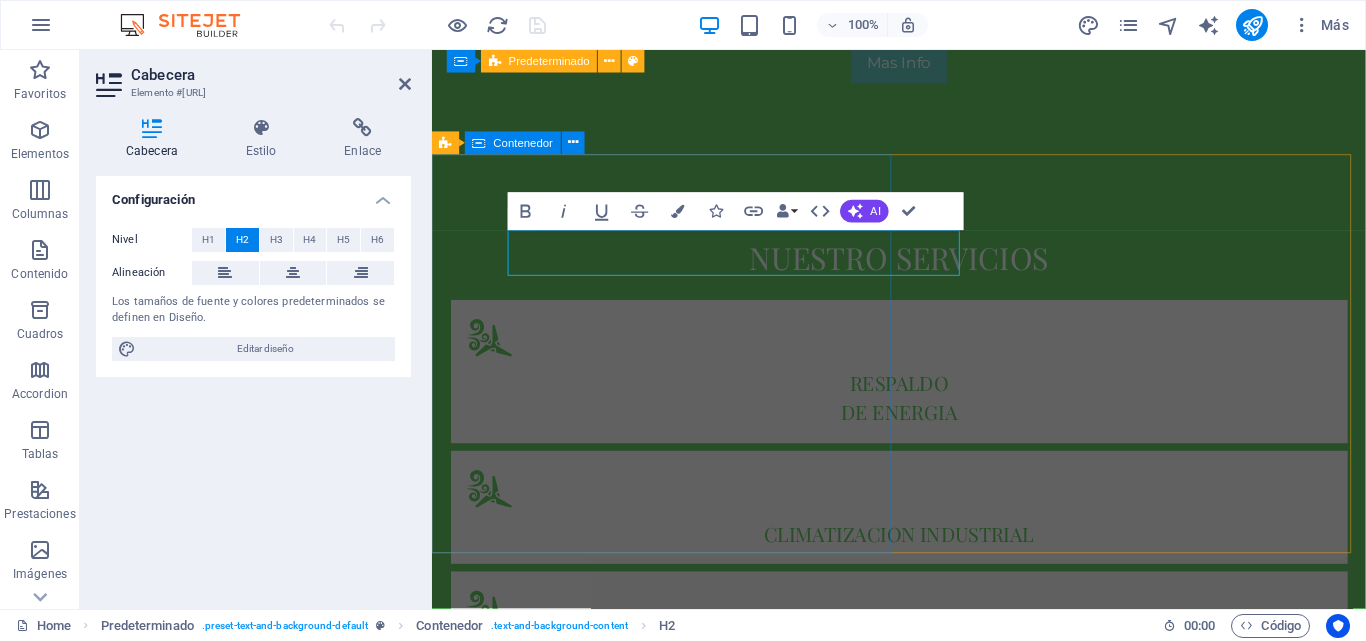 drag, startPoint x: 836, startPoint y: 269, endPoint x: 486, endPoint y: 280, distance: 350.17282 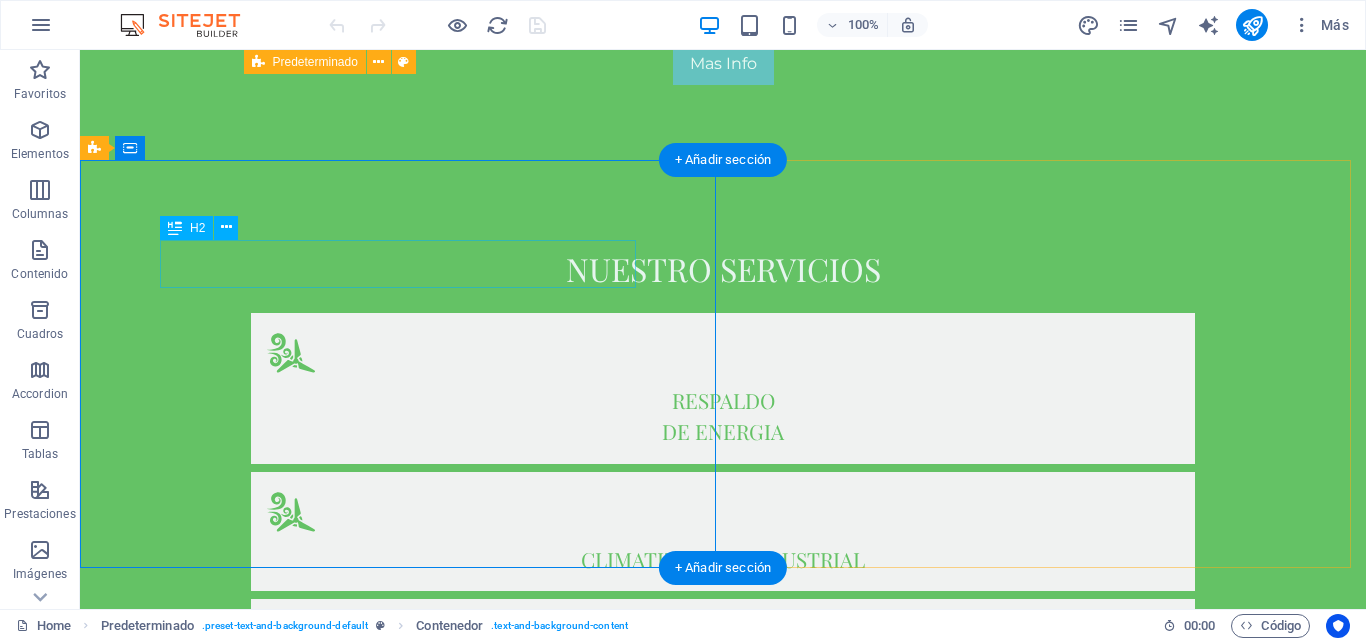 click on "NUESTROS CLIENTES" at bounding box center (723, 1156) 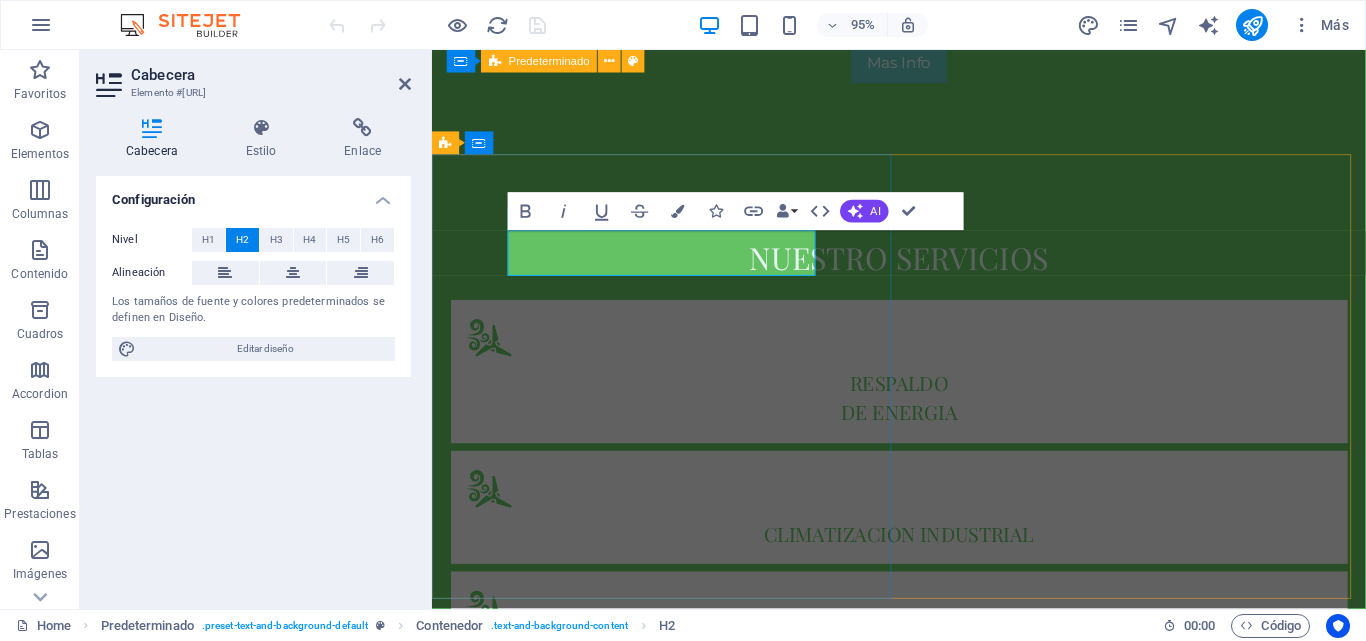 type 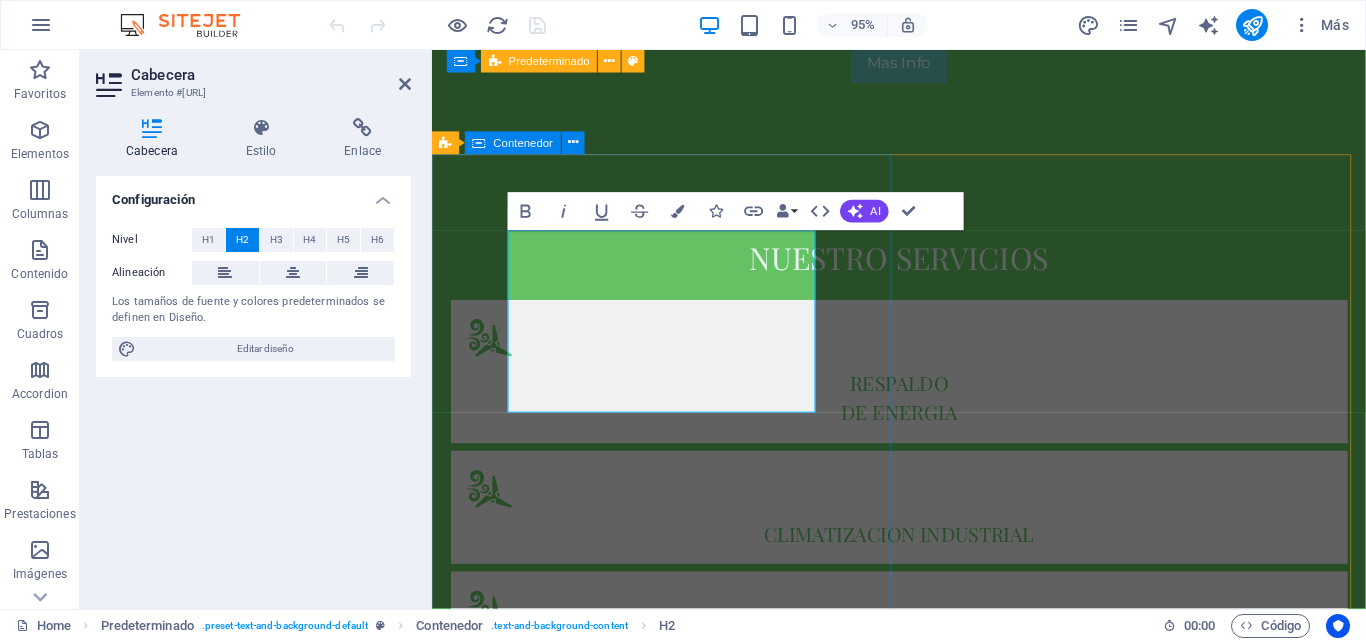 click on "Confiabilidad energetica para entornos criticos  A todos nuestros clientes, queremos agradecerles por confiar en nosotros como su aliado en ingeniería eléctrica. Cada proyecto que desarrollamos es una oportunidad para demostrar nuestro compromiso con la calidad, la seguridad y la innovación. Trabajamos con responsabilidad y profesionalismo para ofrecer soluciones personalizadas, eficientes y sostenibles, adaptadas a las necesidades específicas de cada uno de ustedes." at bounding box center [923, 1240] 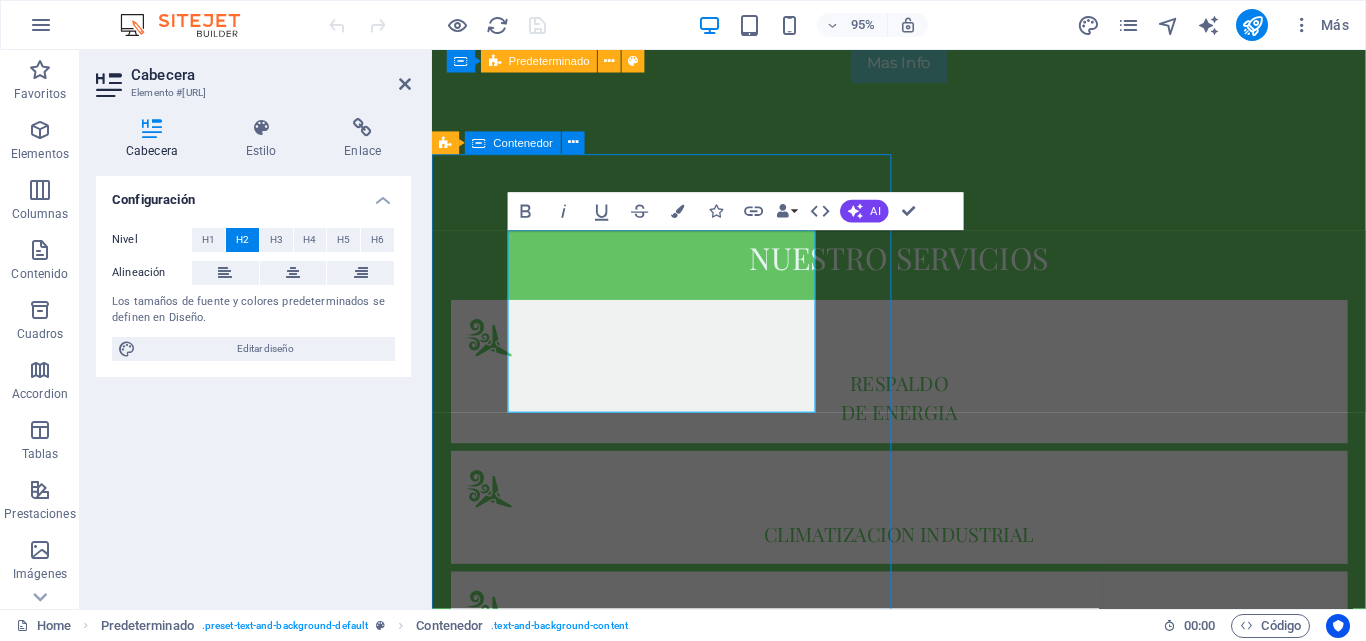 click on "Confiabilidad energetica para entornos criticos  A todos nuestros clientes, queremos agradecerles por confiar en nosotros como su aliado en ingeniería eléctrica. Cada proyecto que desarrollamos es una oportunidad para demostrar nuestro compromiso con la calidad, la seguridad y la innovación. Trabajamos con responsabilidad y profesionalismo para ofrecer soluciones personalizadas, eficientes y sostenibles, adaptadas a las necesidades específicas de cada uno de ustedes." at bounding box center (923, 1240) 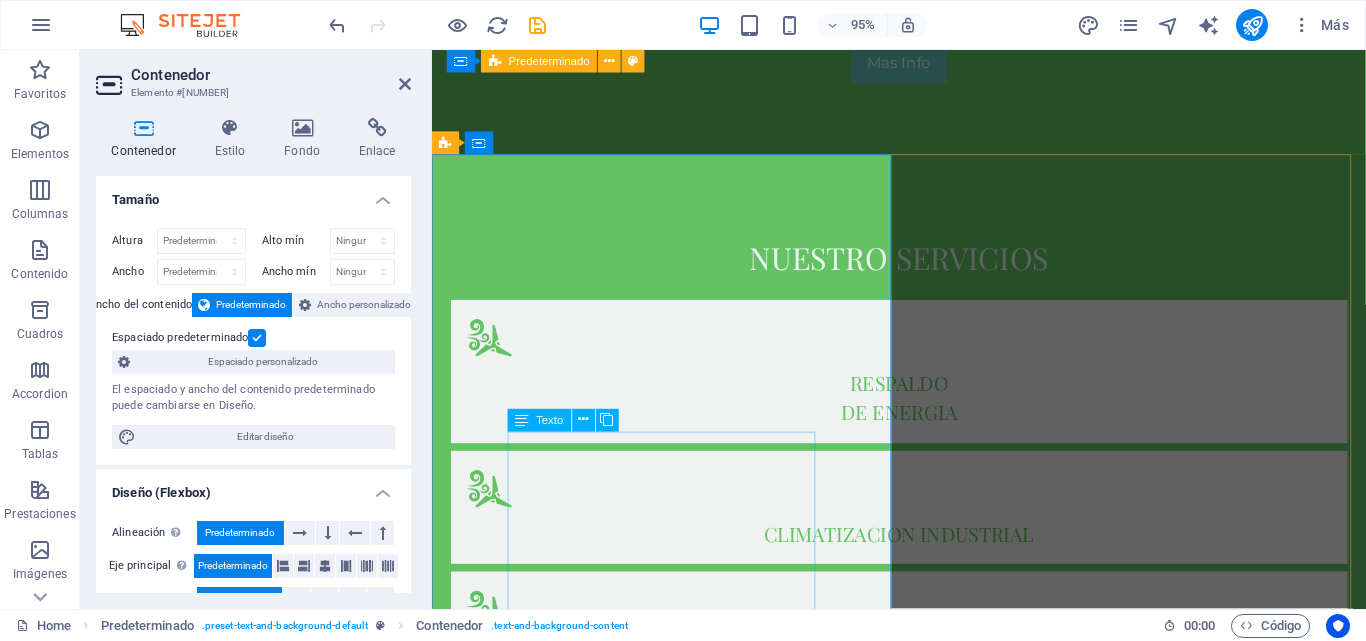 click on "A todos nuestros clientes, queremos agradecerles por confiar en nosotros como su aliado en ingeniería eléctrica. Cada proyecto que desarrollamos es una oportunidad para demostrar nuestro compromiso con la calidad, la seguridad y la innovación. Trabajamos con responsabilidad y profesionalismo para ofrecer soluciones personalizadas, eficientes y sostenibles, adaptadas a las necesidades específicas de cada uno de ustedes." at bounding box center [924, 1298] 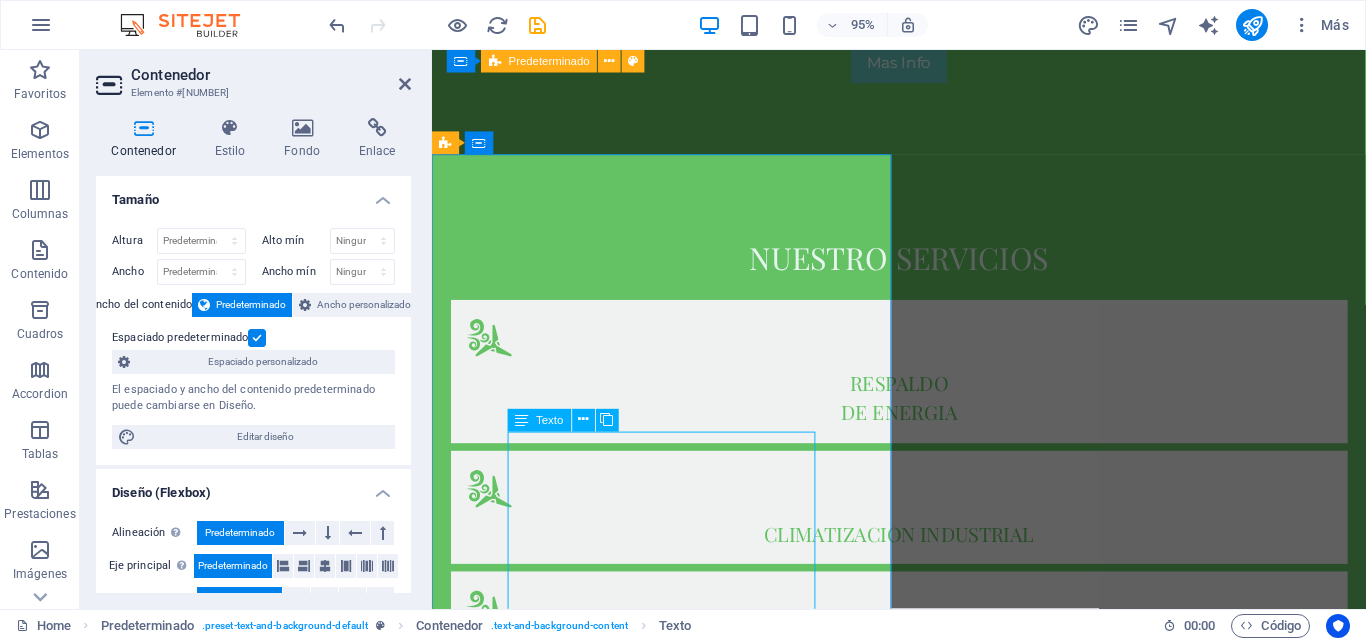 click on "A todos nuestros clientes, queremos agradecerles por confiar en nosotros como su aliado en ingeniería eléctrica. Cada proyecto que desarrollamos es una oportunidad para demostrar nuestro compromiso con la calidad, la seguridad y la innovación. Trabajamos con responsabilidad y profesionalismo para ofrecer soluciones personalizadas, eficientes y sostenibles, adaptadas a las necesidades específicas de cada uno de ustedes." at bounding box center (924, 1298) 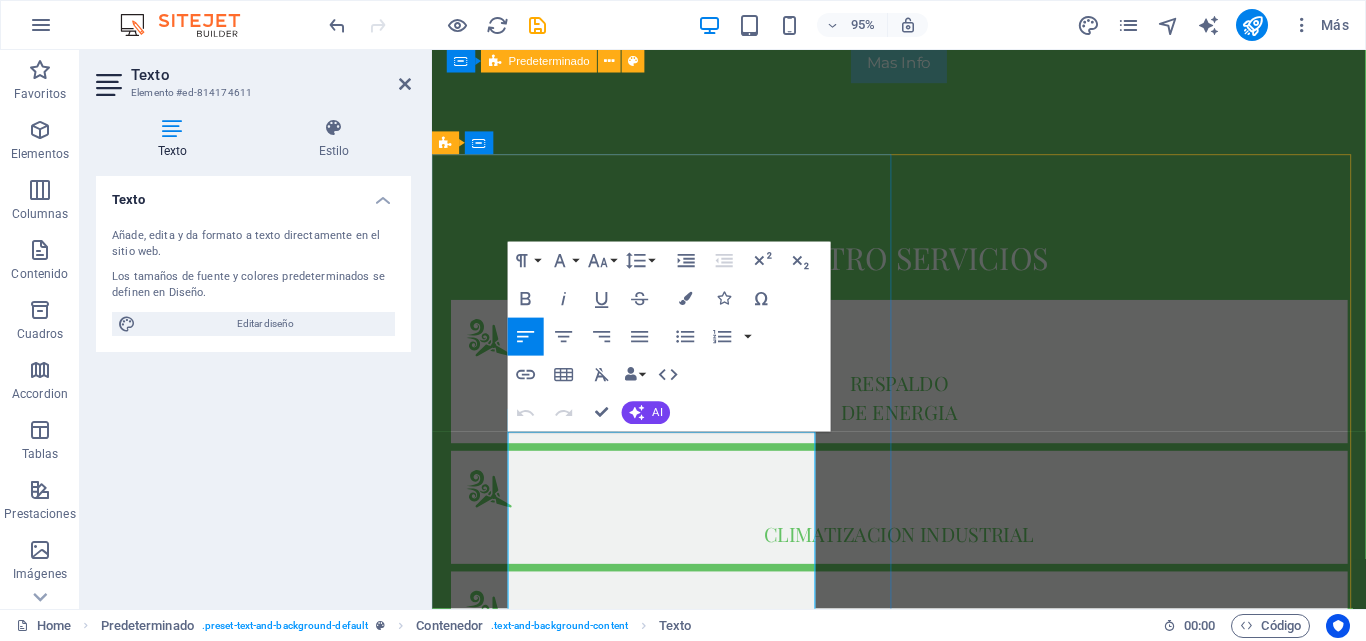 click on "A todos nuestros clientes, queremos agradecerles por confiar en nosotros como su aliado en ingenieria electrica. Cada proyecto que desarrollamos es una oportunidad para demostrar nuestro compromiso con la calidad, la seguridad y la innovacion." at bounding box center (924, 1278) 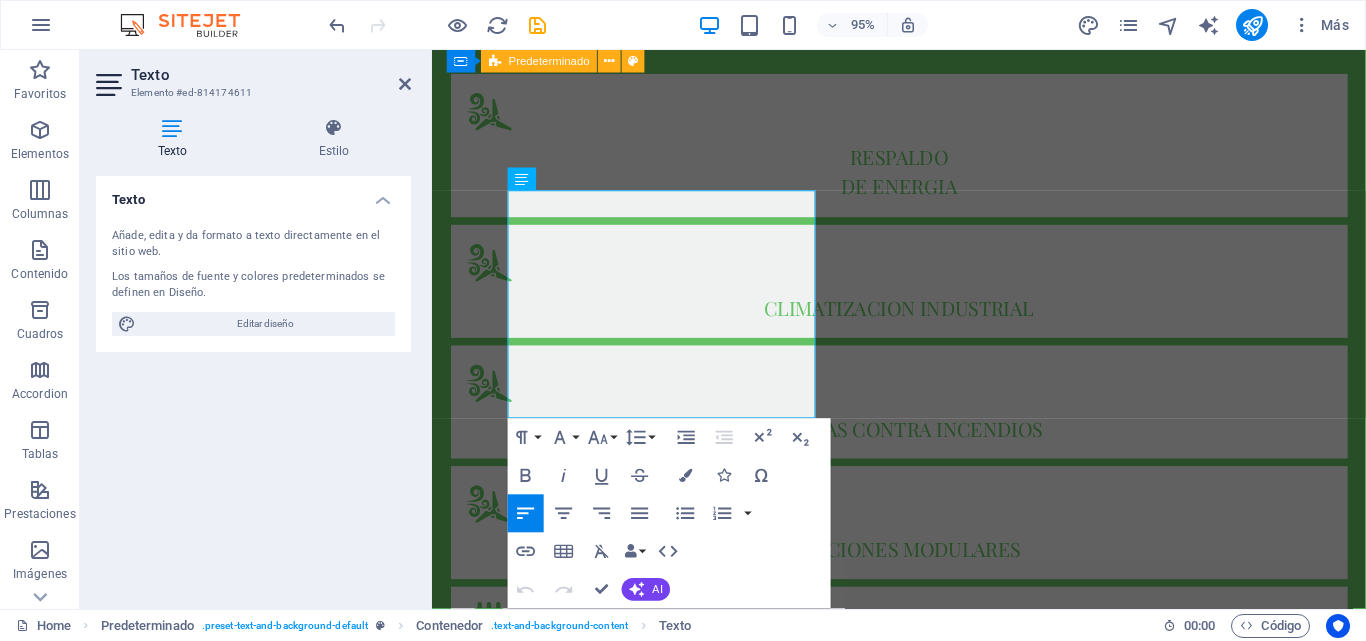 scroll, scrollTop: 1256, scrollLeft: 0, axis: vertical 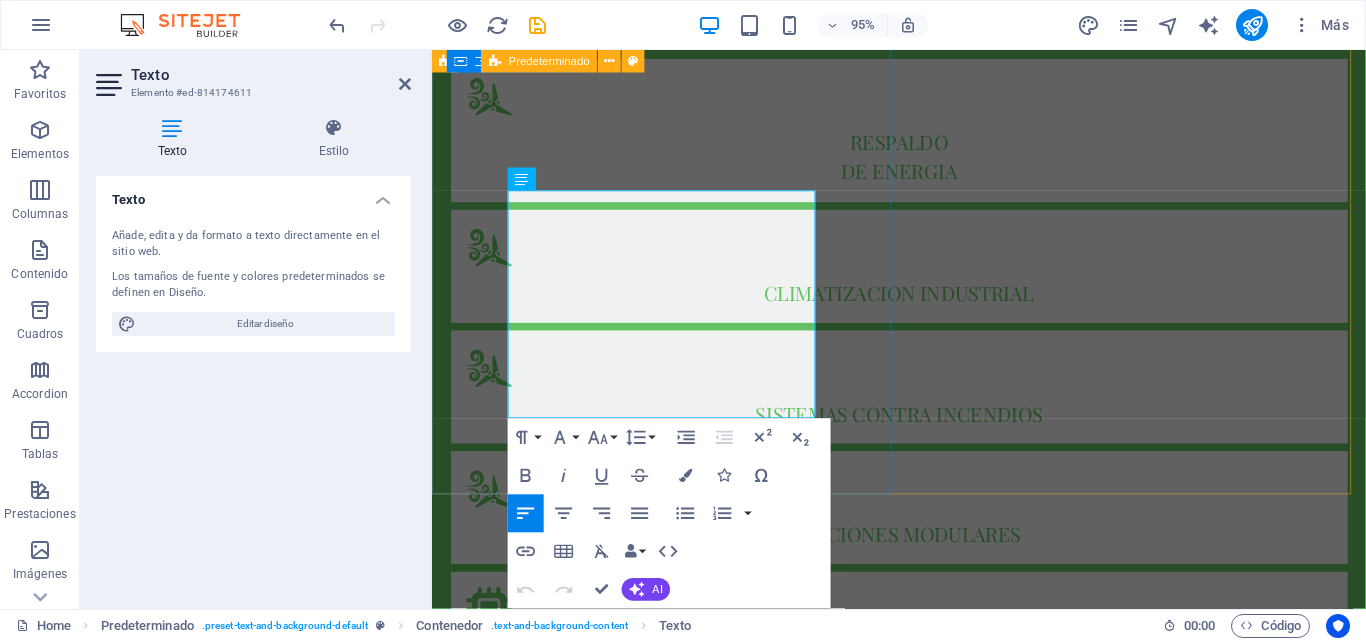 drag, startPoint x: 715, startPoint y: 426, endPoint x: 466, endPoint y: 189, distance: 343.75864 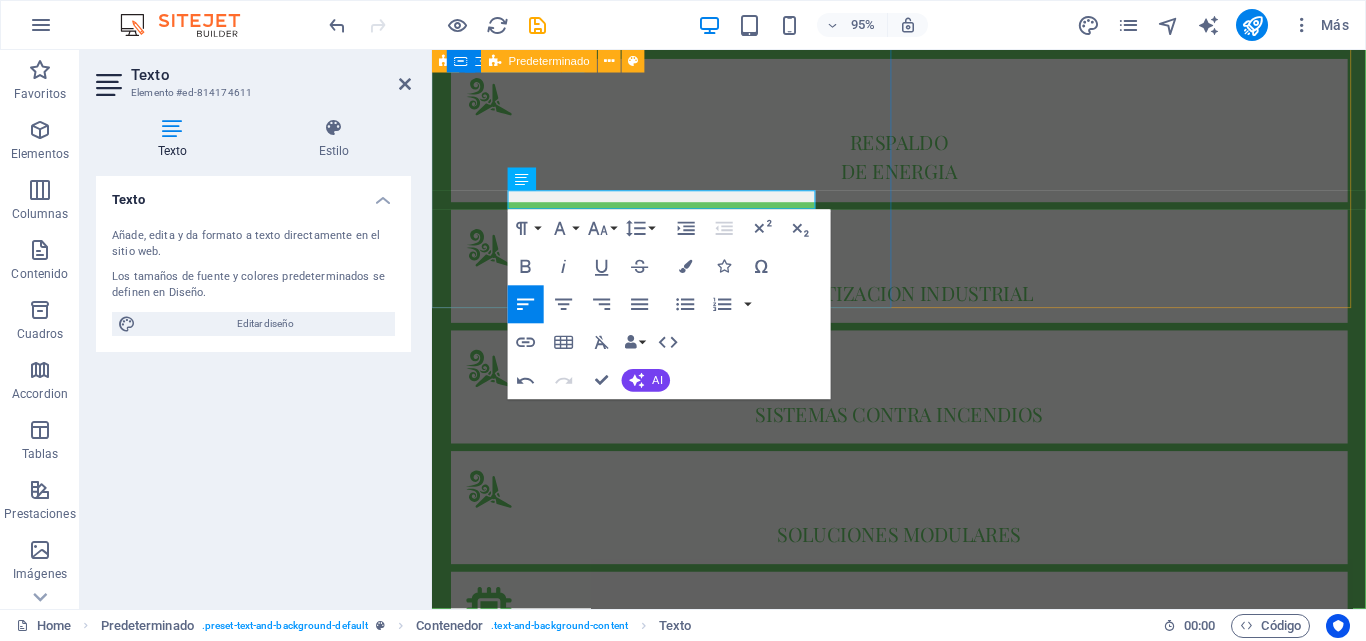 click on "Confiabilidad energetica para entornos criticos" at bounding box center [923, 946] 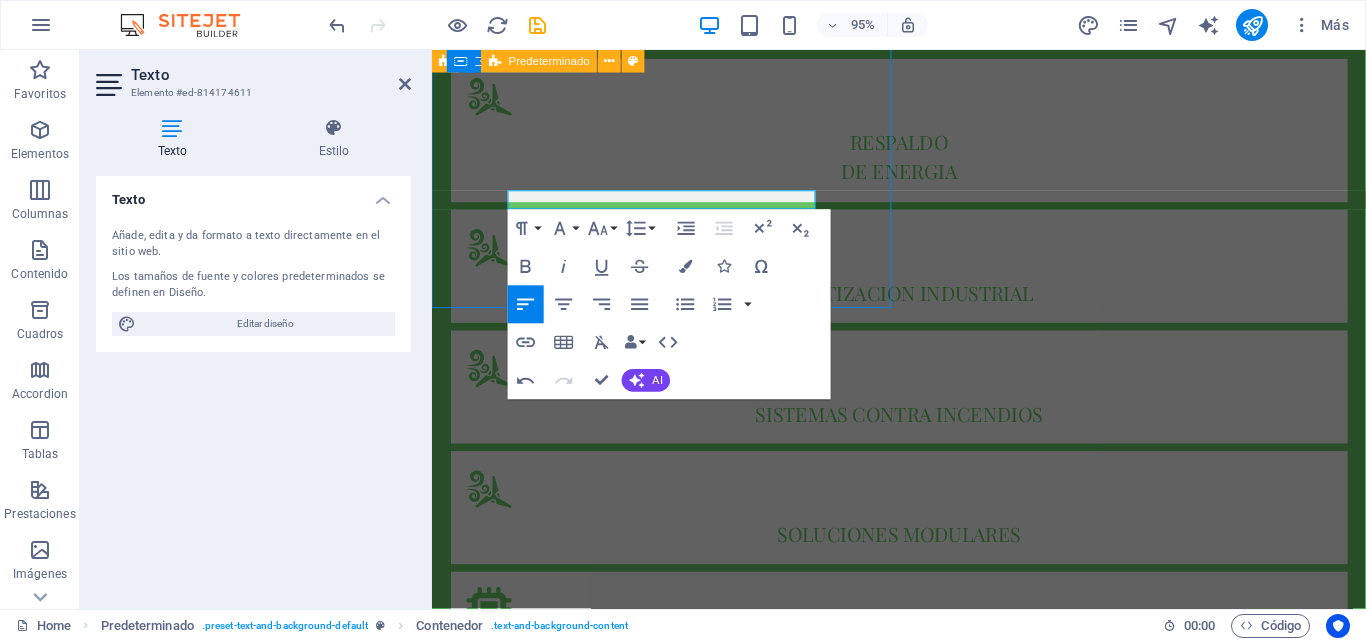 click on "Confiabilidad energetica para entornos criticos" at bounding box center [923, 946] 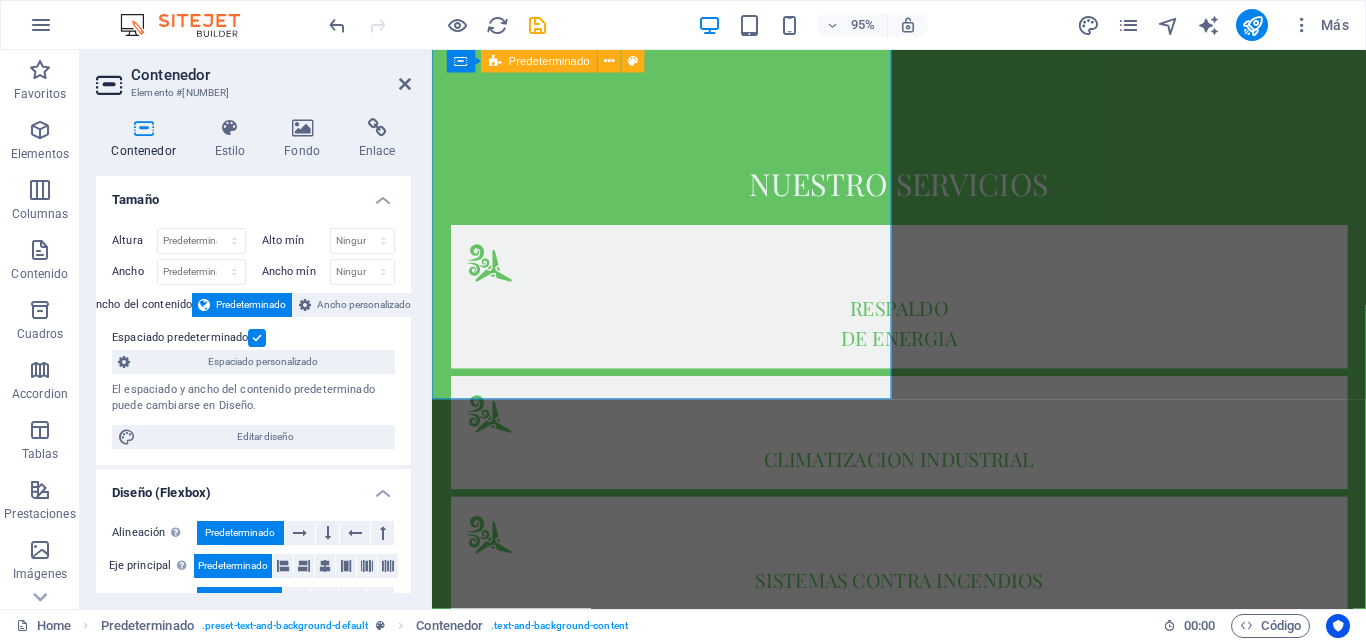 scroll, scrollTop: 1160, scrollLeft: 0, axis: vertical 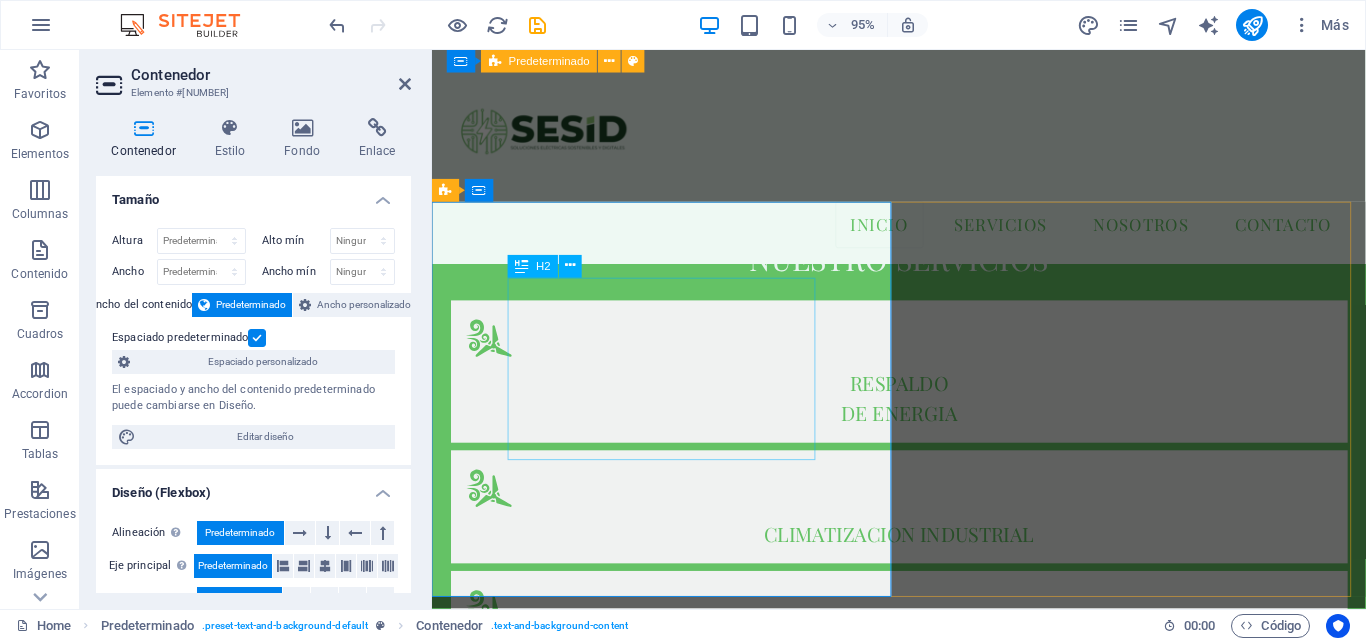 click on "Confiabilidad energetica para entornos criticos" at bounding box center (924, 1181) 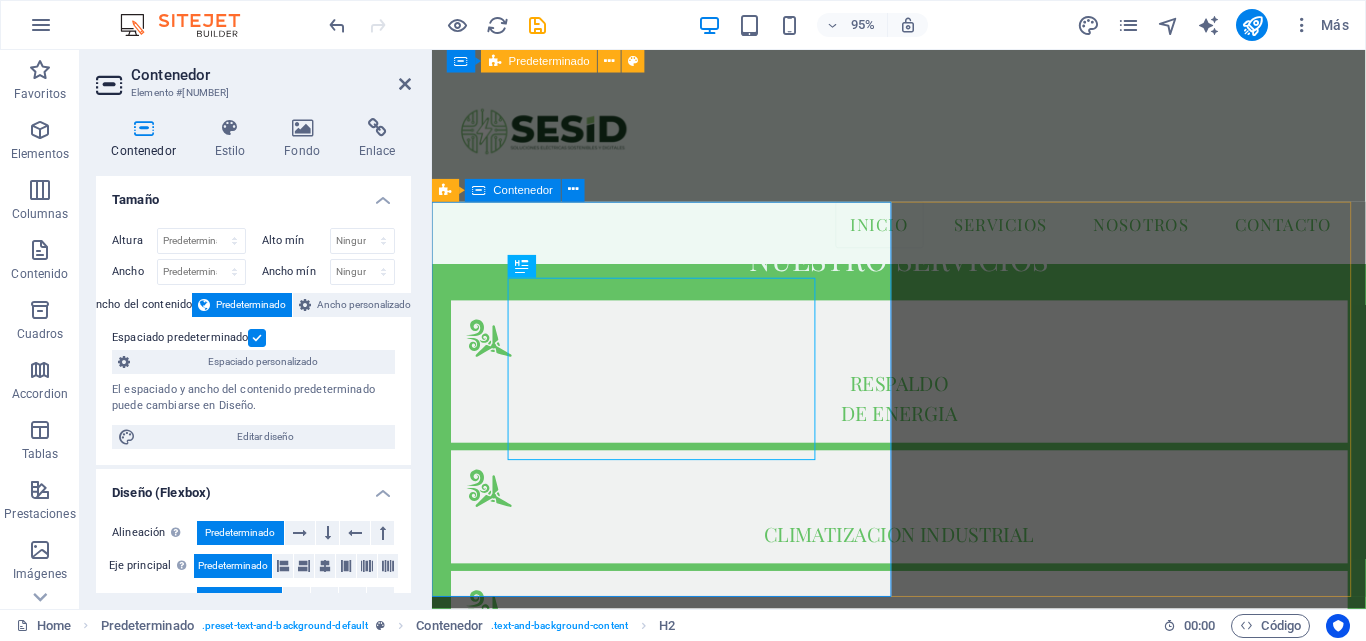 click on "Confiabilidad energetica para entornos criticos" at bounding box center (923, 1191) 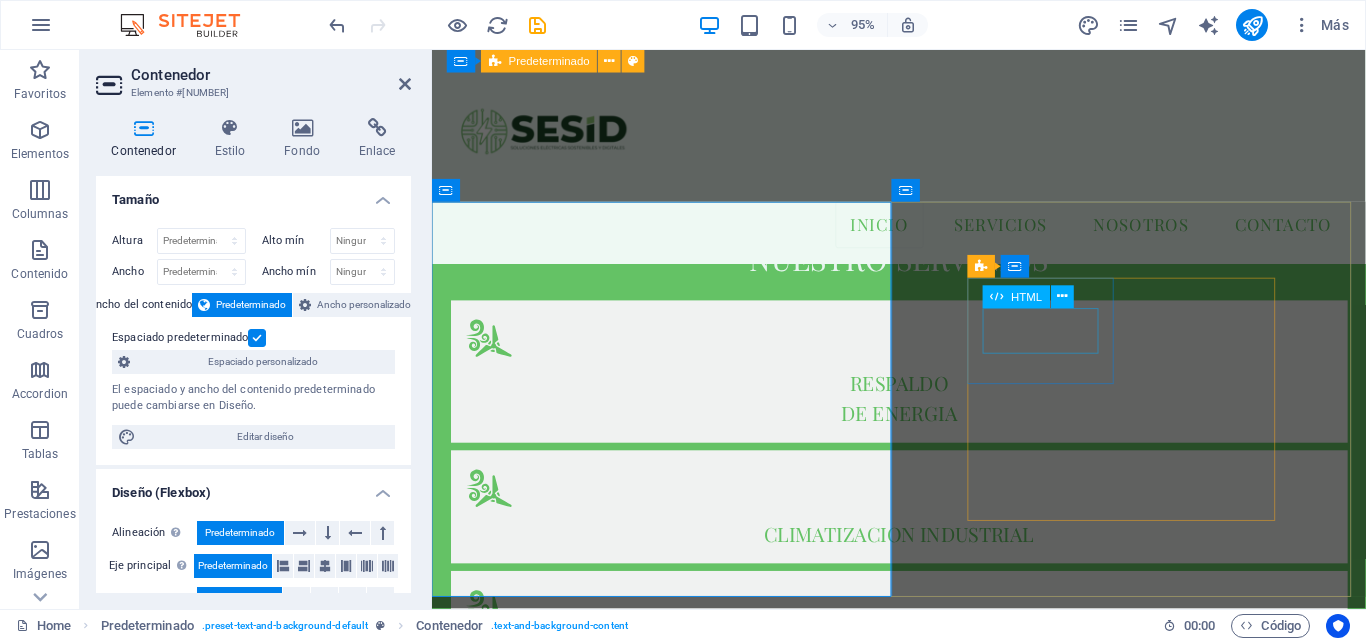 click on "20" at bounding box center (924, 1967) 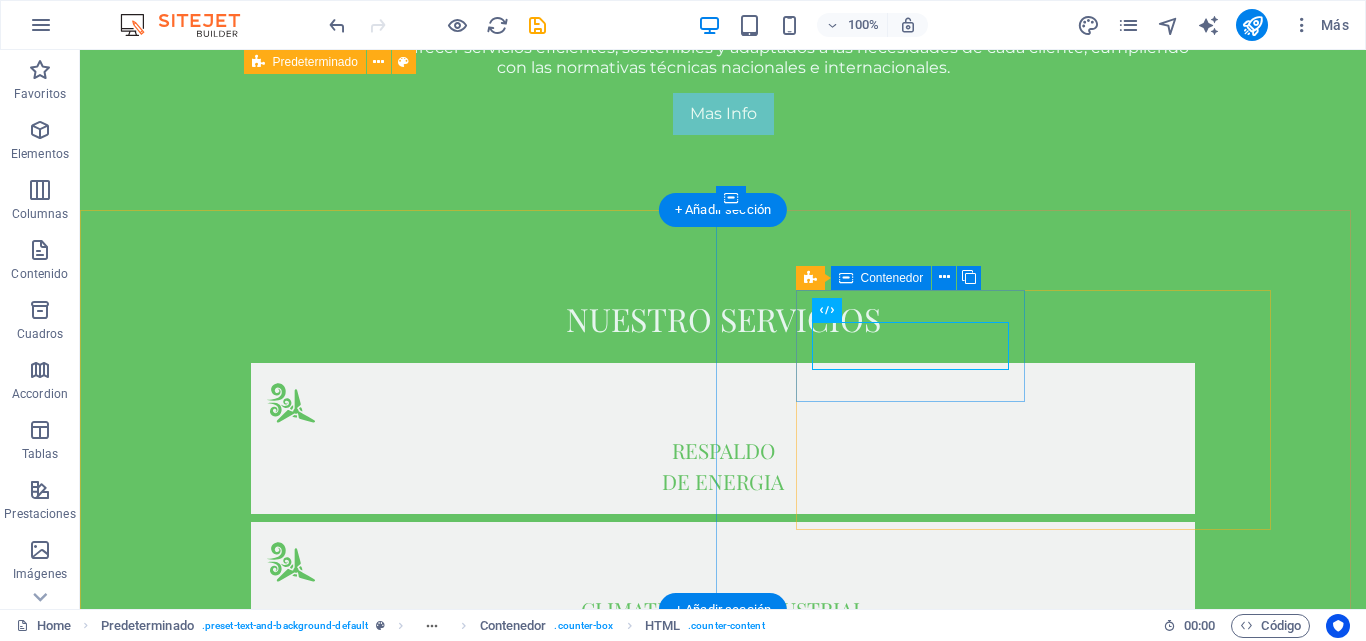 click on "PROYECTOS   [YEAR]" at bounding box center [723, 2016] 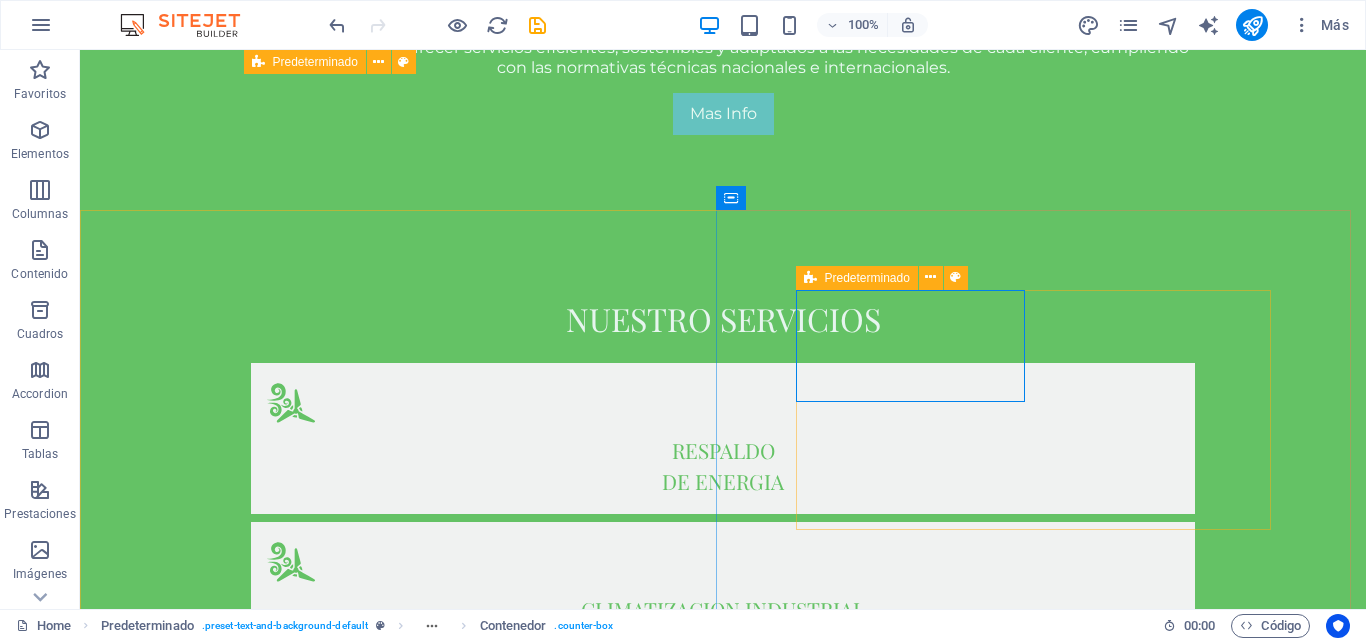 click at bounding box center (810, 278) 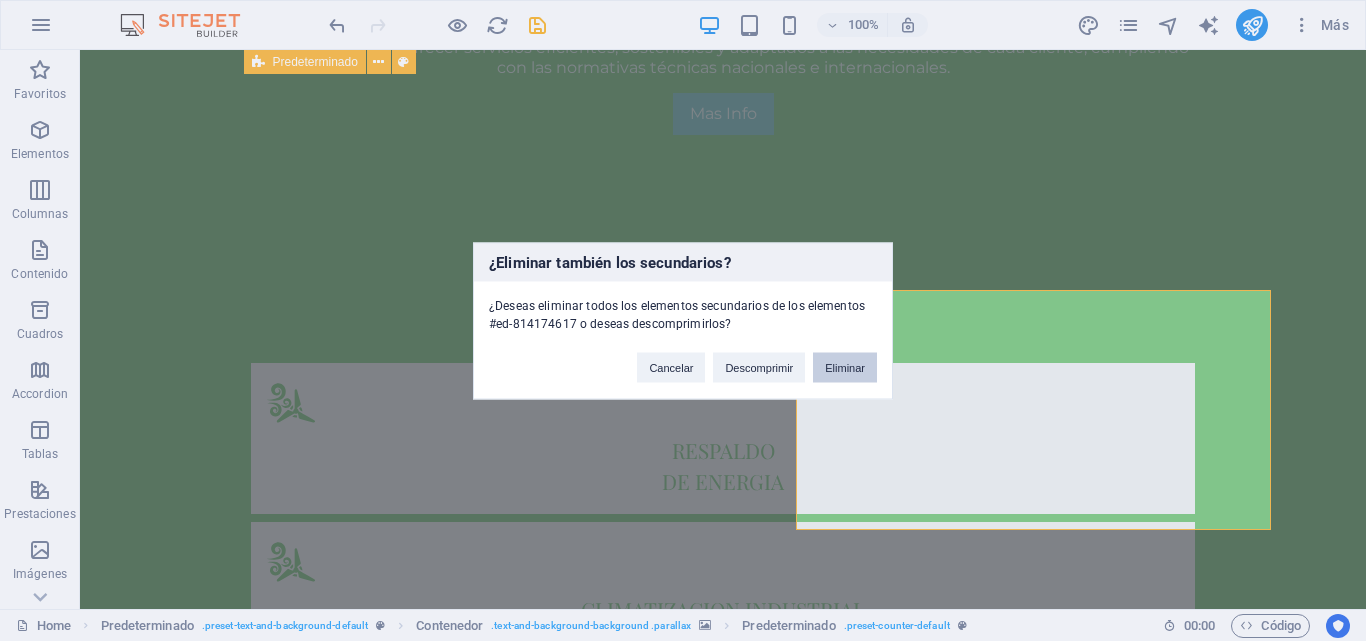 click on "Eliminar" at bounding box center [845, 367] 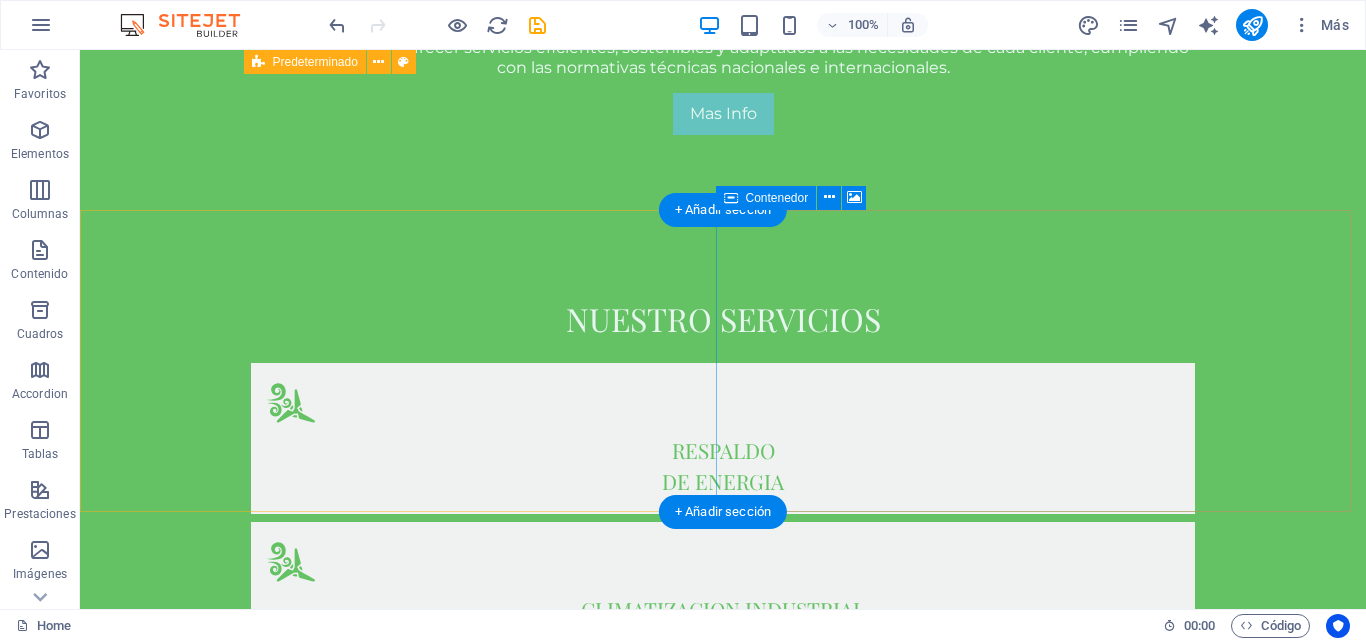 click on "Añadir elementos" at bounding box center (652, 1990) 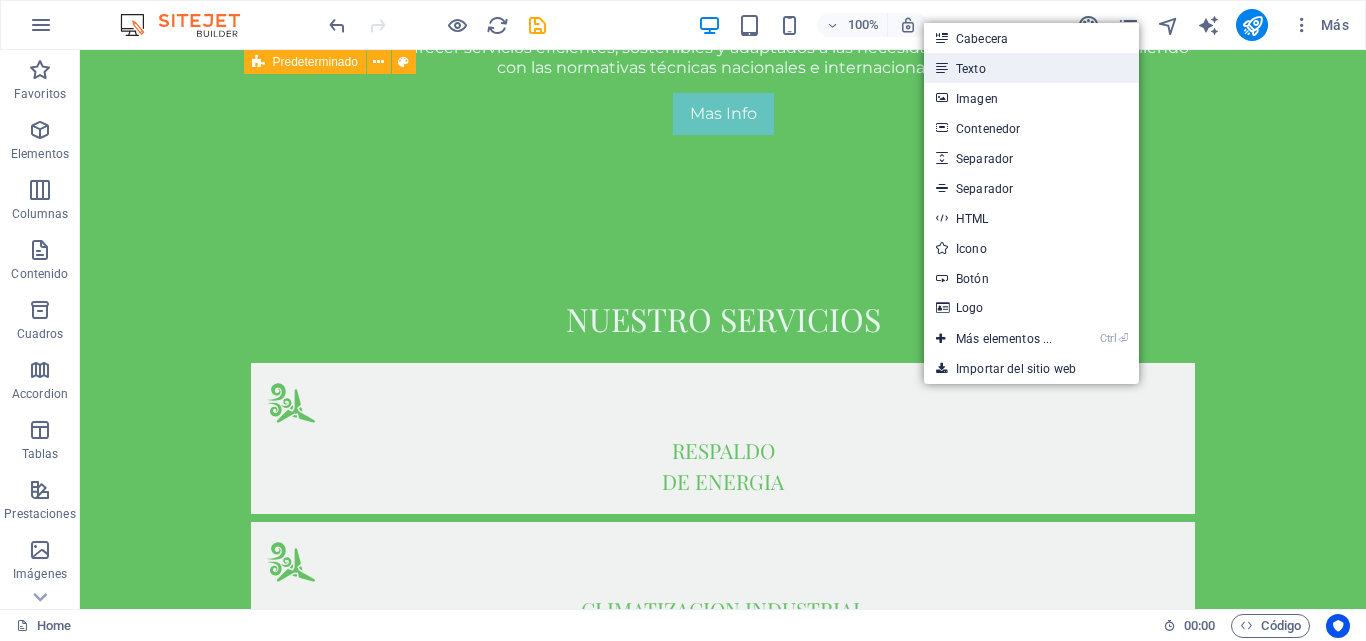 click on "Texto" at bounding box center [1031, 68] 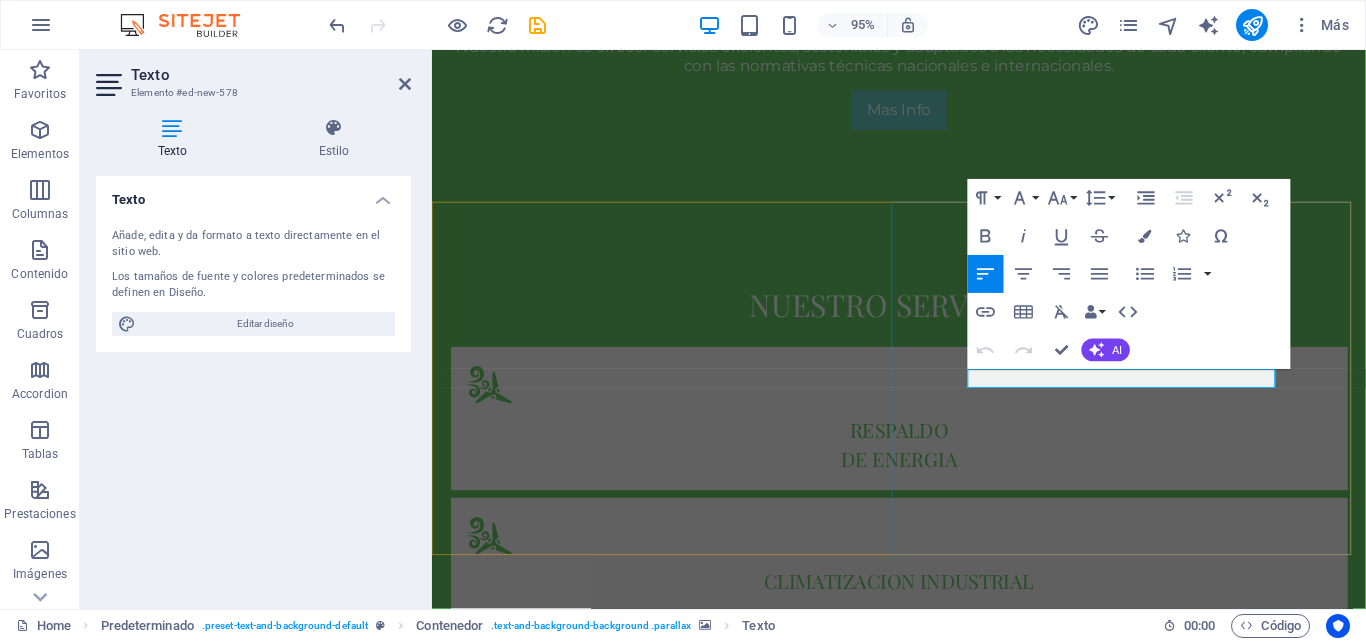 type 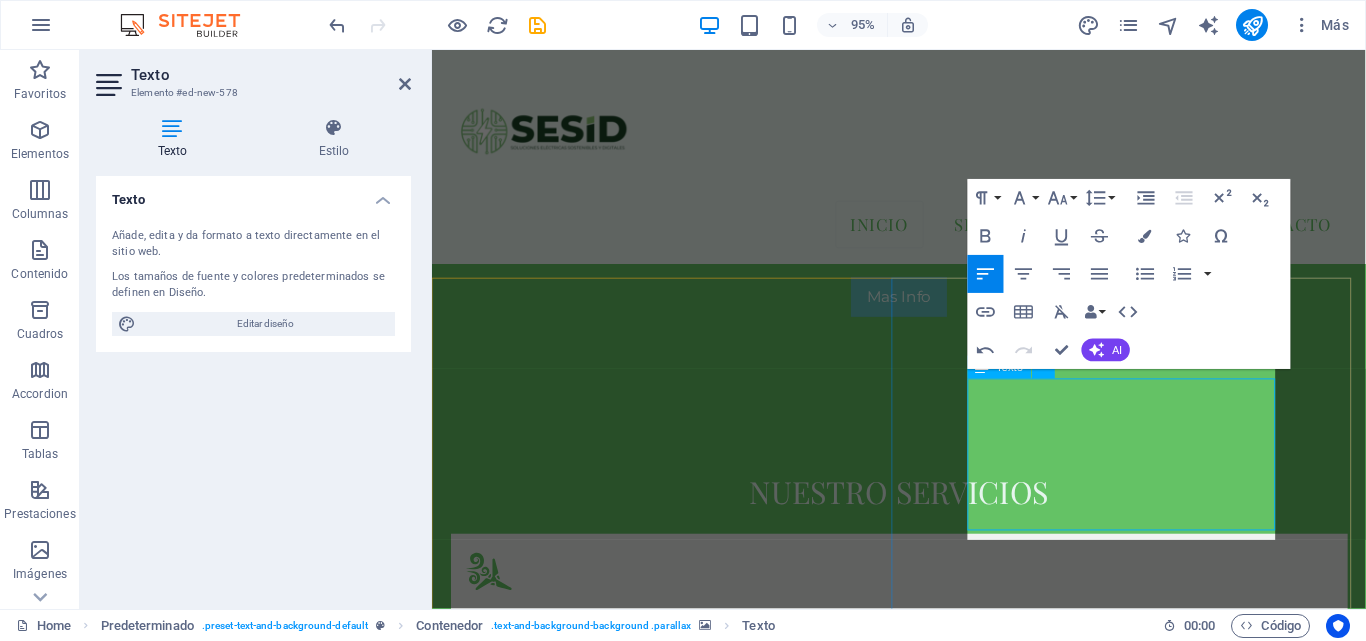 scroll, scrollTop: 872, scrollLeft: 0, axis: vertical 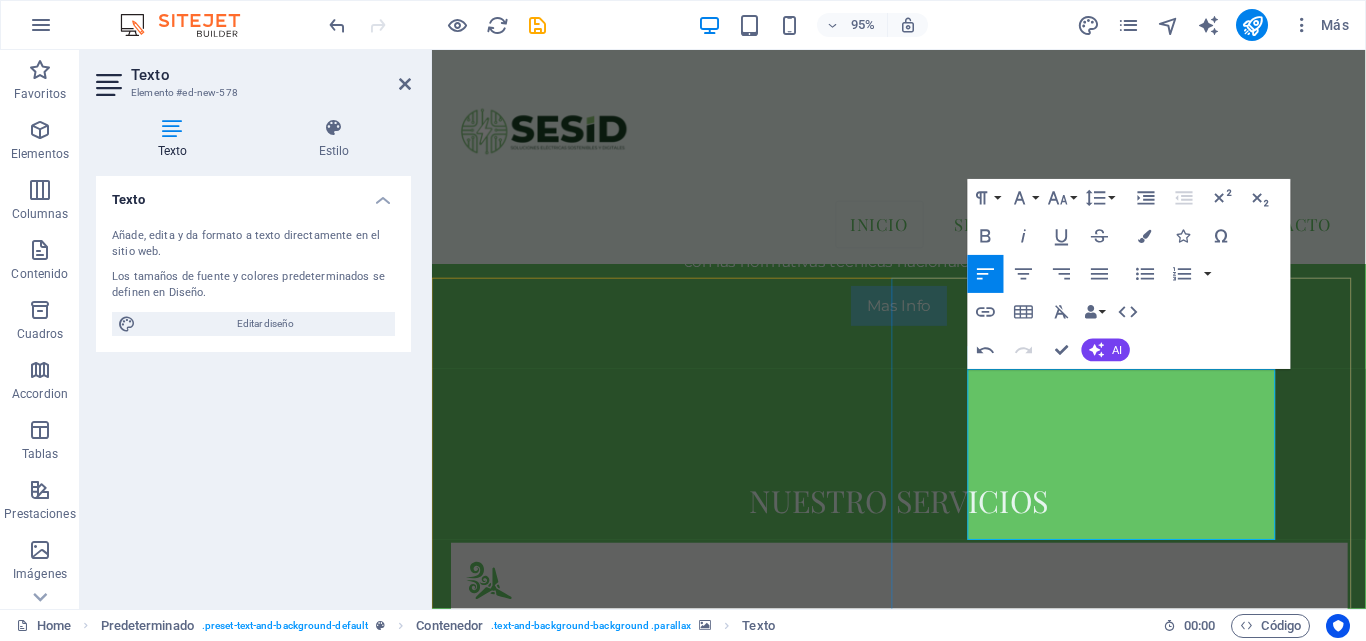 click on "brindamos seguridad operativa y continuidad en infraestructura critica para sectores industriales, energeticos y mineros. en SESID SAC desarrollamos solcuines integrales que protegen sistemas criticos mediante tecnolofgia conectada y analisis predictivo. nuestra propuesta 360 garantiza eficiencia , sostenibilidad y seguridad" at bounding box center (924, 2184) 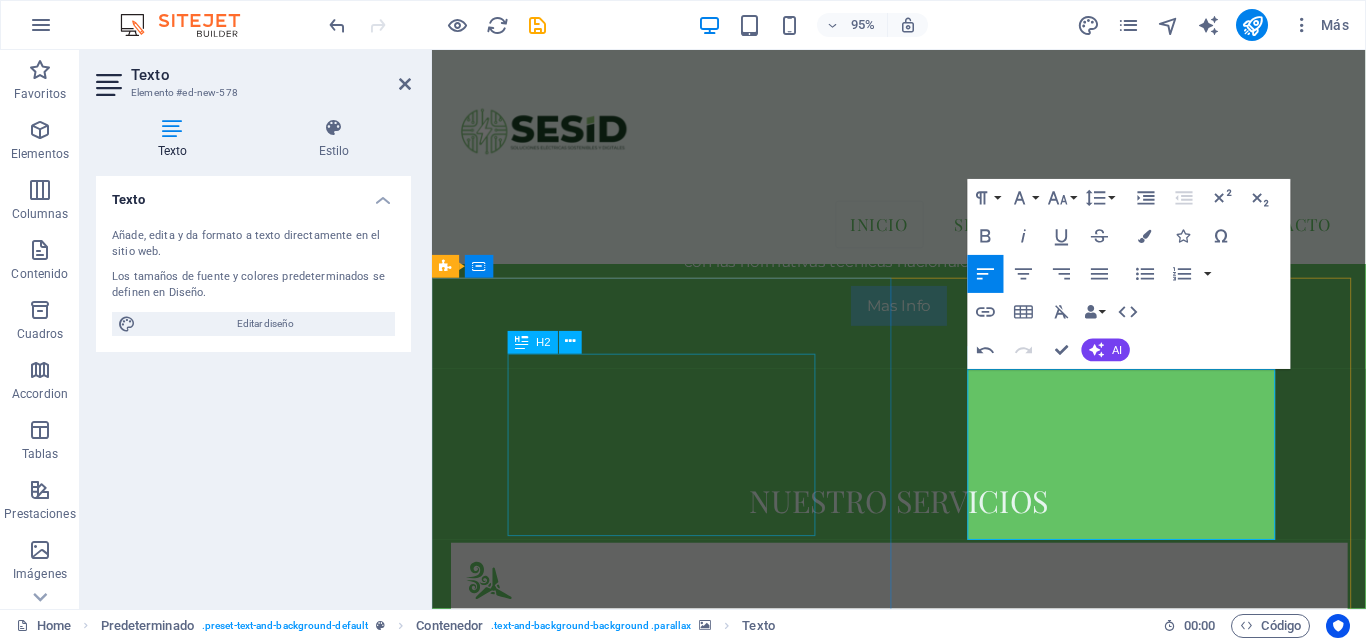 click on "Confiabilidad energetica para entornos criticos" at bounding box center [924, 1436] 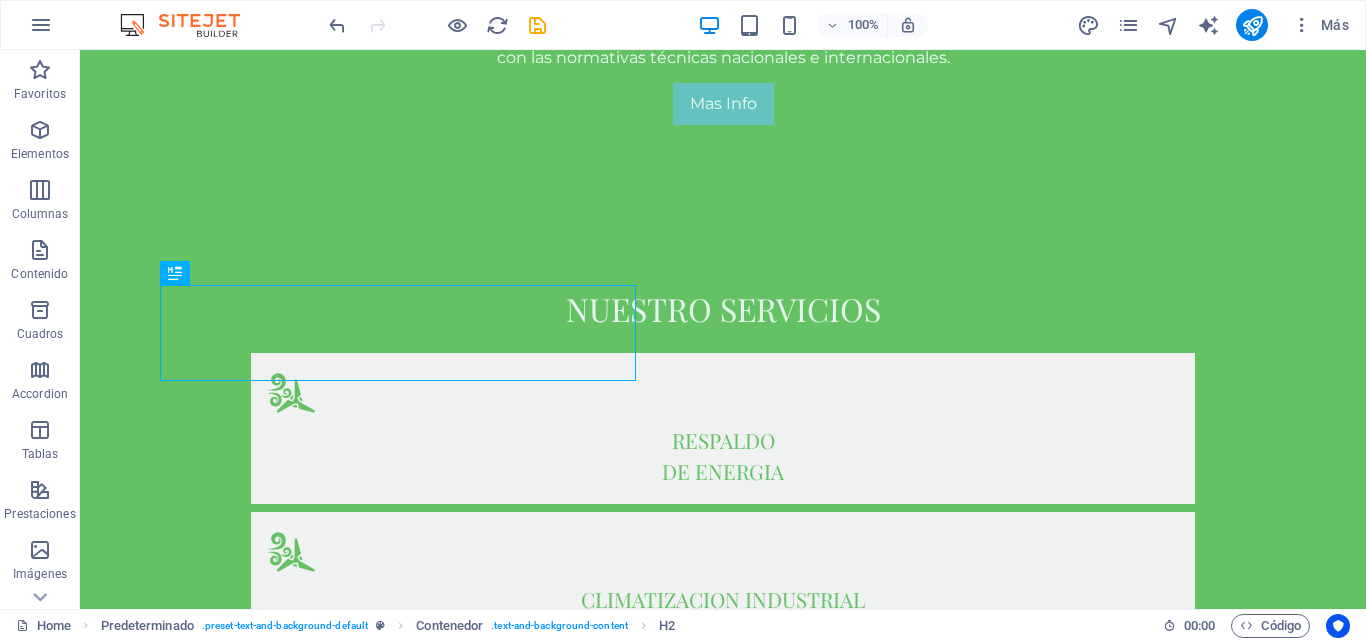 scroll, scrollTop: 967, scrollLeft: 0, axis: vertical 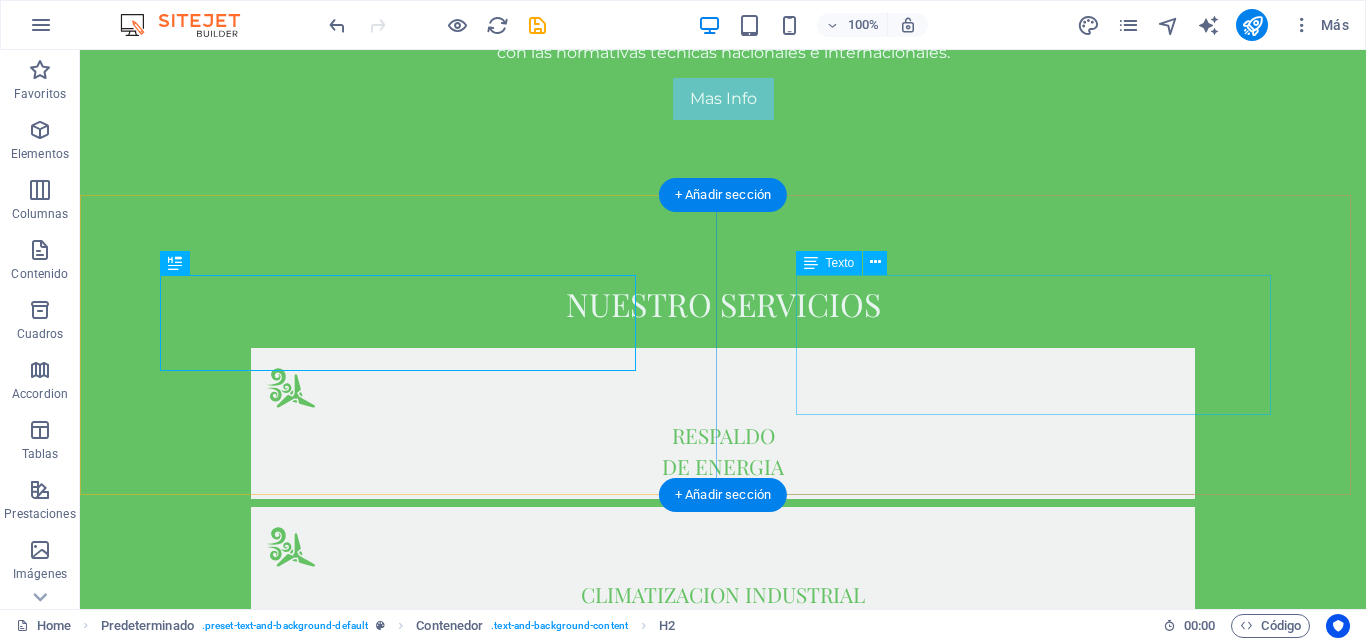 click on "brindamos seguridad operativa y continuidad en infraestructura critica para sectores industriales, energeticos y mineros. en SESID SAC desarrollamos solcuines integrales que protegen sistemas criticos mediante tecnolofgia conectada y analisis predictivo. nuestra propuesta 360 garantiza eficiencia , sostenibilidad y seguridad" at bounding box center (723, 1913) 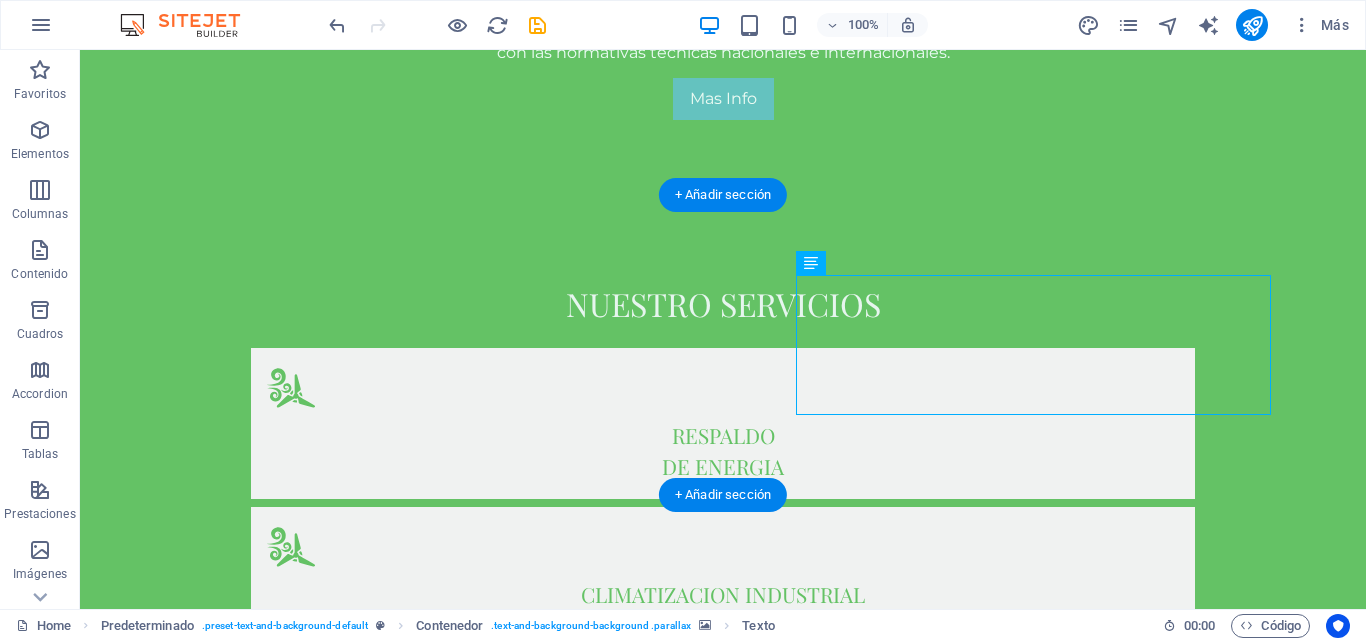 click at bounding box center (723, 1506) 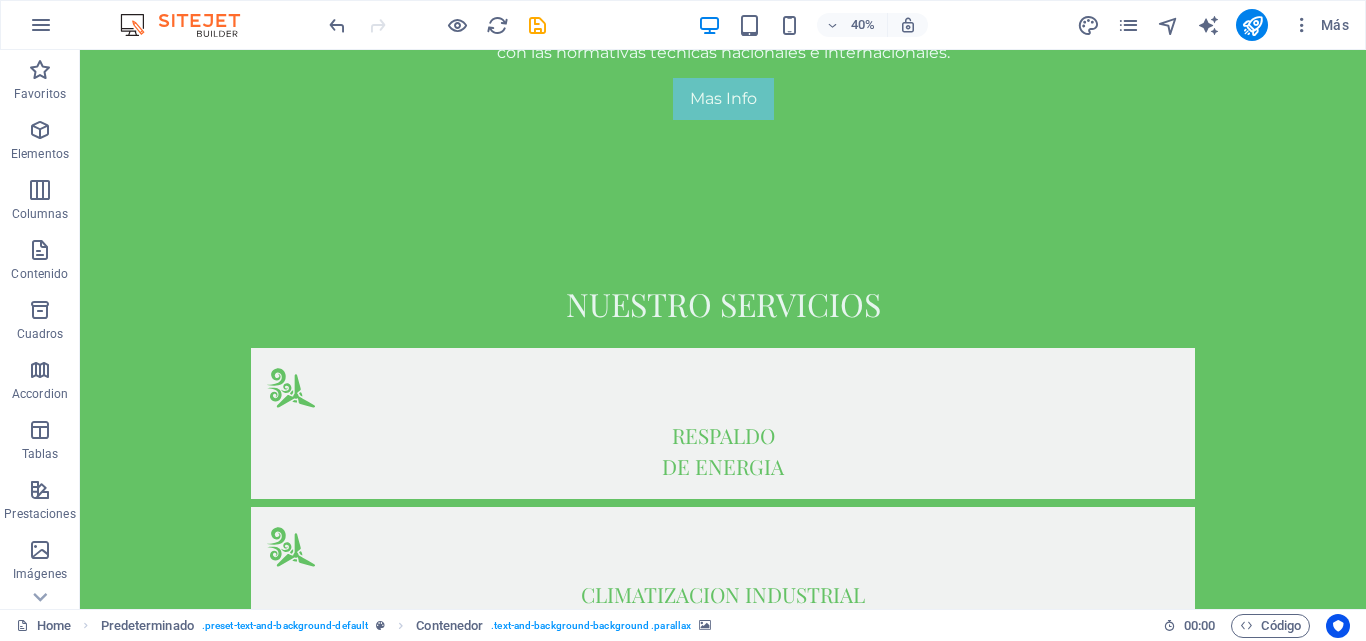 scroll, scrollTop: 820, scrollLeft: 0, axis: vertical 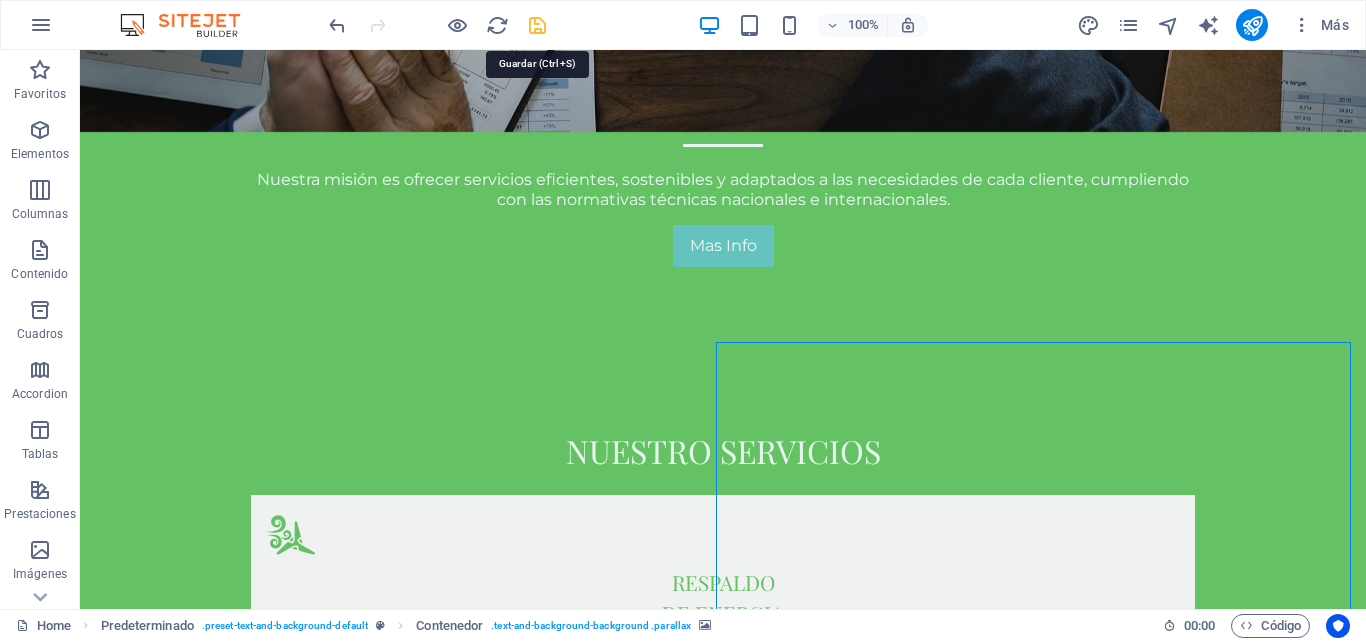 click at bounding box center [537, 25] 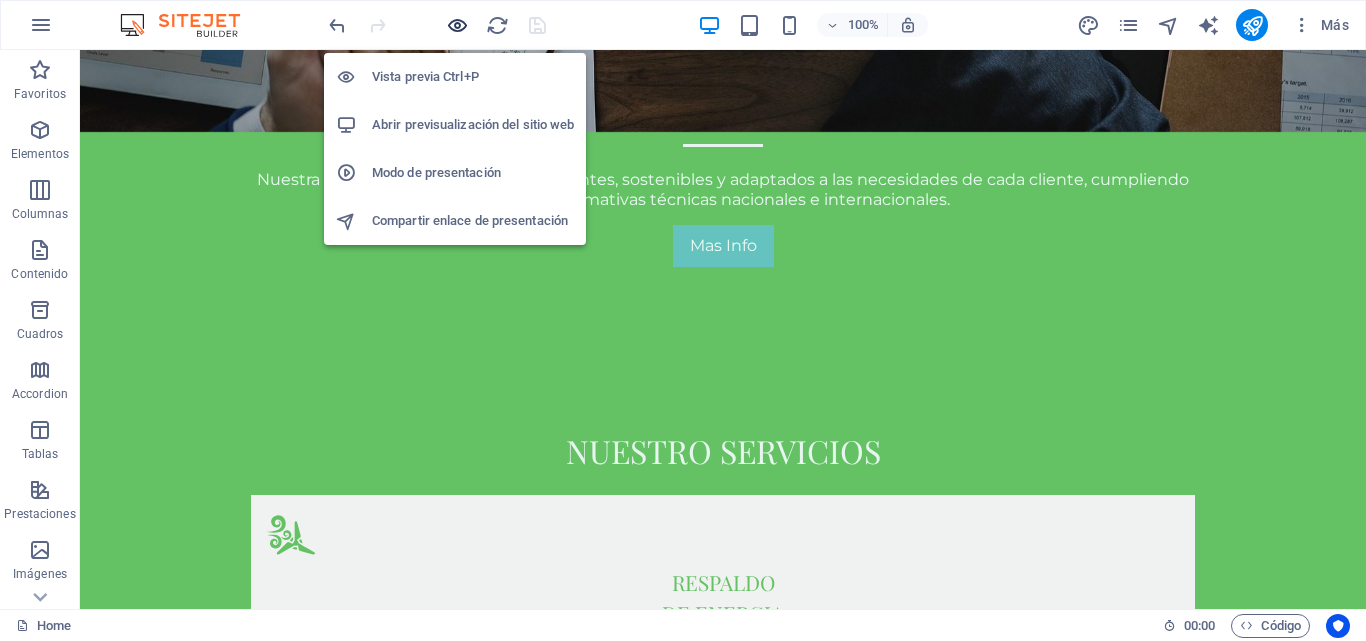 click at bounding box center [457, 25] 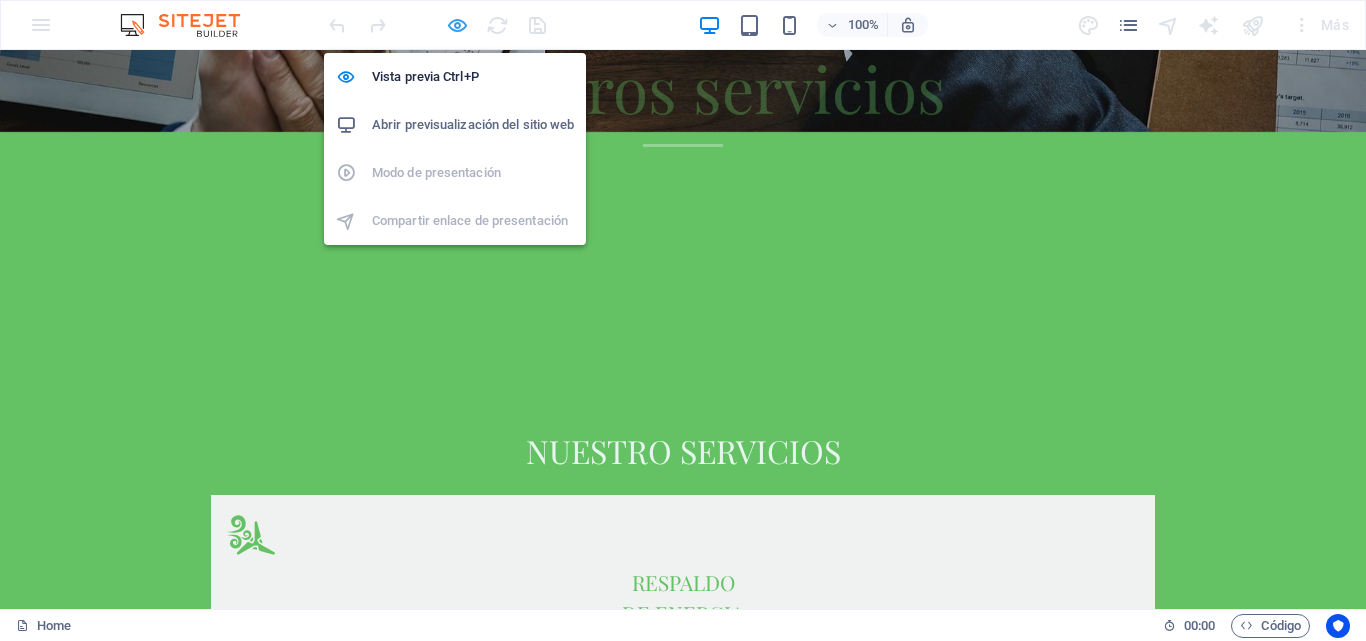 click at bounding box center (457, 25) 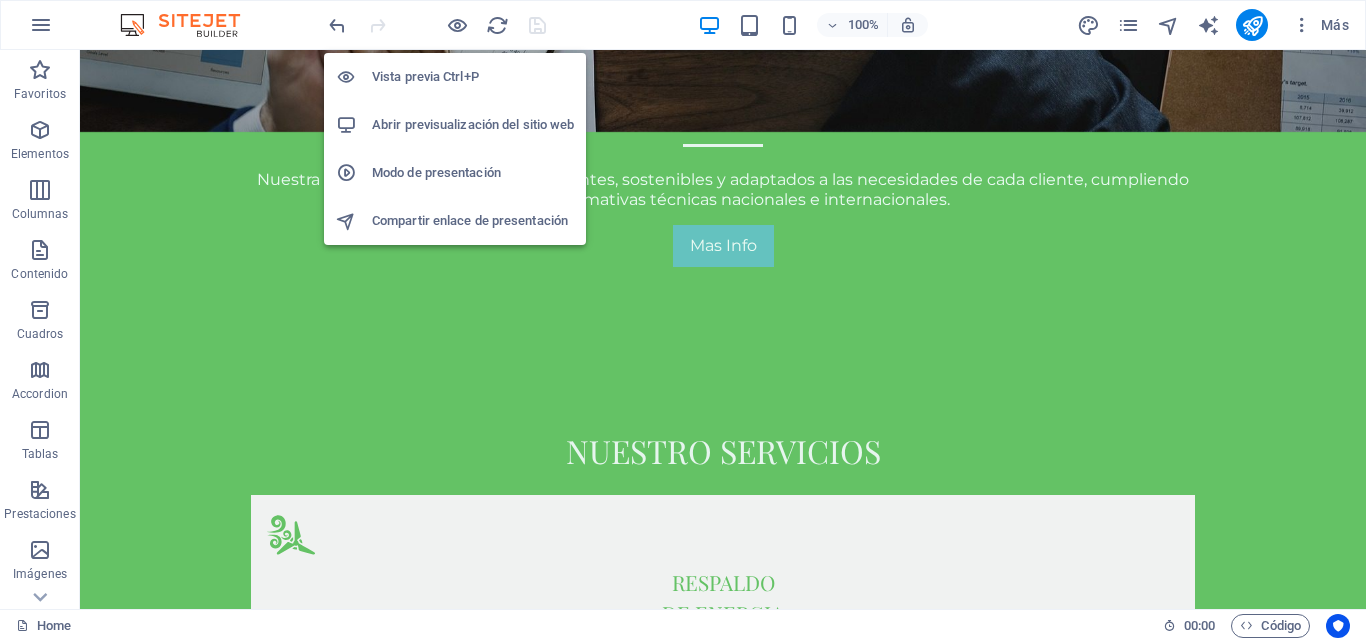 click on "Abrir previsualización del sitio web" at bounding box center [473, 125] 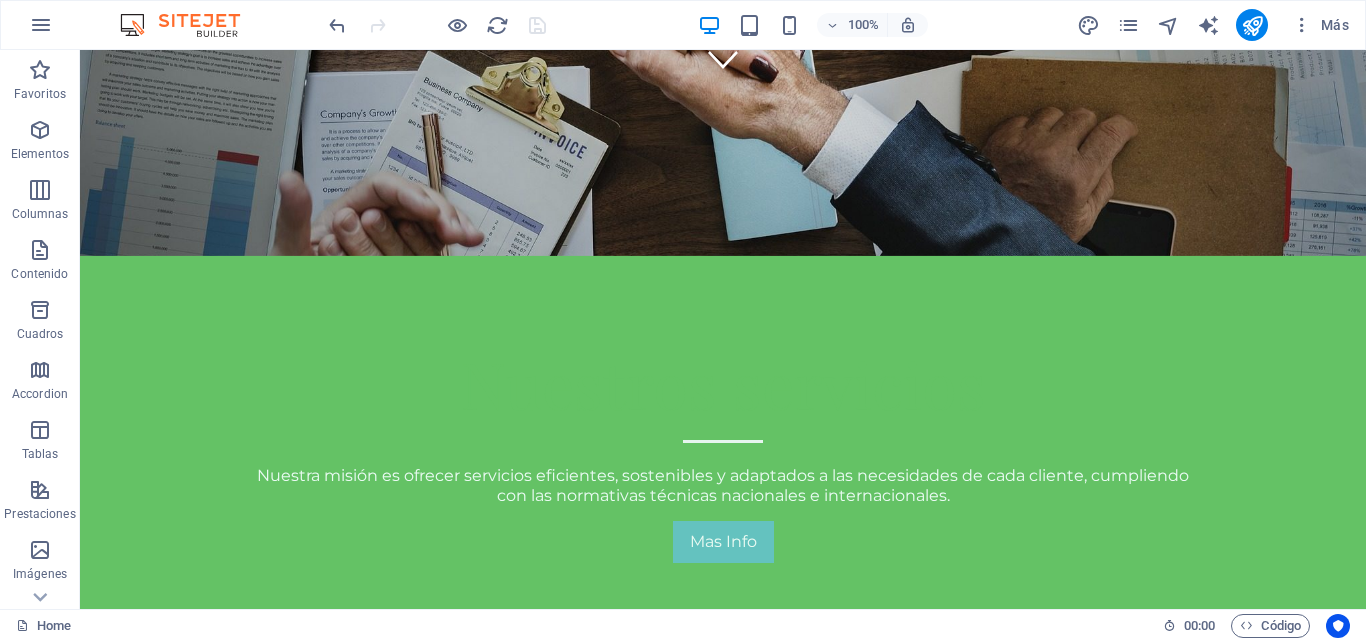 scroll, scrollTop: 534, scrollLeft: 0, axis: vertical 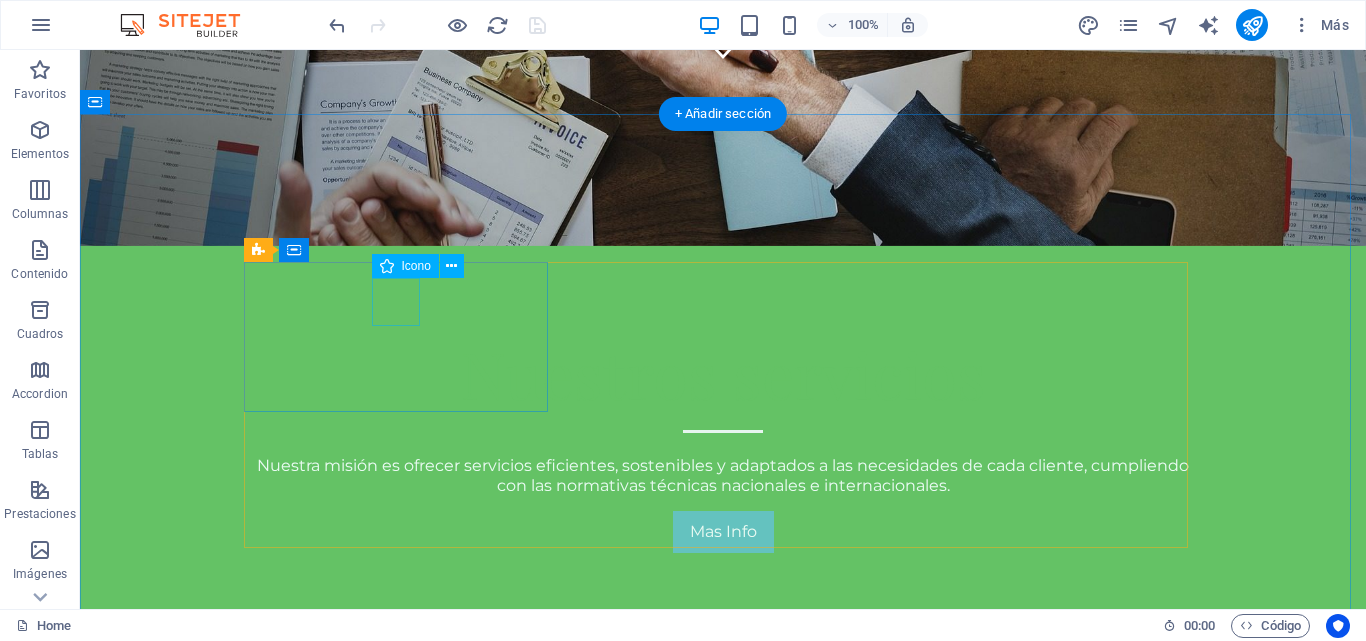 click at bounding box center [723, 821] 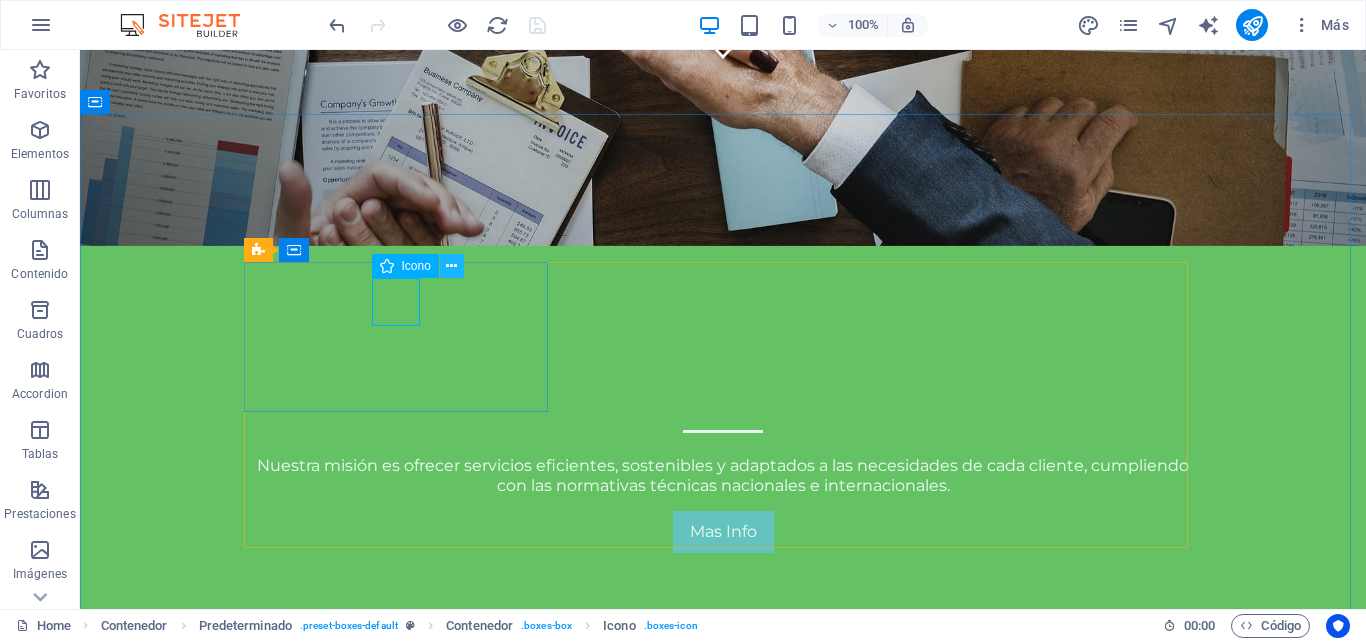 click at bounding box center (451, 266) 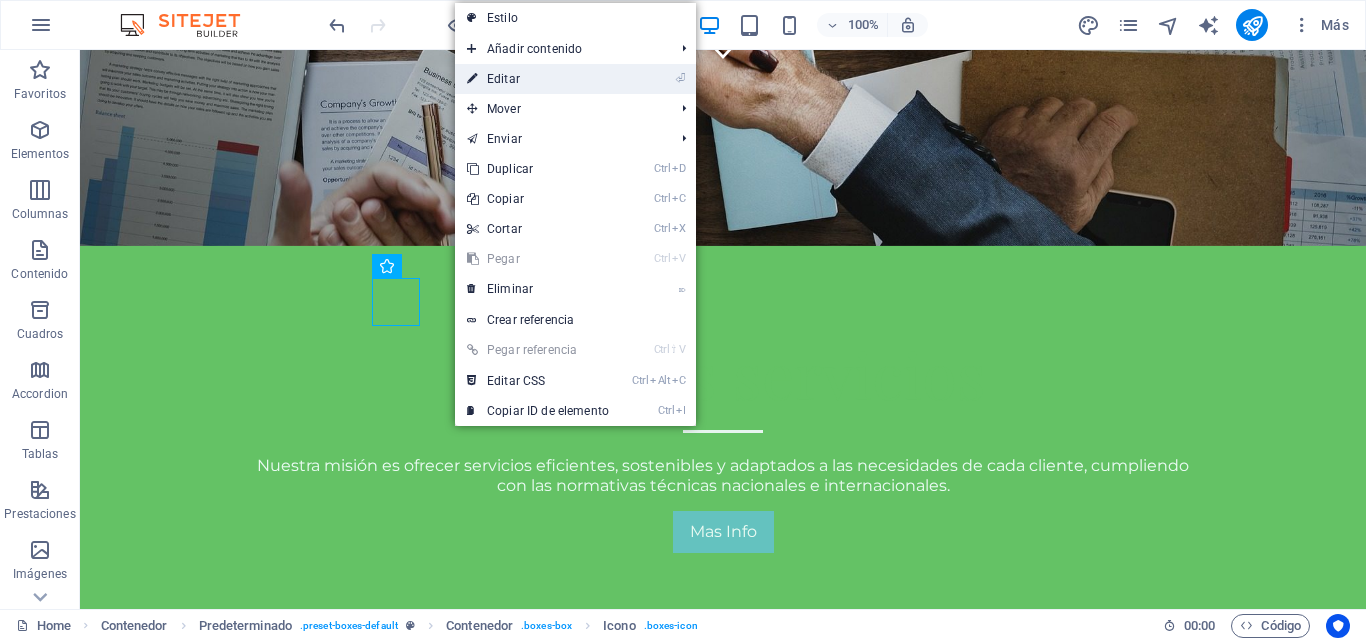 click on "⏎  Editar" at bounding box center (538, 79) 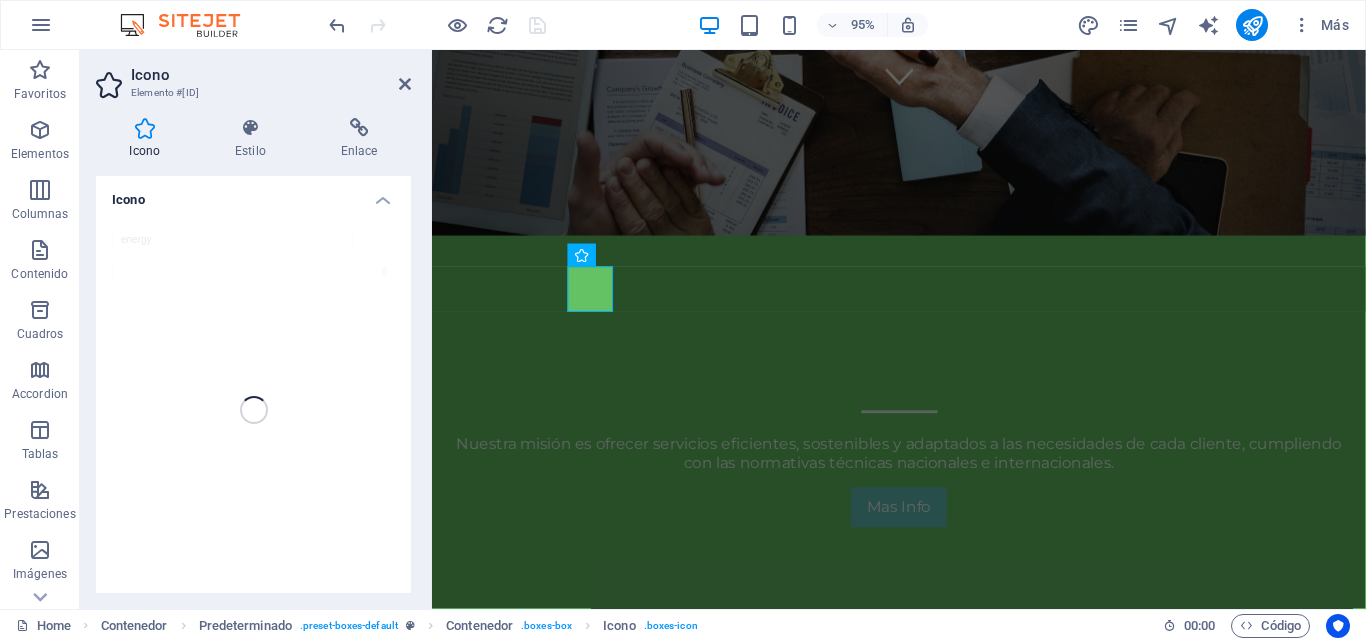 click on "energy" at bounding box center (253, 410) 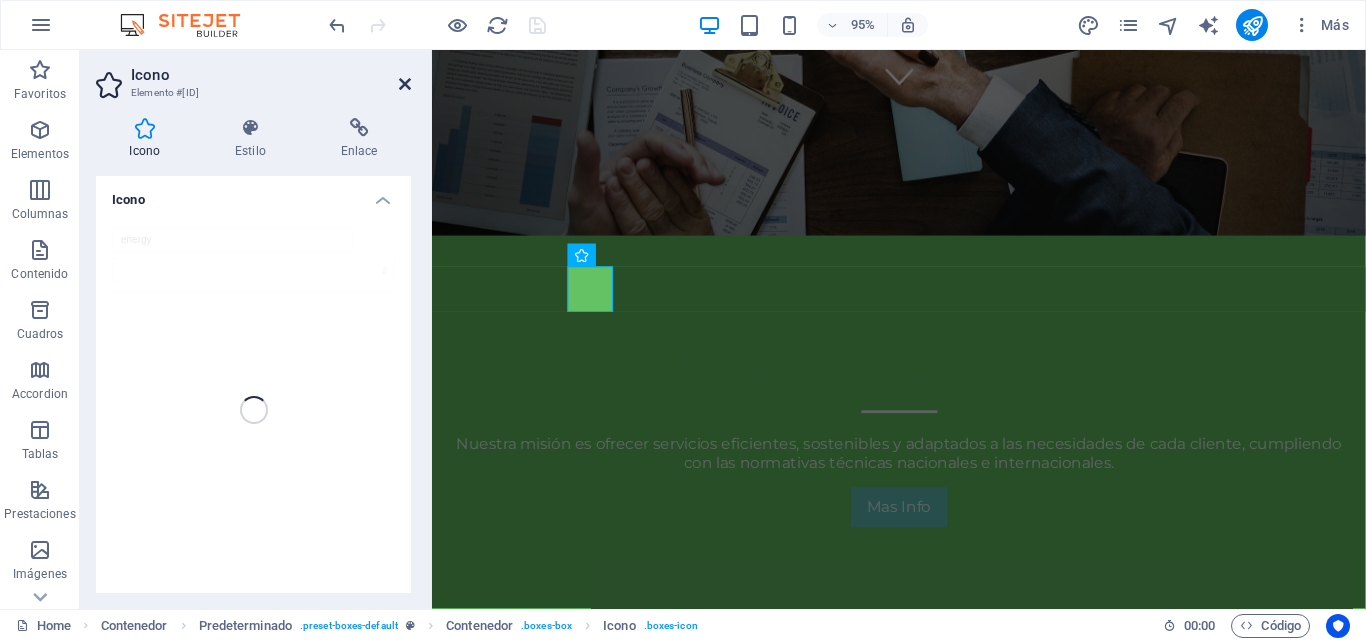click at bounding box center (405, 84) 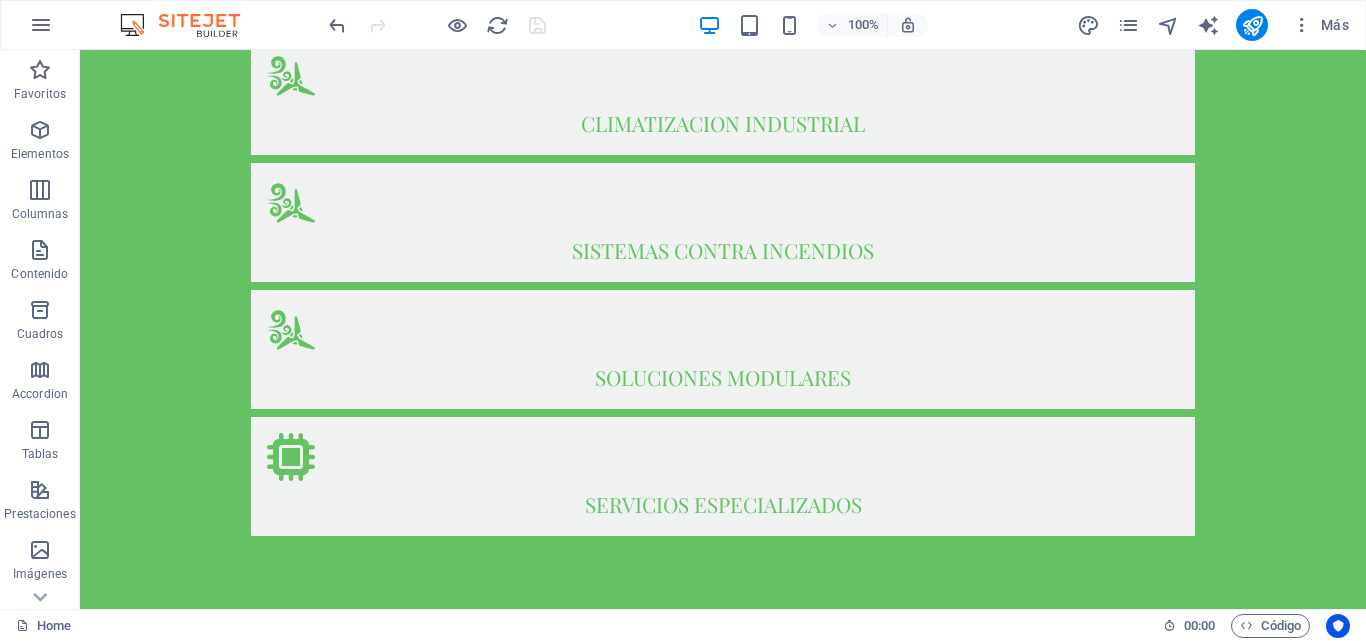 scroll, scrollTop: 1453, scrollLeft: 0, axis: vertical 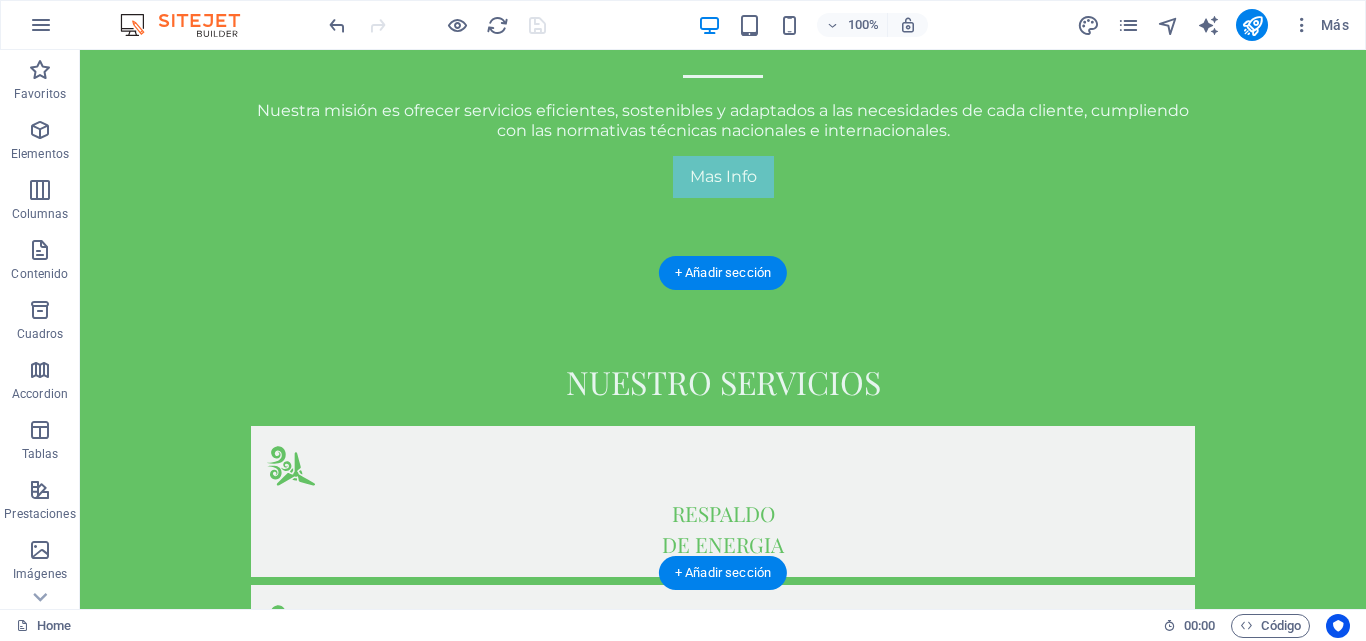 click at bounding box center (723, 1545) 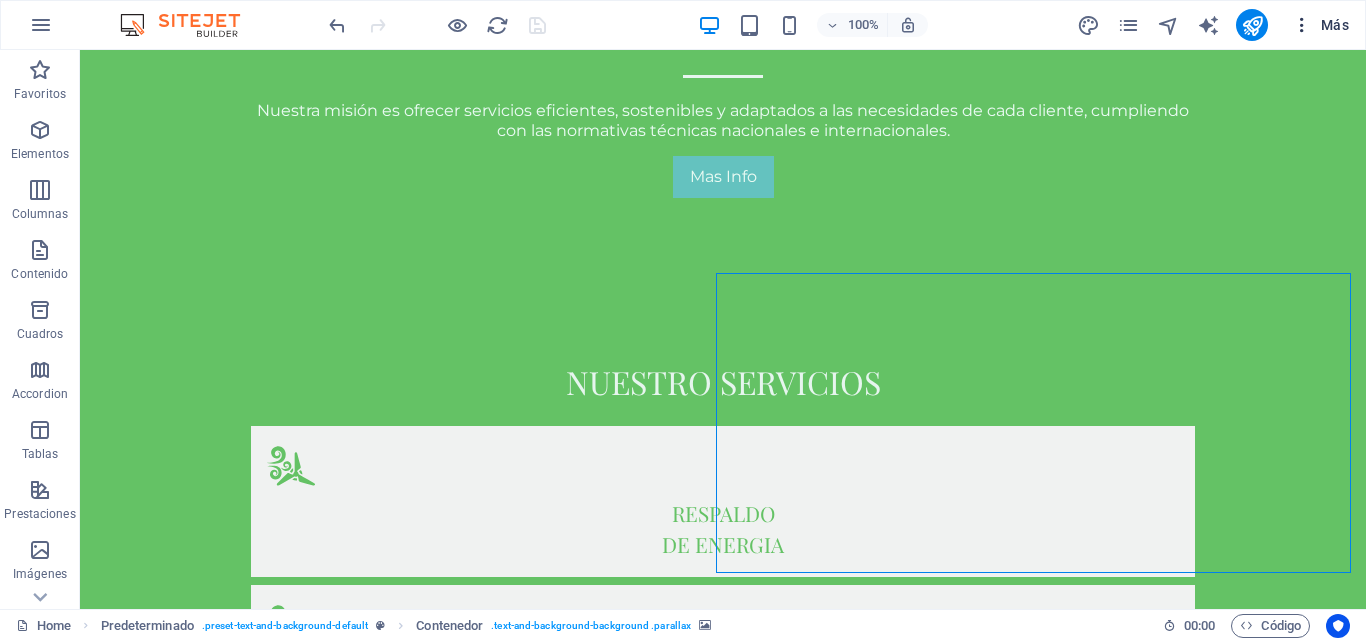 click on "Más" at bounding box center [1320, 25] 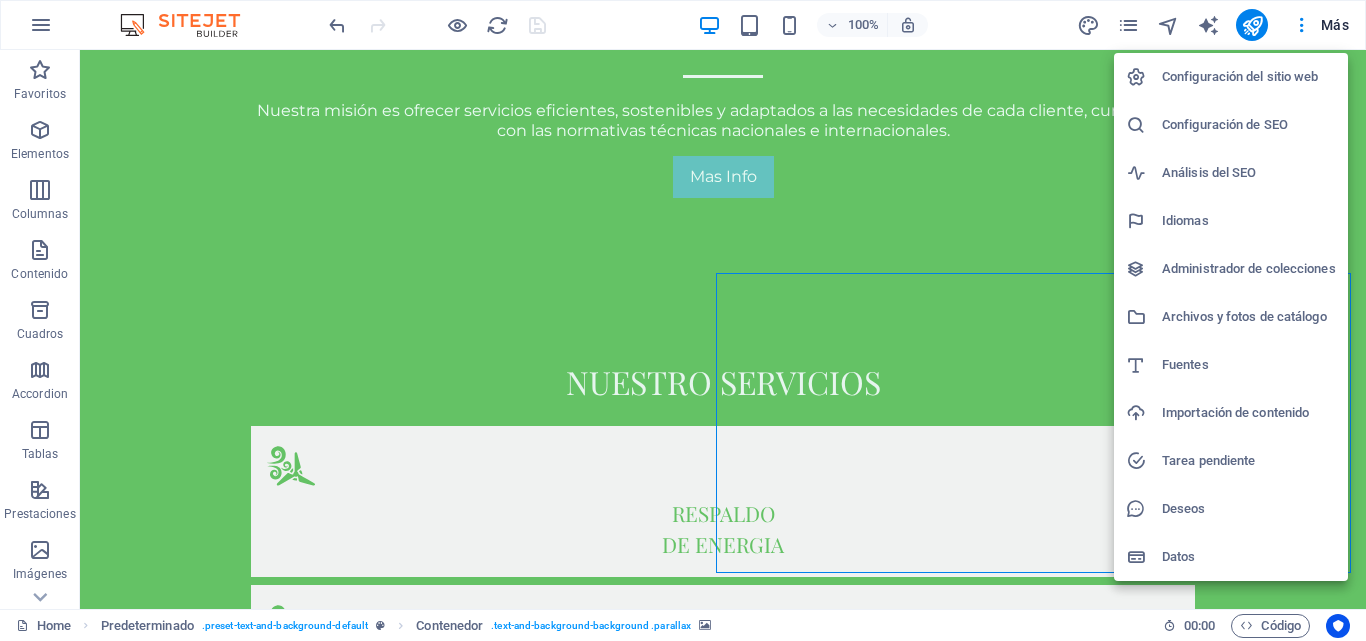 click at bounding box center [1144, 317] 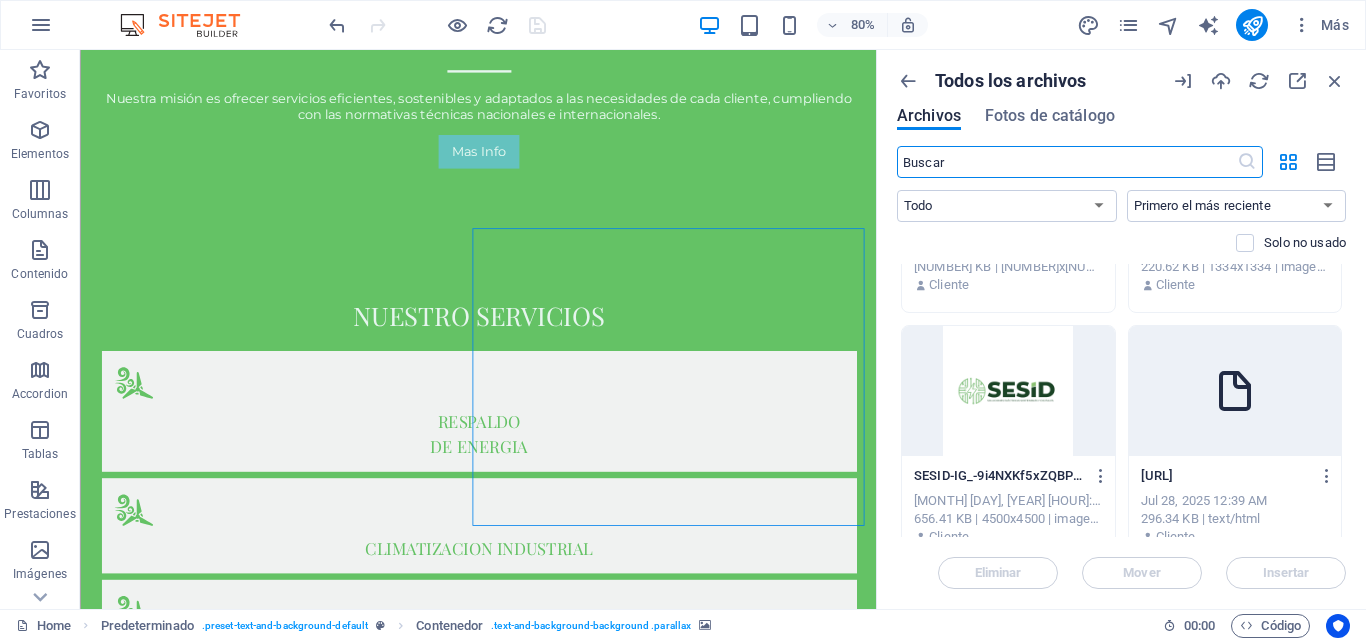 scroll, scrollTop: 975, scrollLeft: 0, axis: vertical 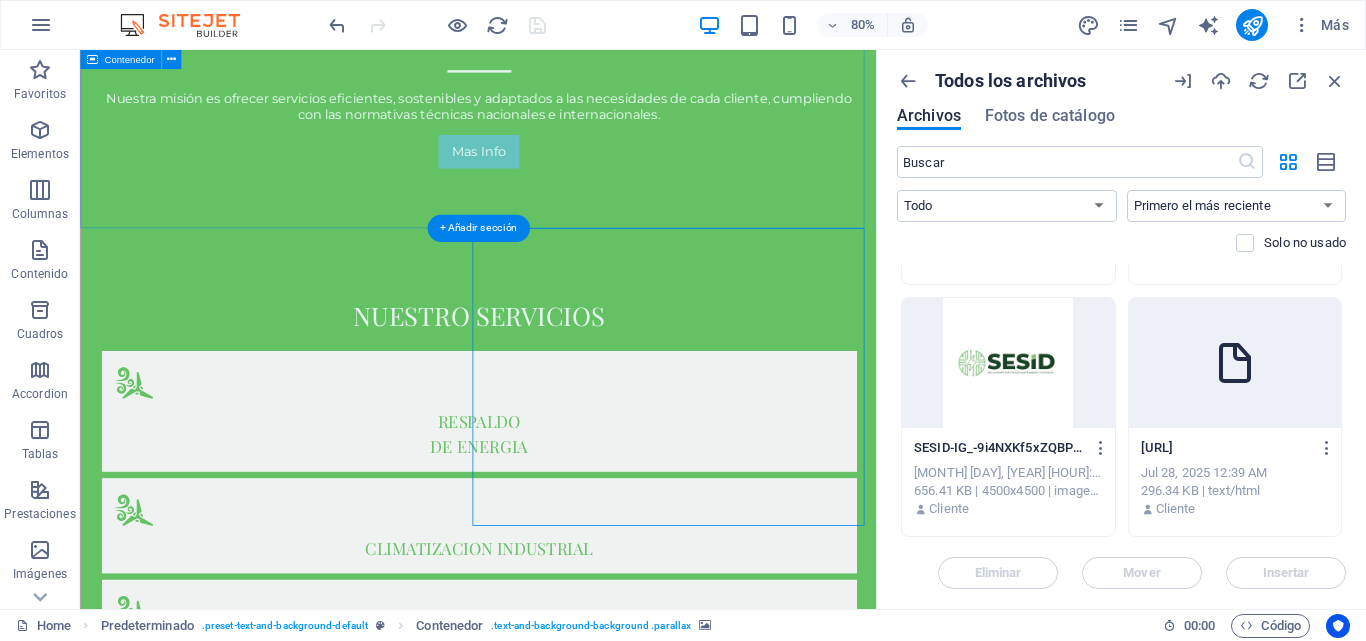 drag, startPoint x: 413, startPoint y: 238, endPoint x: 386, endPoint y: 54, distance: 185.97043 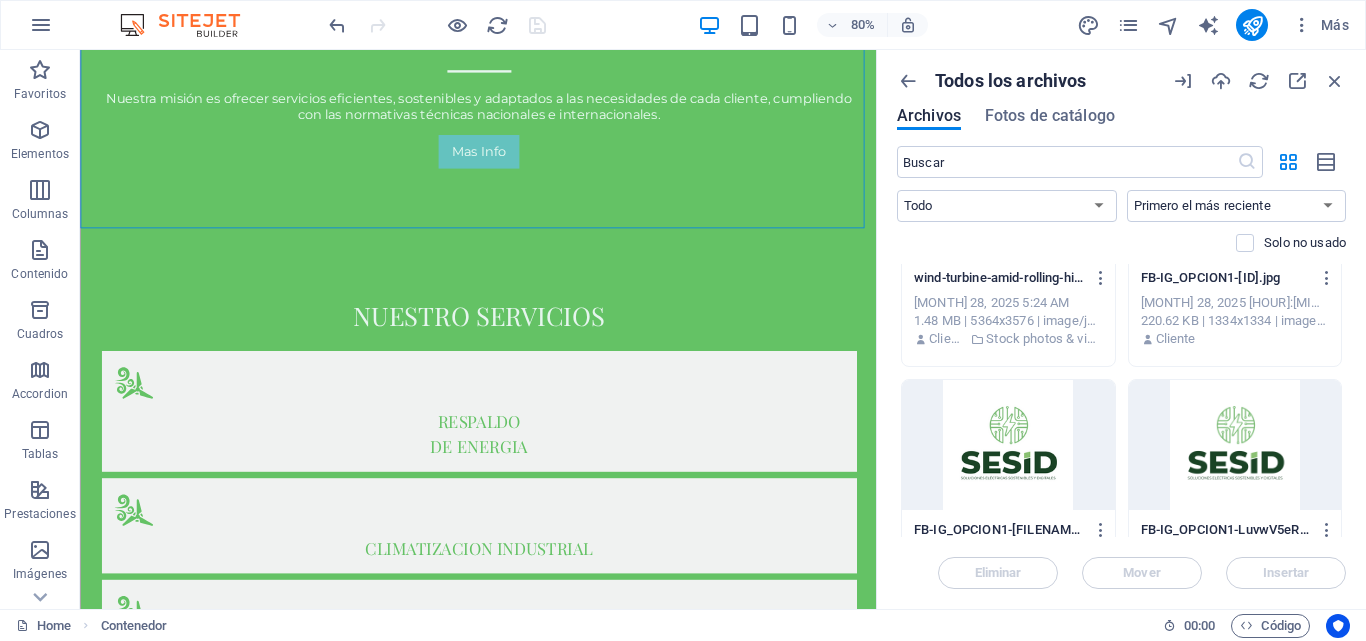 scroll, scrollTop: 0, scrollLeft: 0, axis: both 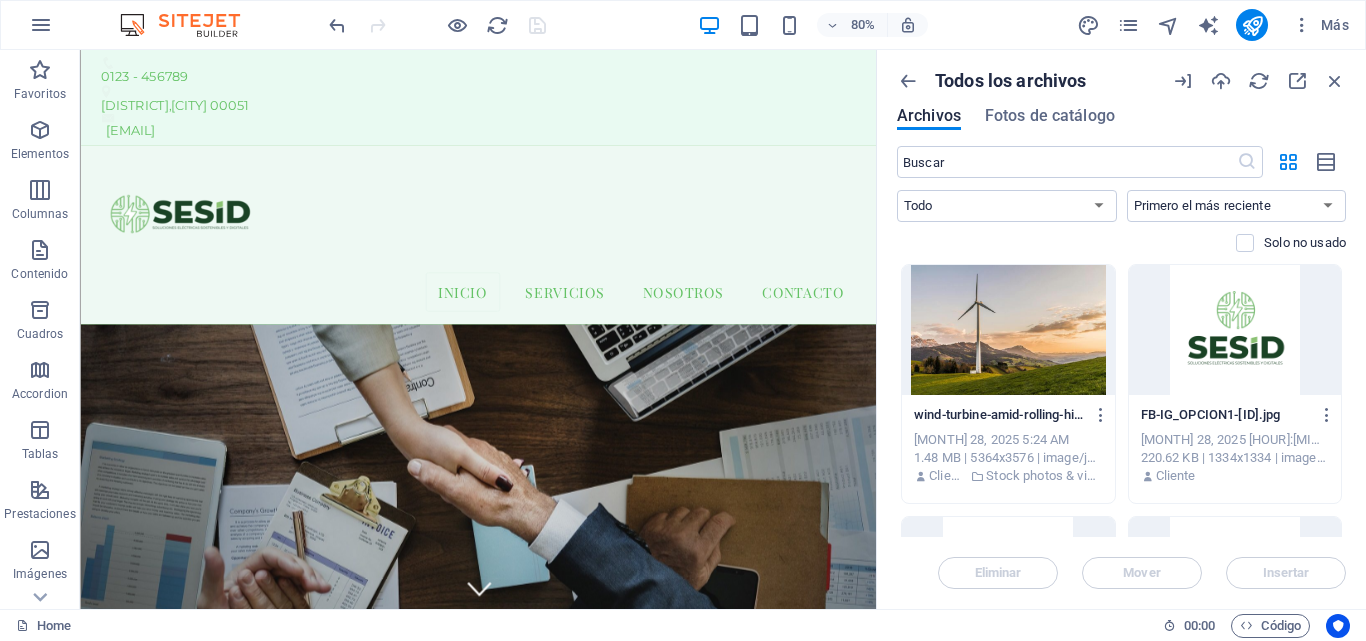 drag, startPoint x: 1068, startPoint y: 357, endPoint x: 1003, endPoint y: 110, distance: 255.40947 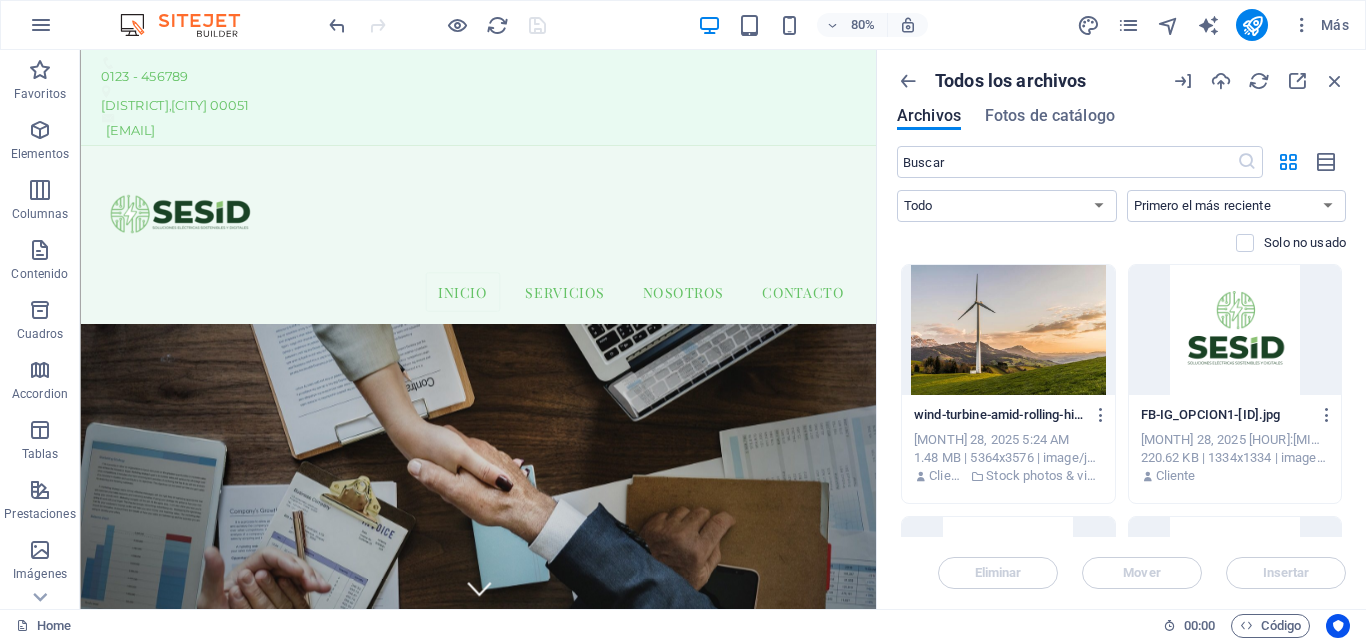 click at bounding box center [1008, 330] 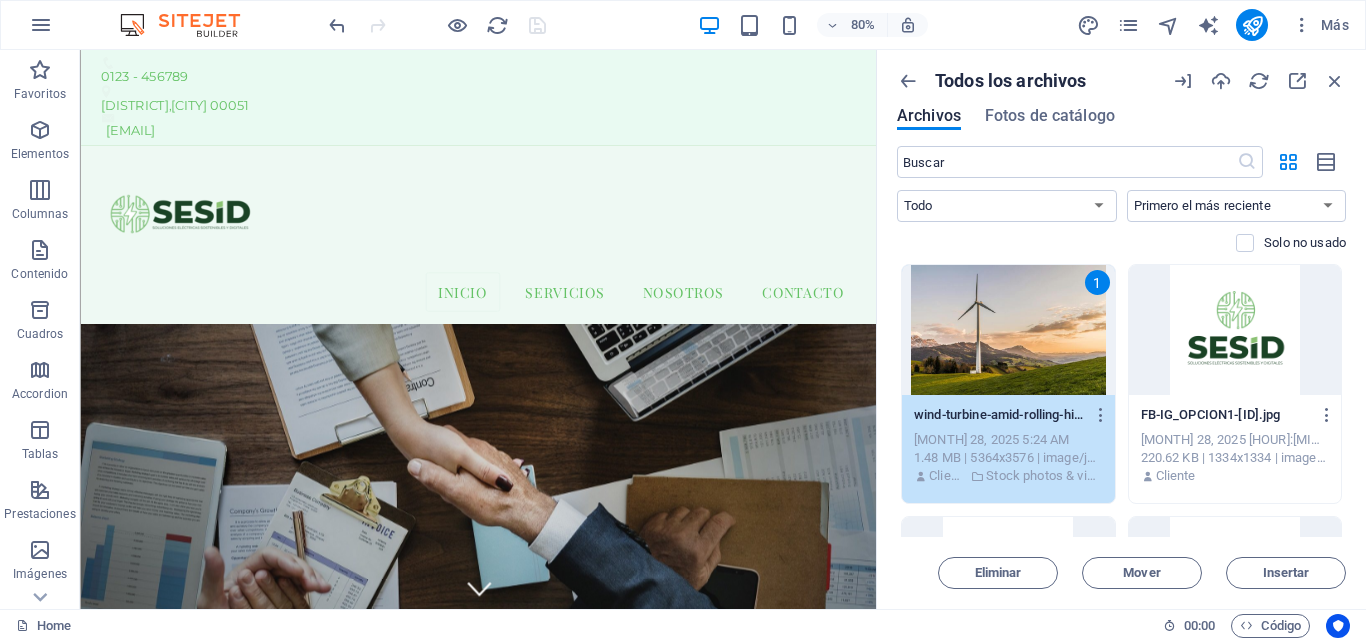 drag, startPoint x: 1347, startPoint y: 273, endPoint x: 1343, endPoint y: 321, distance: 48.166378 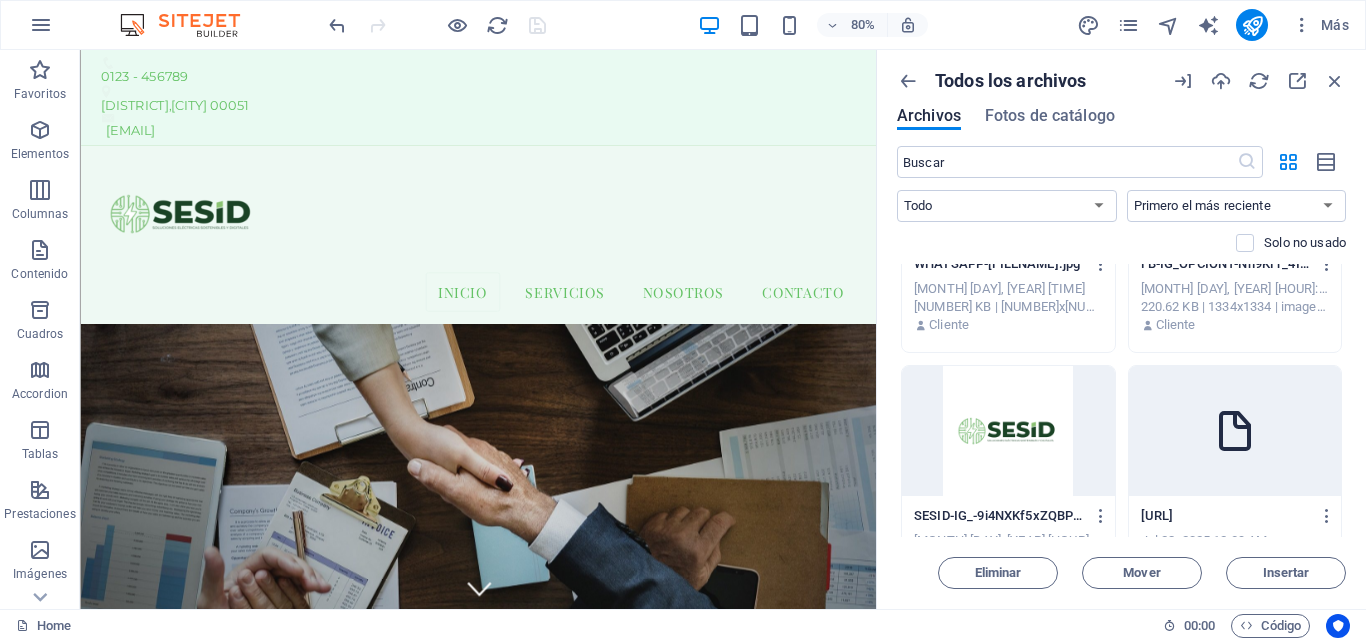 scroll, scrollTop: 975, scrollLeft: 0, axis: vertical 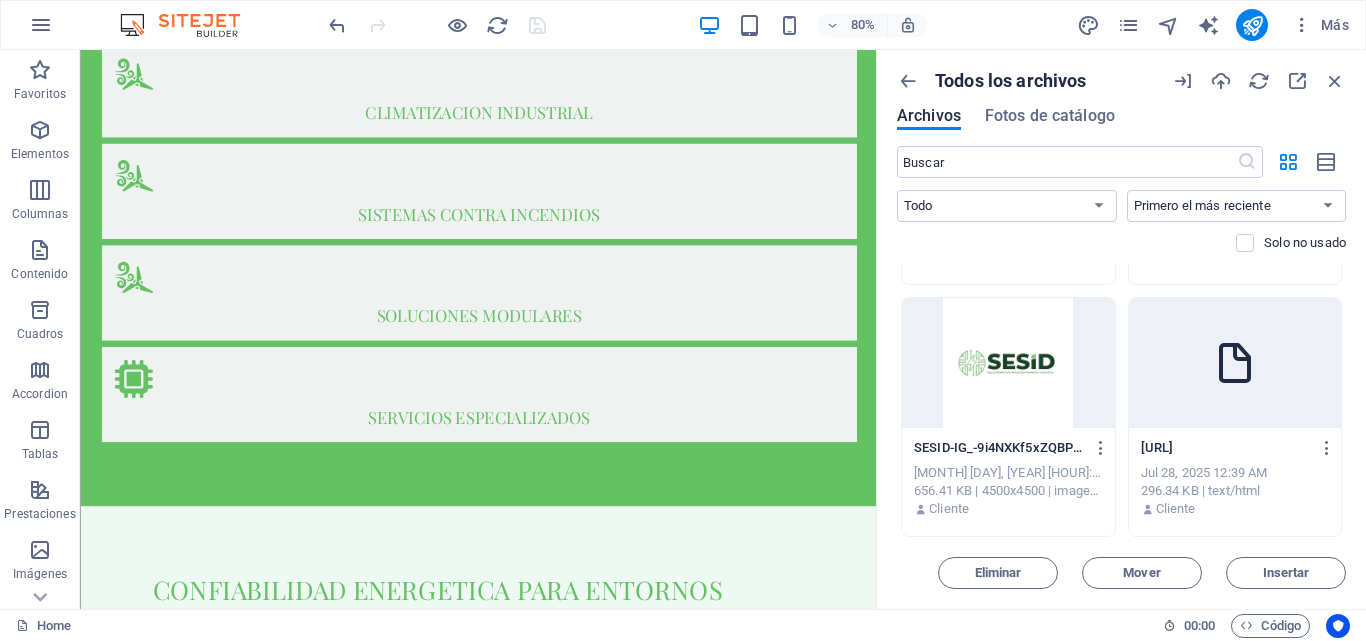 drag, startPoint x: 1068, startPoint y: 140, endPoint x: 1003, endPoint y: 463, distance: 329.47534 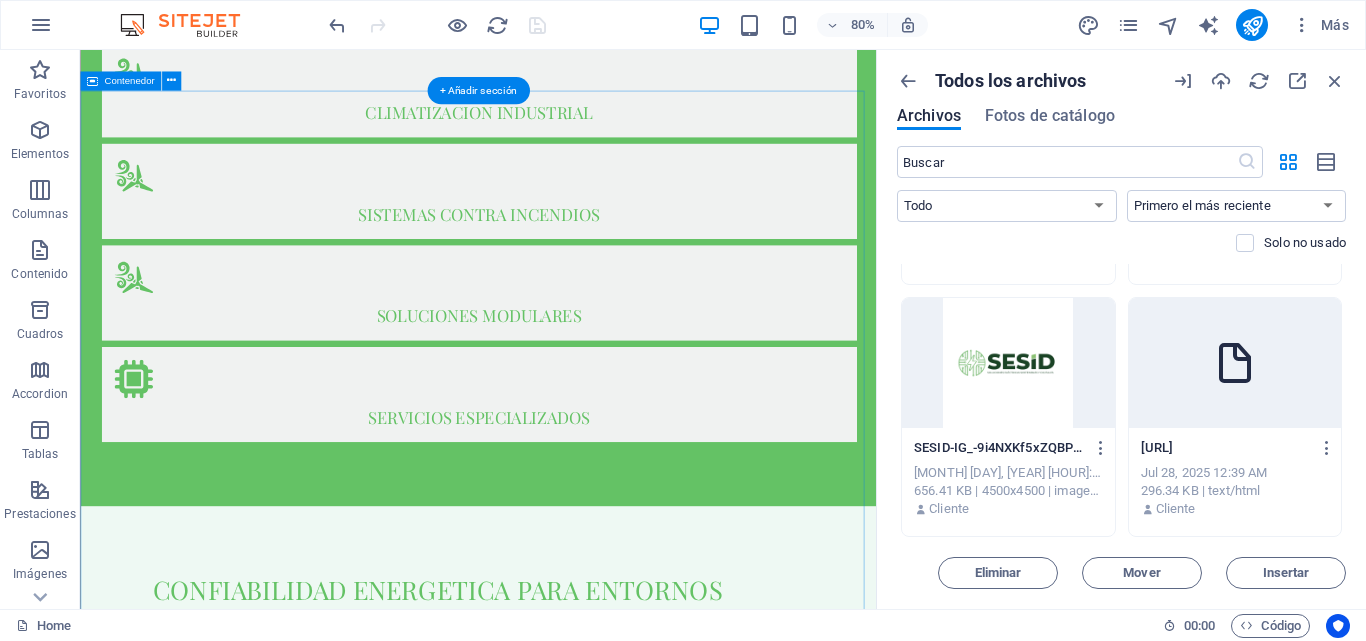click on "NUESTROS SERVICIOS SERVICIOS DE INGENIERIA En SESID, ofrecemos servicios integrales de ingeniería orientados a brindar soluciones técnicas eficientes, seguras y sostenibles.  Read ore MANTENIMIENTO En SESID, entendemos que el mantenimiento eléctrico no es solo una tarea técnica, sino una estrategia clave para garantizar la seguridad, continuidad operativa y eficiencia de cualquier instalación. ENERGIAS RENOVABLES En SESID apostamos por un futuro sostenible a través de soluciones en energías renovables que contribuyen al cuidado del medio ambiente y a la eficiencia energética de nuestros clientes. Mas Info" at bounding box center [577, 2925] 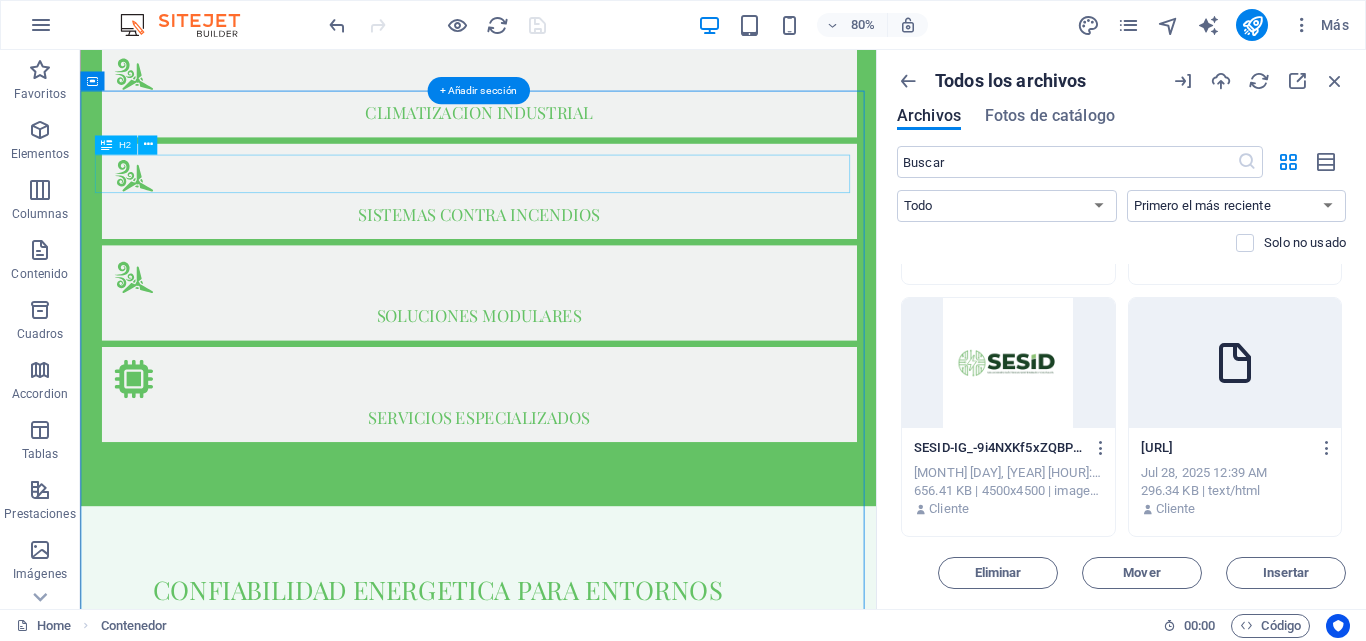 click on "NUESTROS SERVICIOS" at bounding box center (578, 1777) 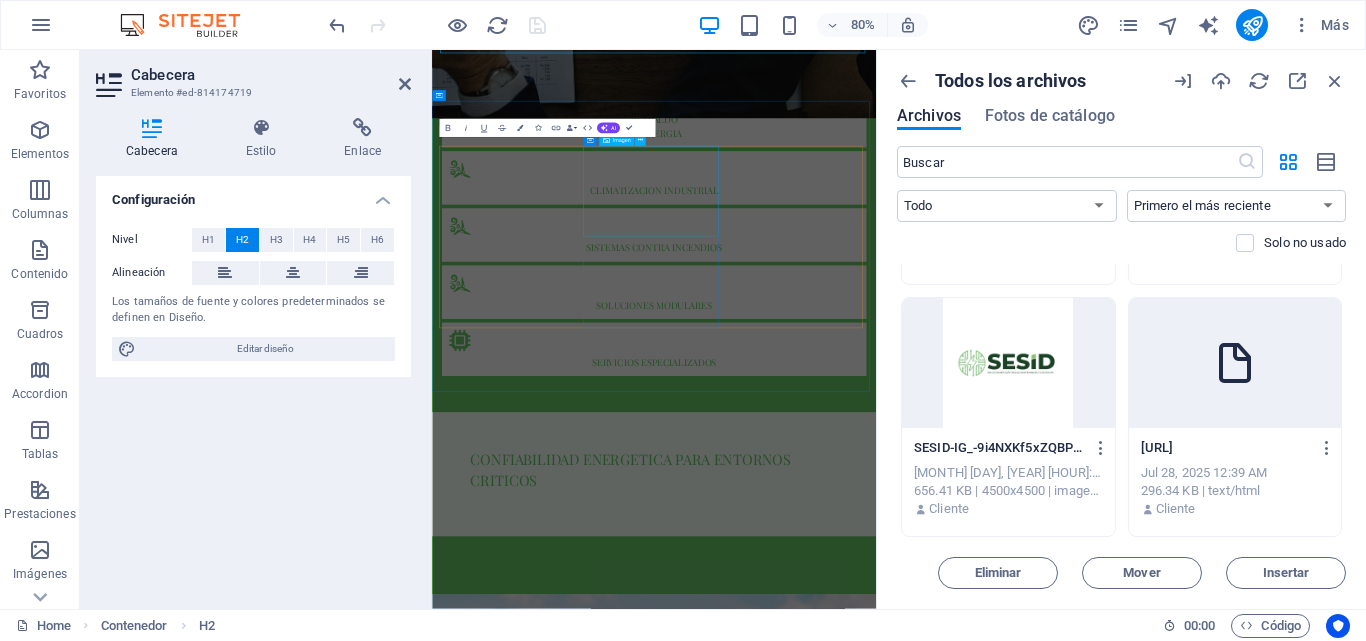 scroll, scrollTop: 1604, scrollLeft: 0, axis: vertical 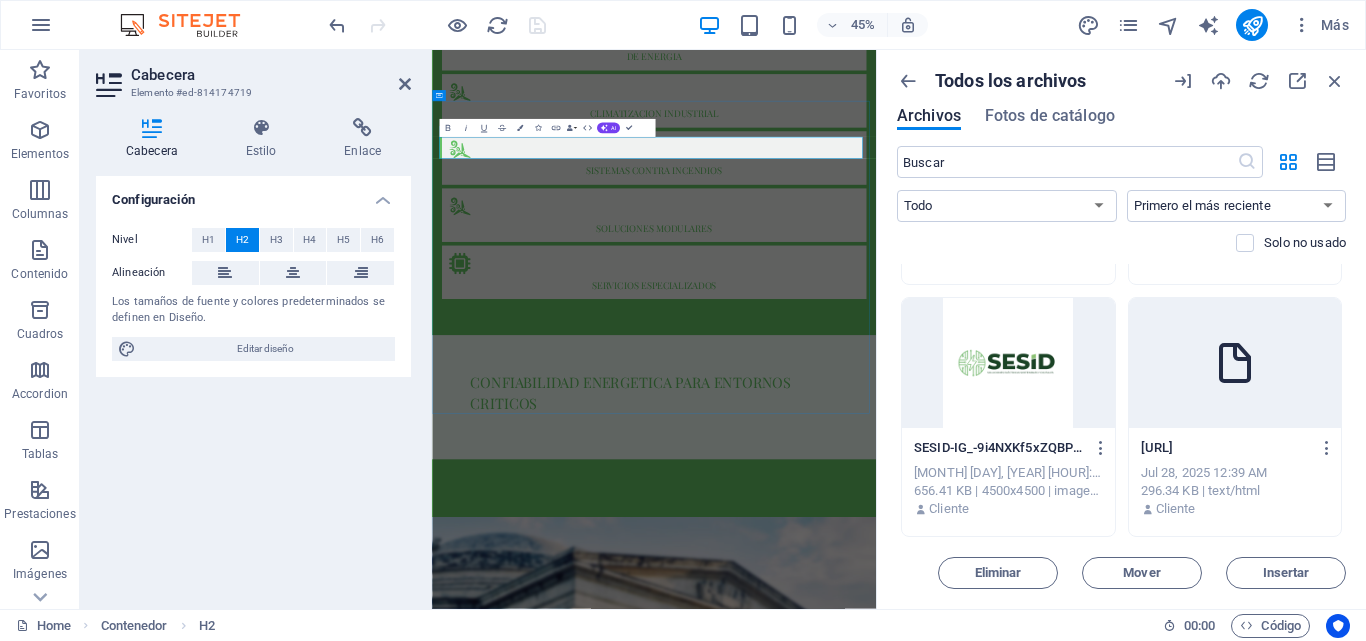 click on "NUESTROS SERVICIOS" at bounding box center (926, 2111) 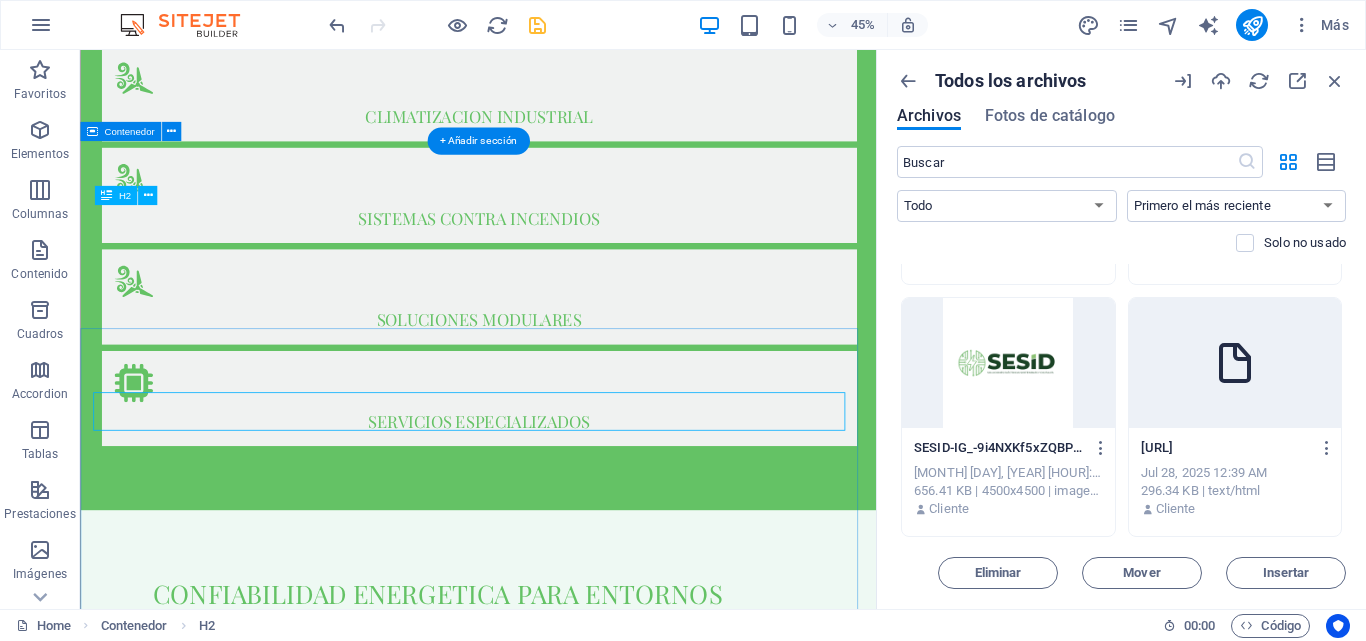 scroll, scrollTop: 1370, scrollLeft: 0, axis: vertical 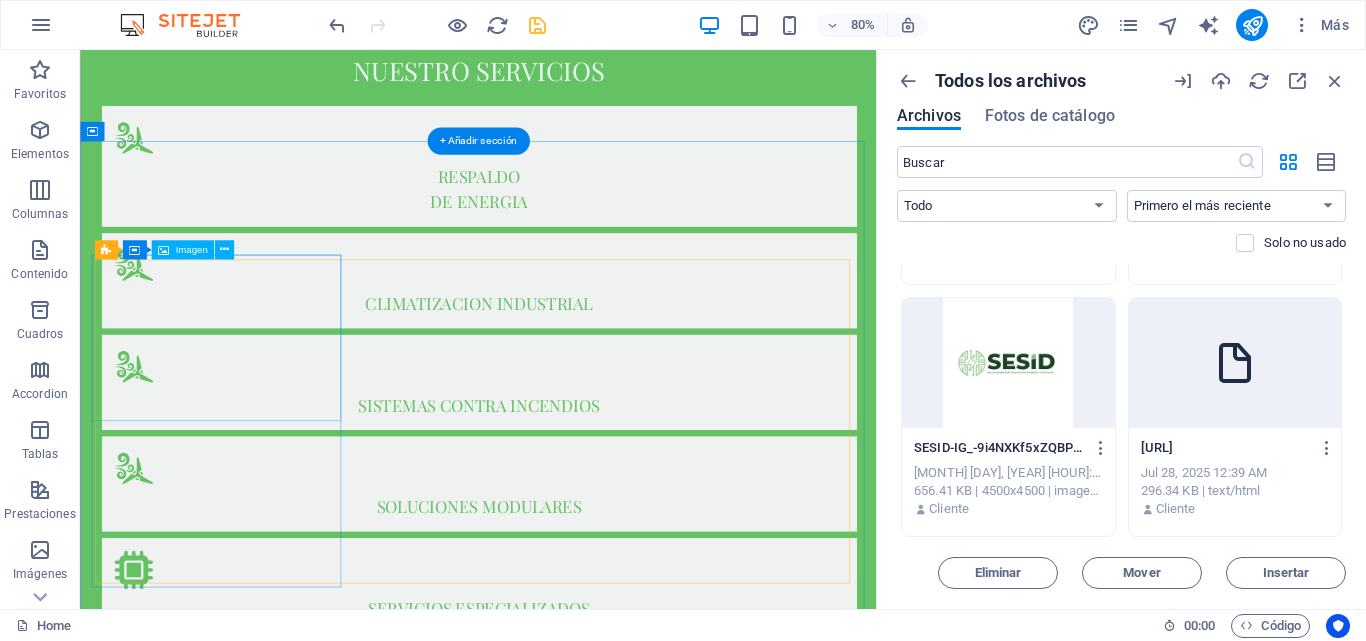 click at bounding box center (578, 2372) 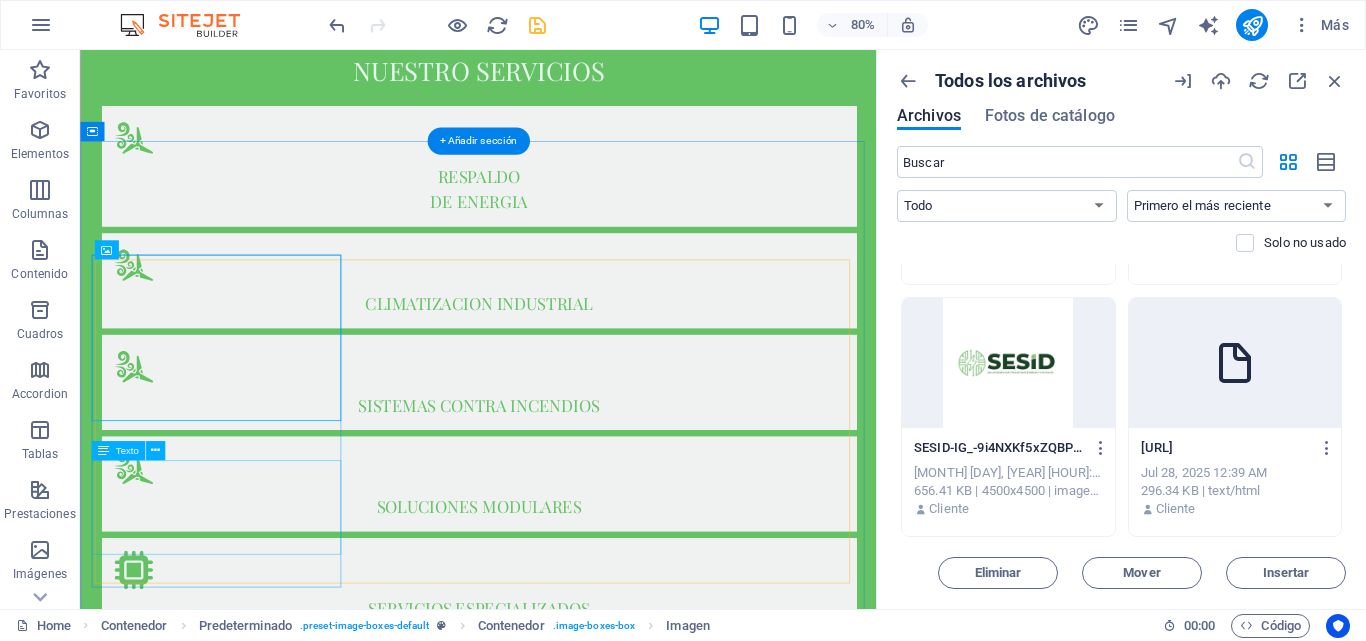 click on "En SESID, ofrecemos servicios integrales de ingeniería orientados a brindar soluciones técnicas eficientes, seguras y sostenibles.  Read ore" at bounding box center (578, 2772) 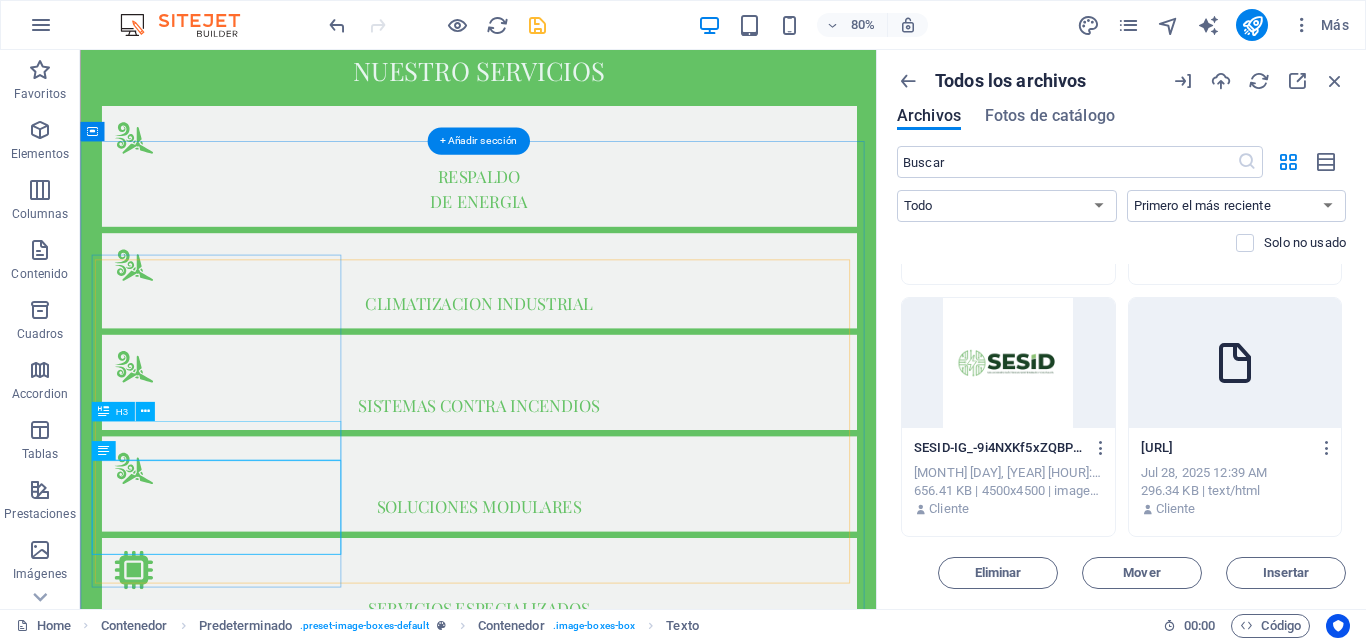 click on "SERVICIOS DE INGENIERIA" at bounding box center [578, 2719] 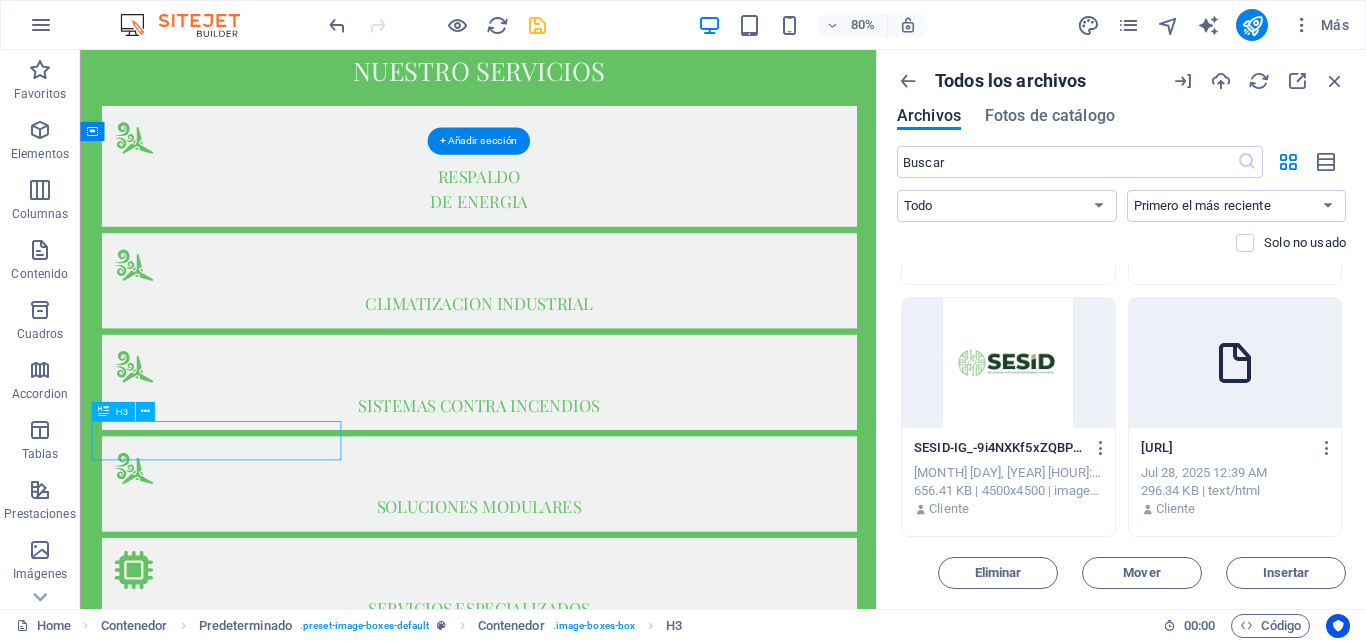 click on "SERVICIOS DE INGENIERIA" at bounding box center (578, 2719) 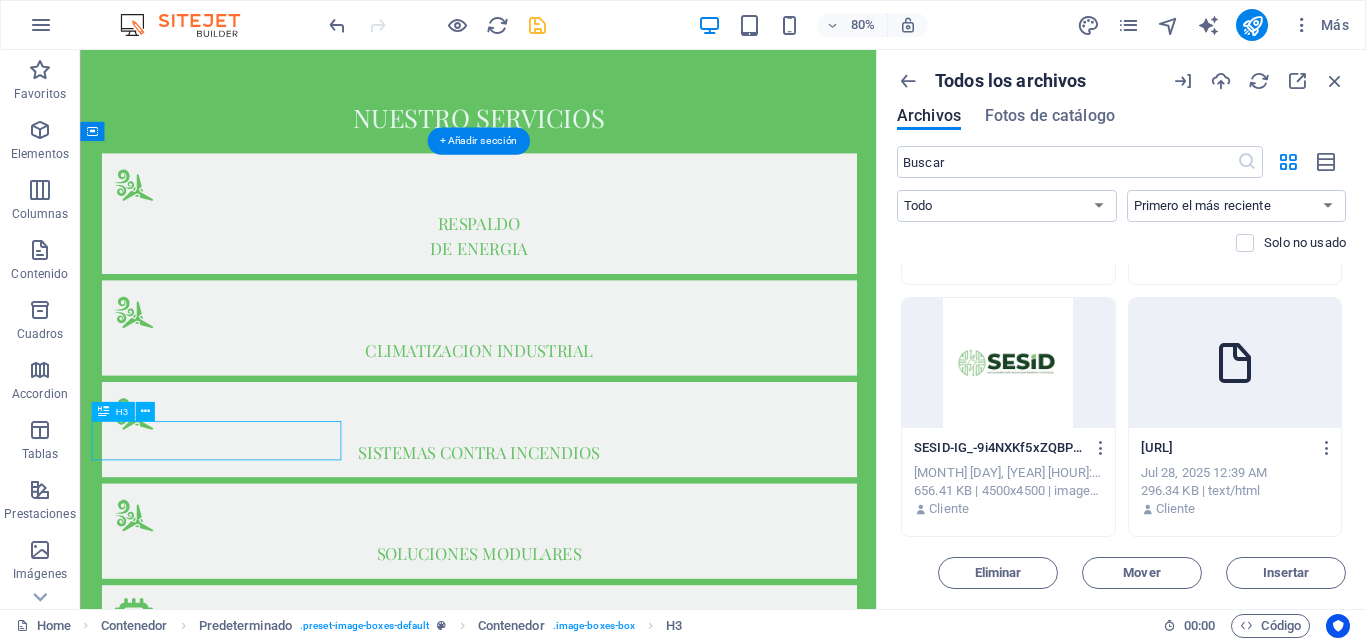 scroll, scrollTop: 1604, scrollLeft: 0, axis: vertical 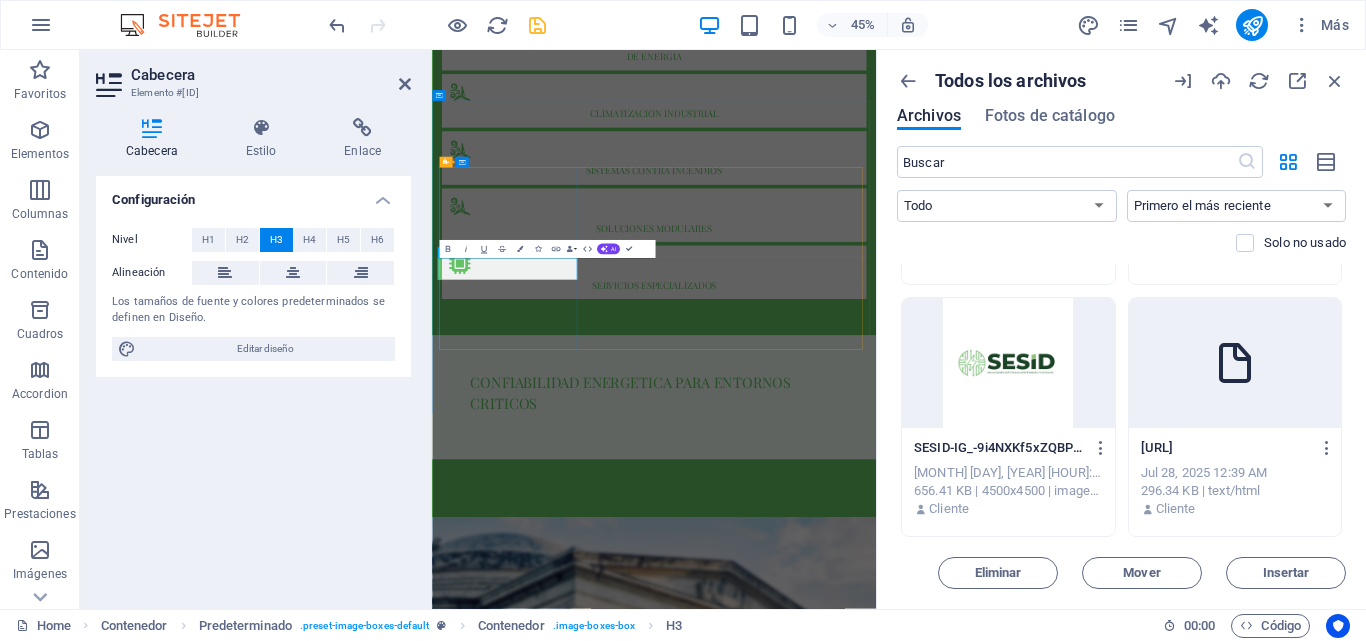 click on "SERVICIOS DE INGENIERIA" at bounding box center [925, 2824] 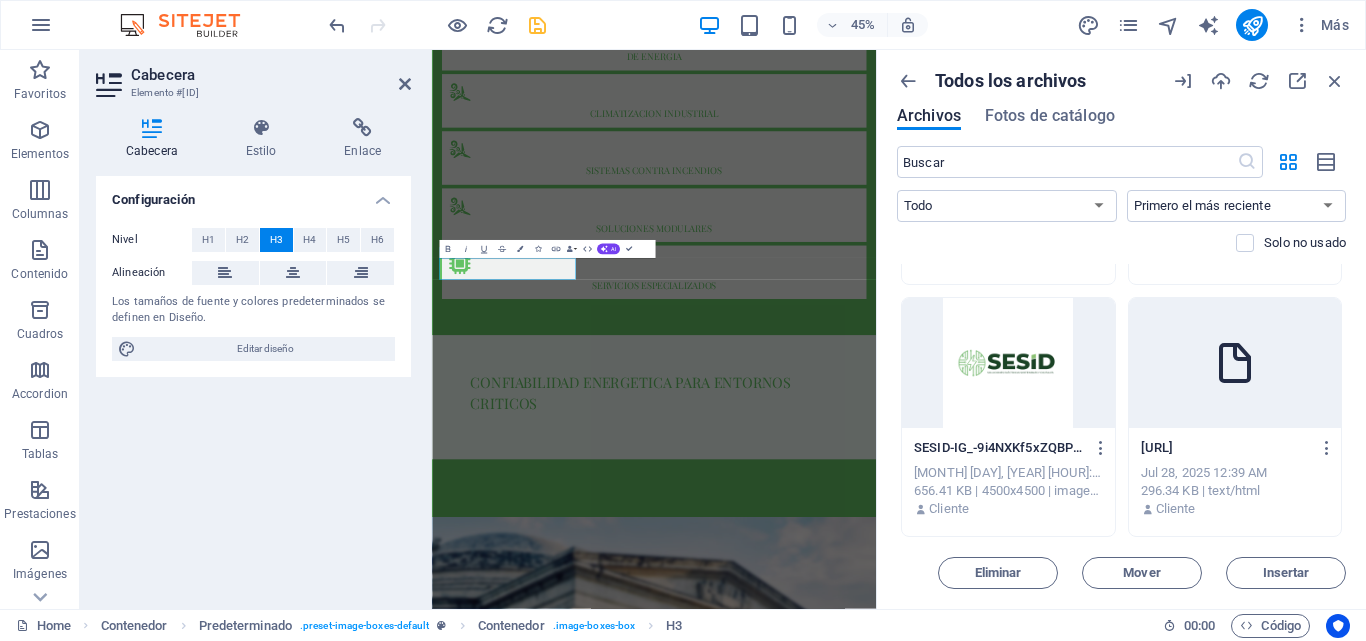 type 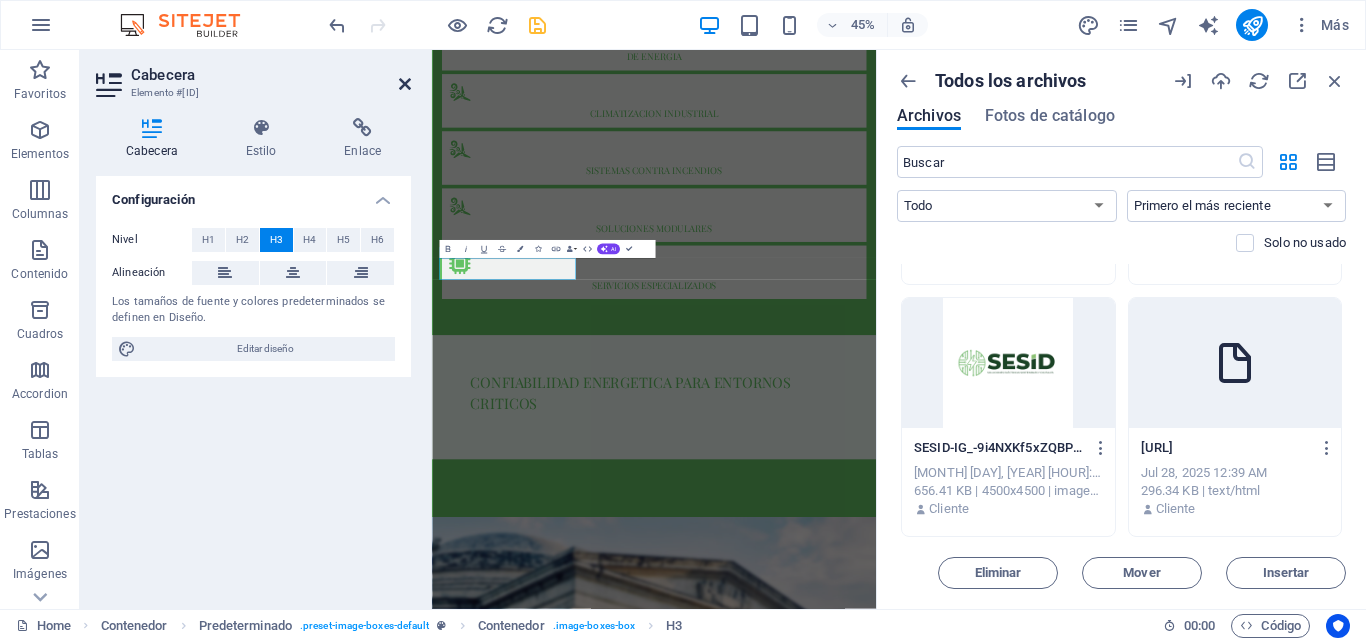 click at bounding box center [405, 84] 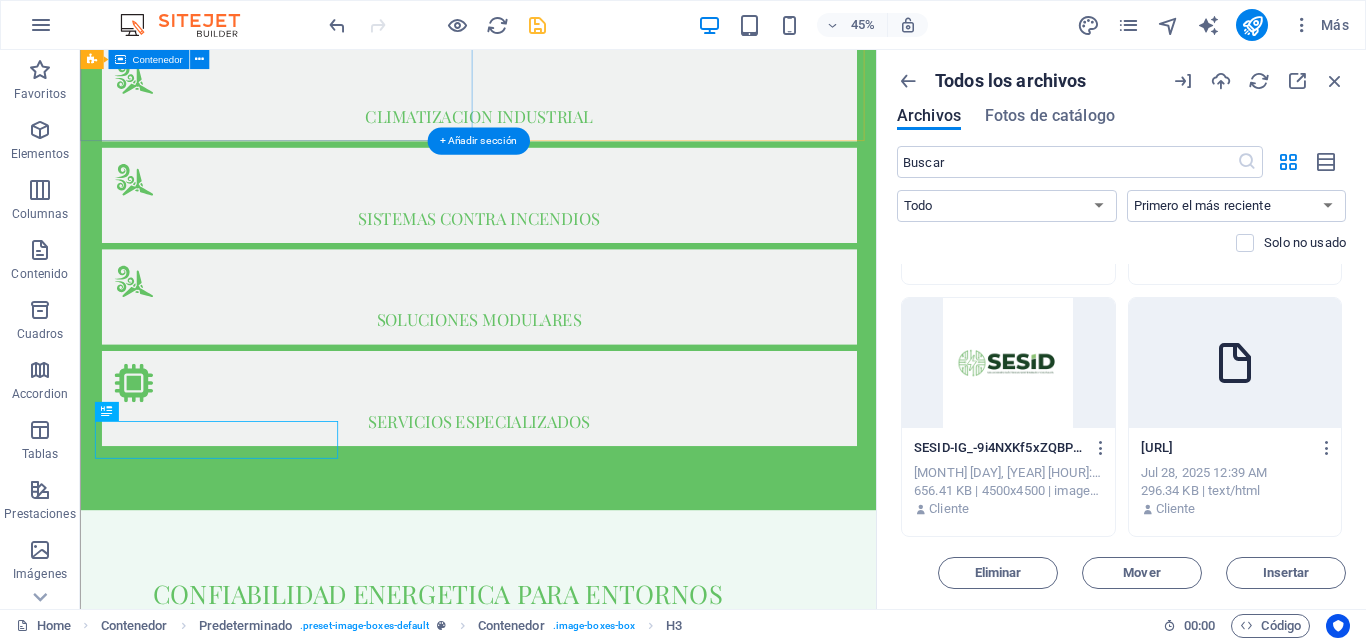 scroll, scrollTop: 1370, scrollLeft: 0, axis: vertical 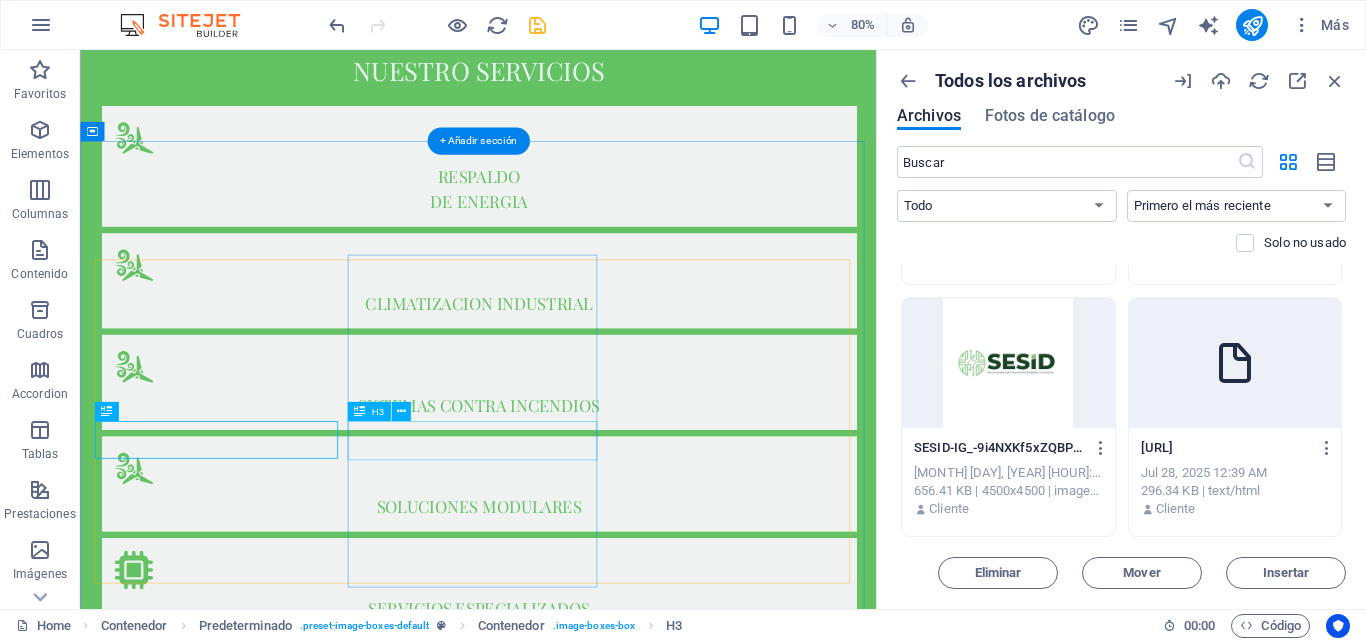 click on "MANTENIMIENTO" at bounding box center [578, 3460] 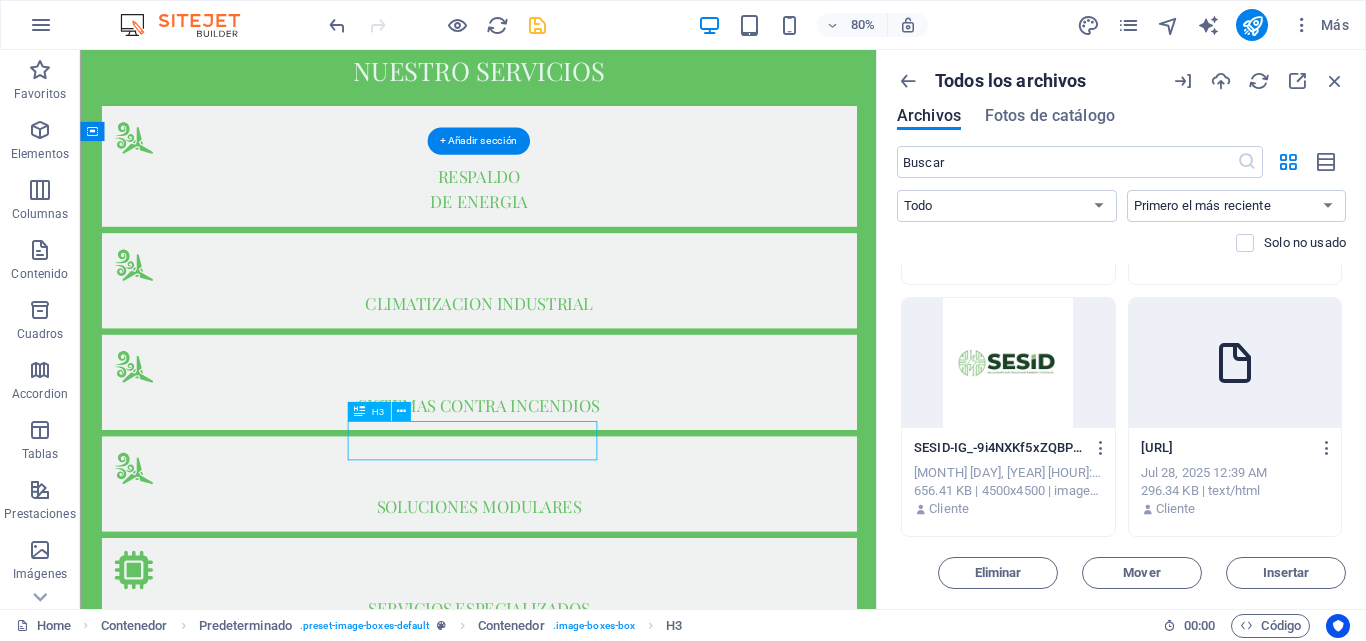 click on "MANTENIMIENTO" at bounding box center [578, 3460] 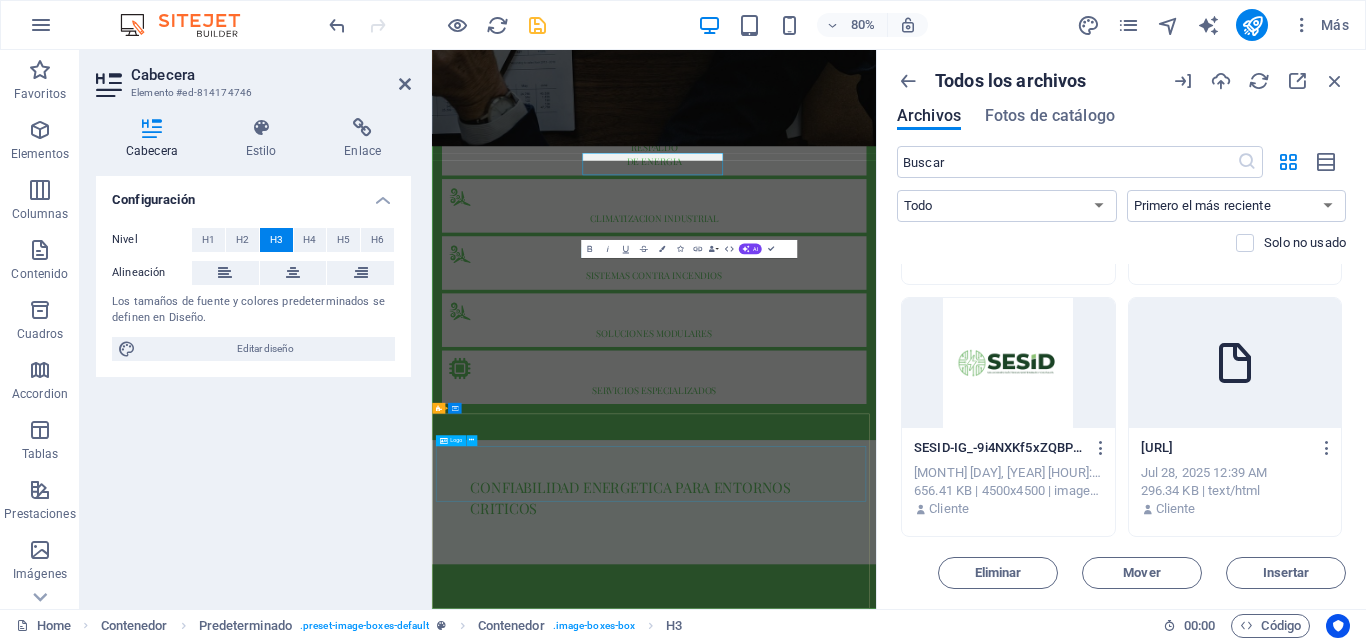 scroll, scrollTop: 1604, scrollLeft: 0, axis: vertical 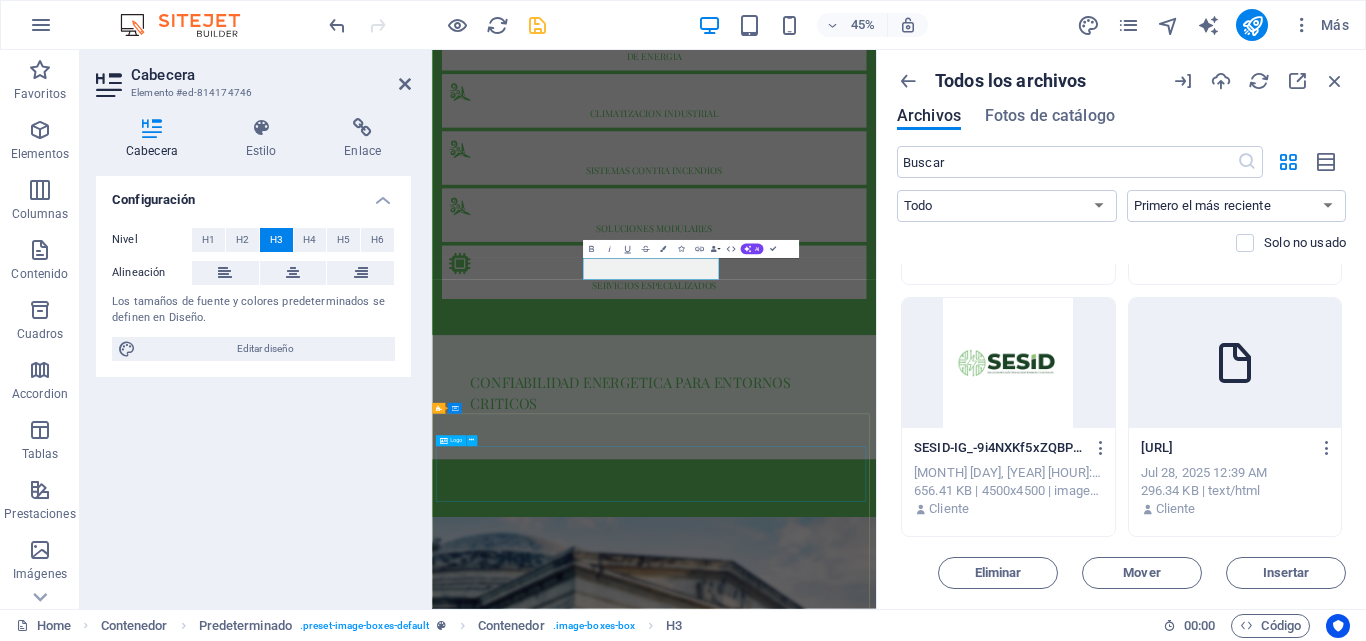 type 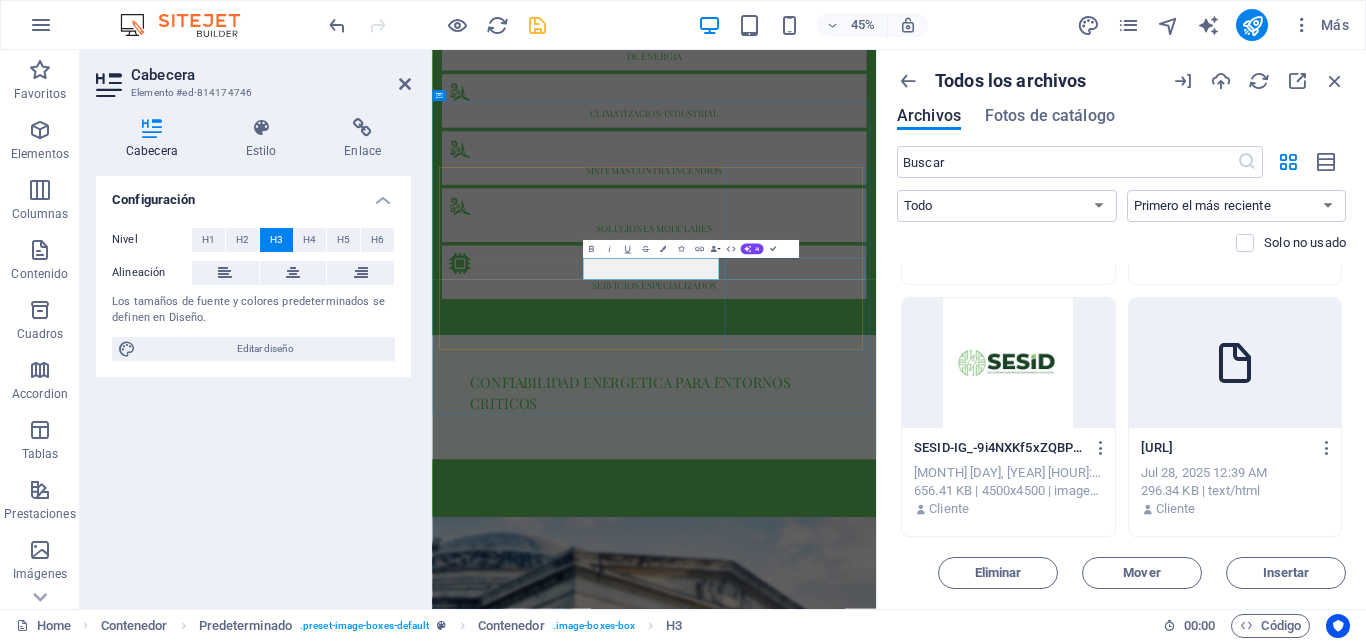 click on "ENERGIAS RENOVABLES" at bounding box center (926, 4296) 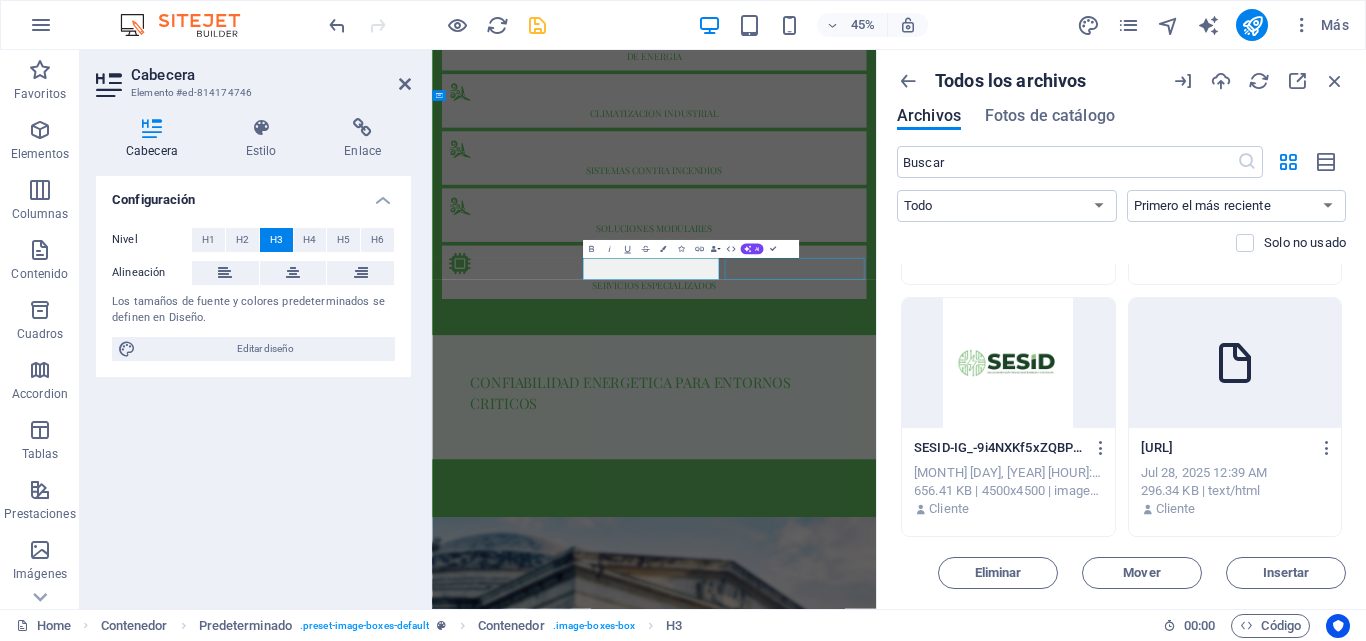 click on "ENERGIAS RENOVABLES" at bounding box center [926, 4296] 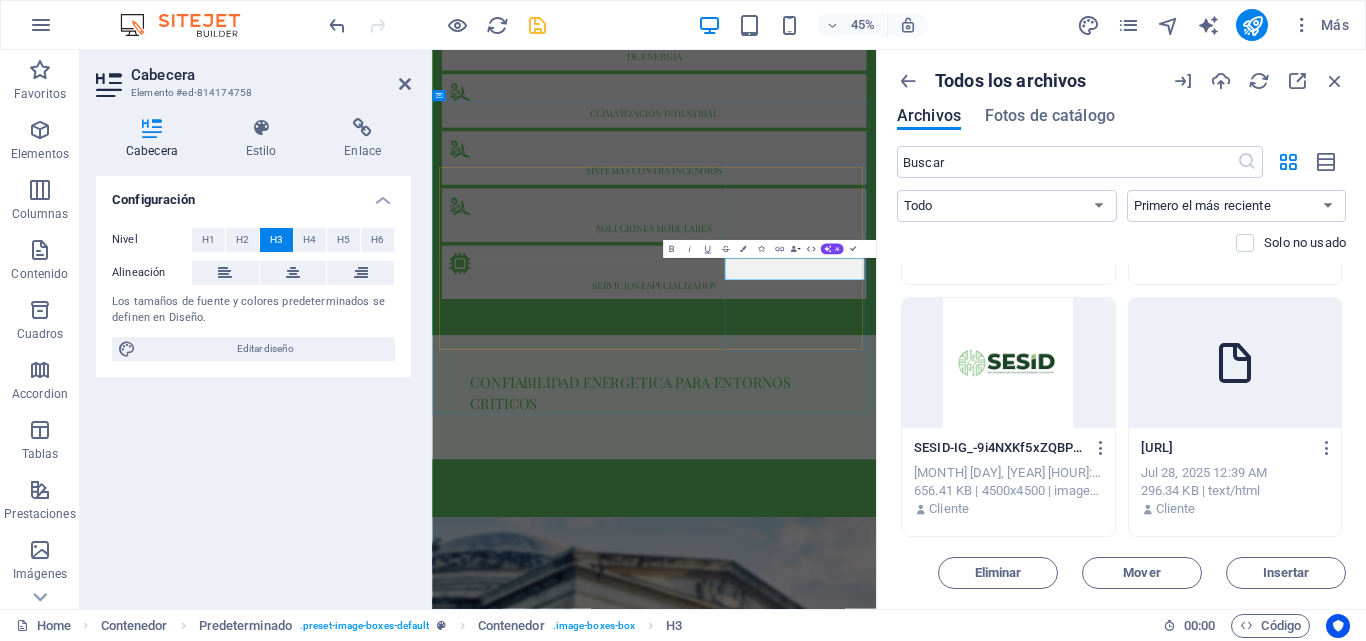 type 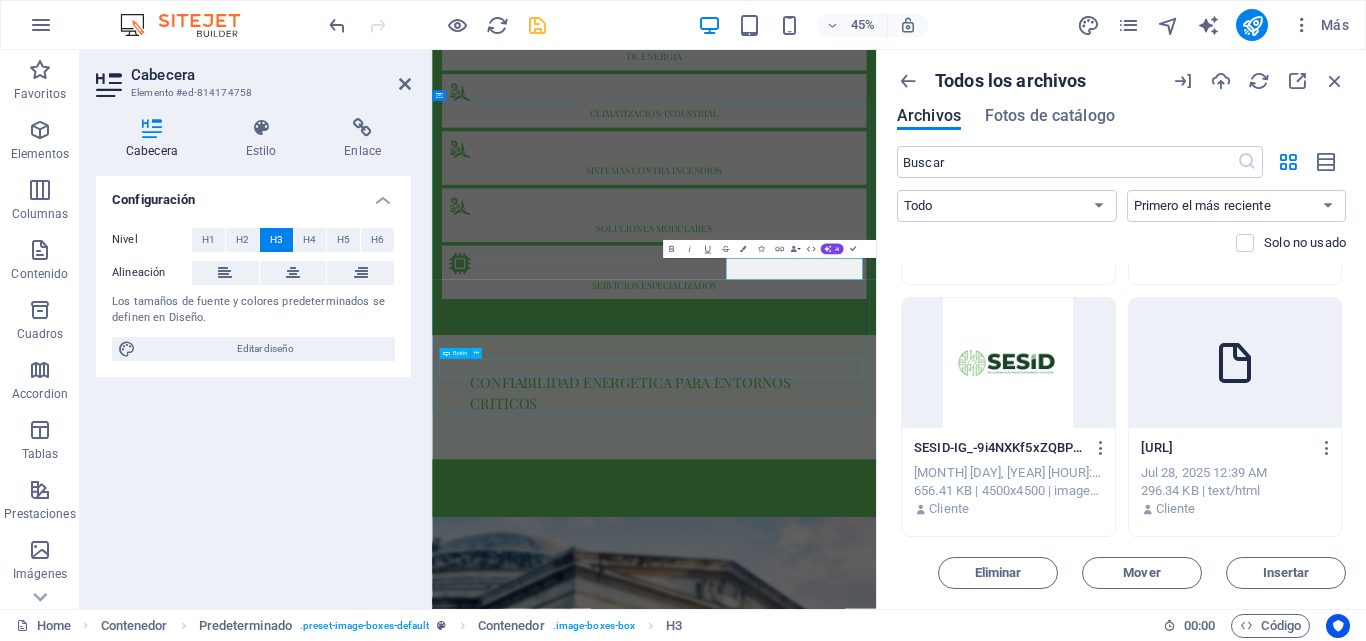 click on "Mas Info" at bounding box center [926, 4410] 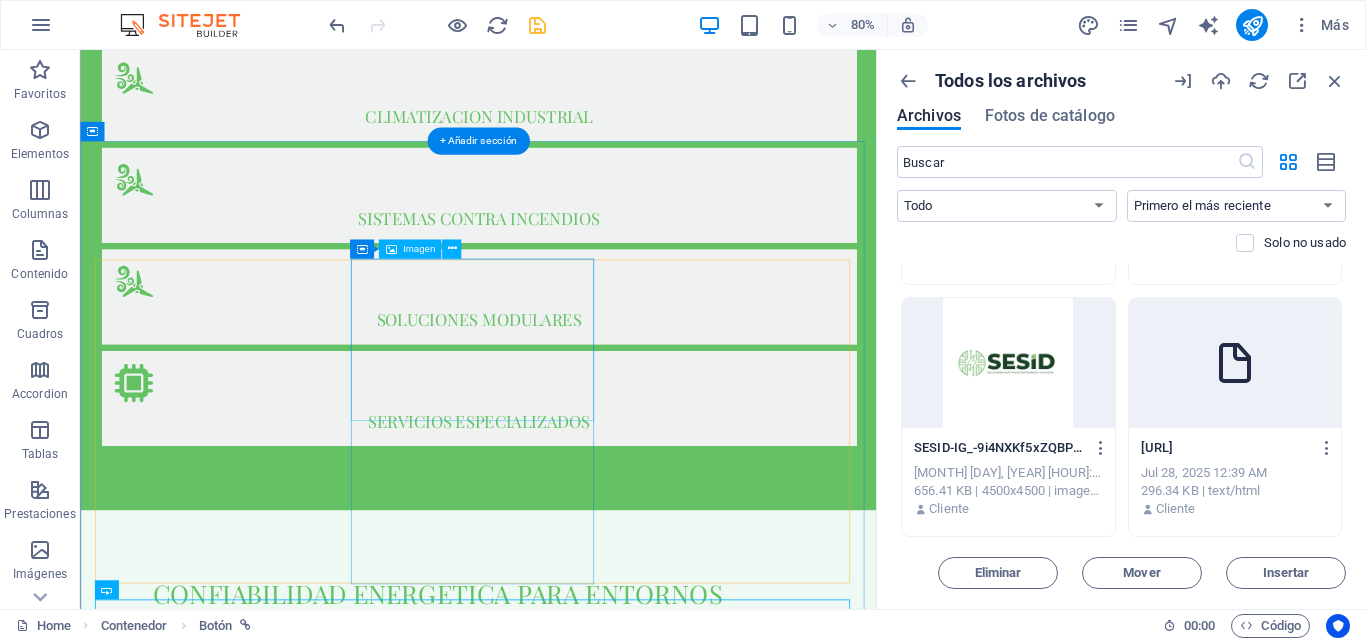 scroll, scrollTop: 1370, scrollLeft: 0, axis: vertical 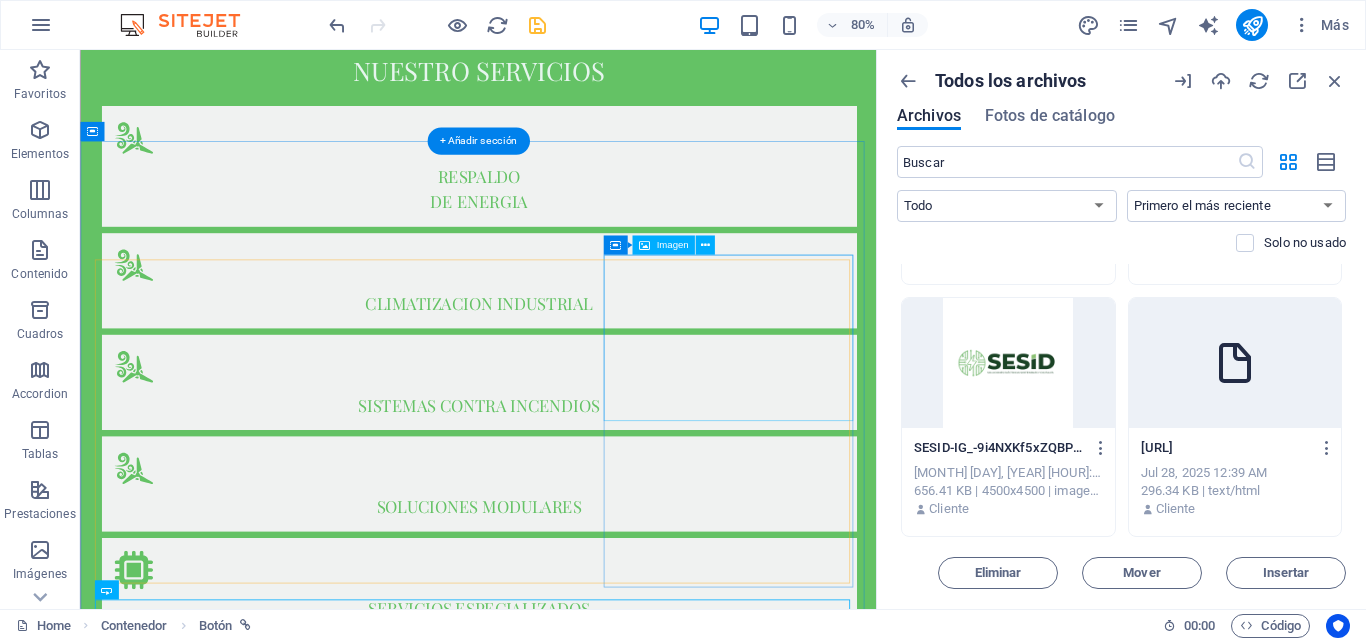 click at bounding box center (578, 3853) 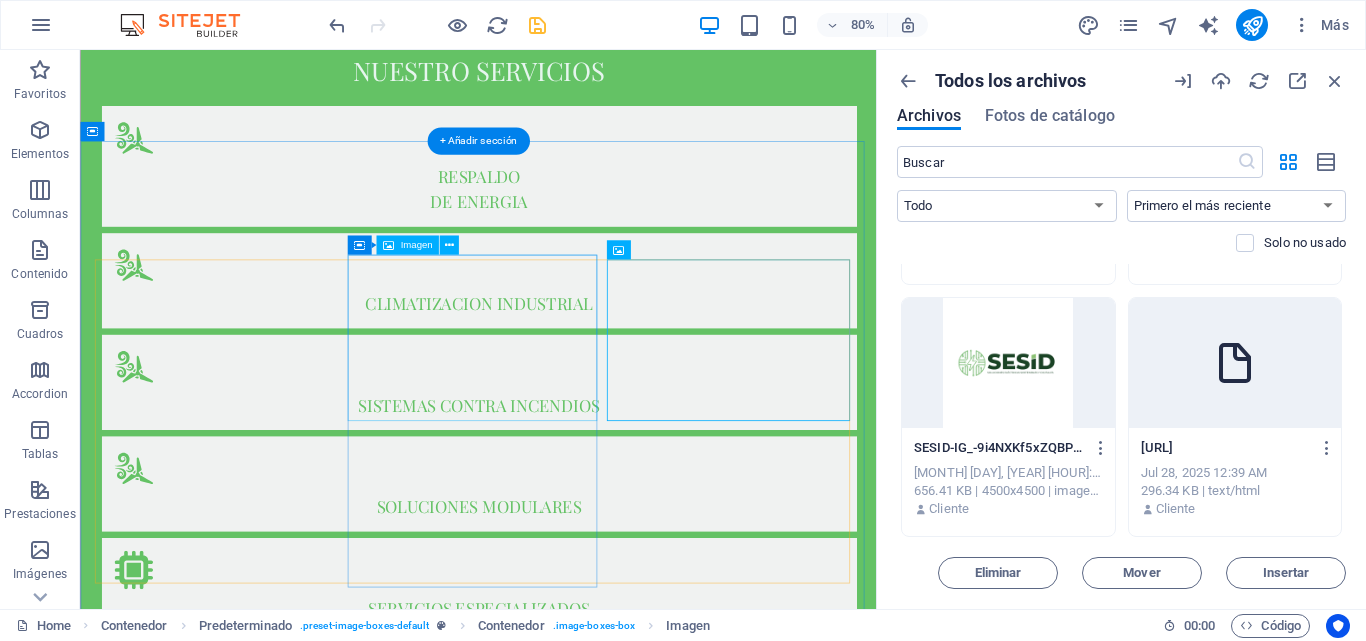 click at bounding box center (578, 3113) 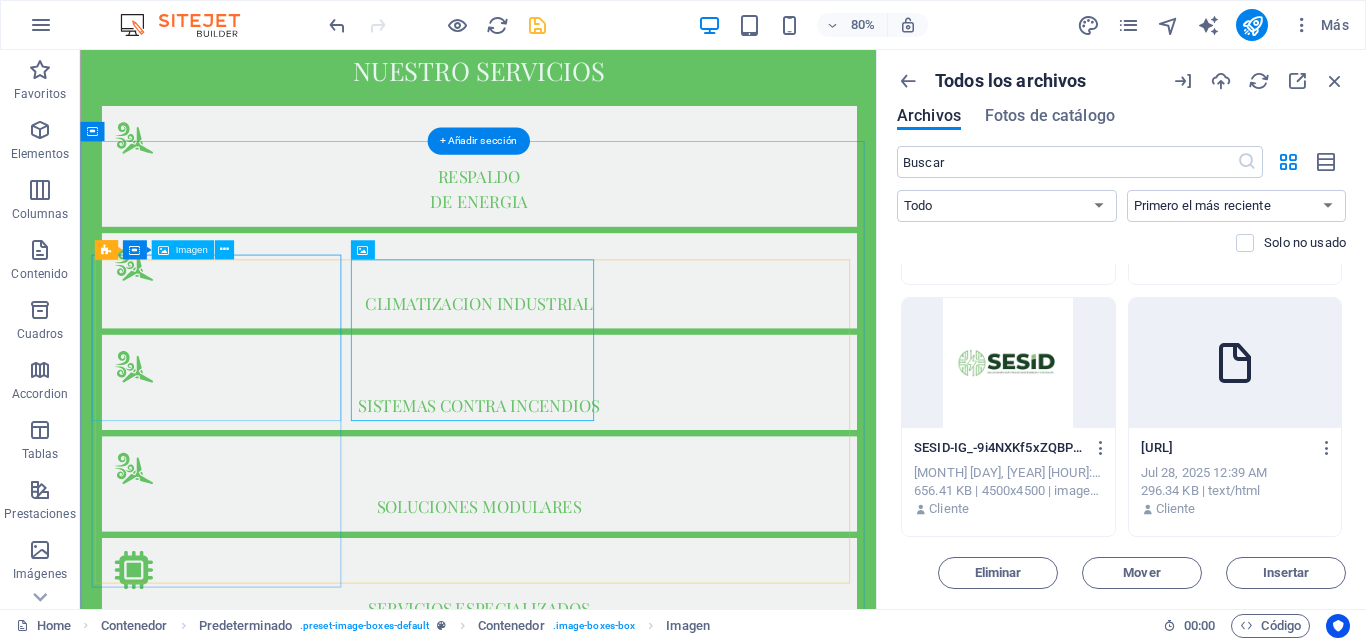click at bounding box center (578, 2372) 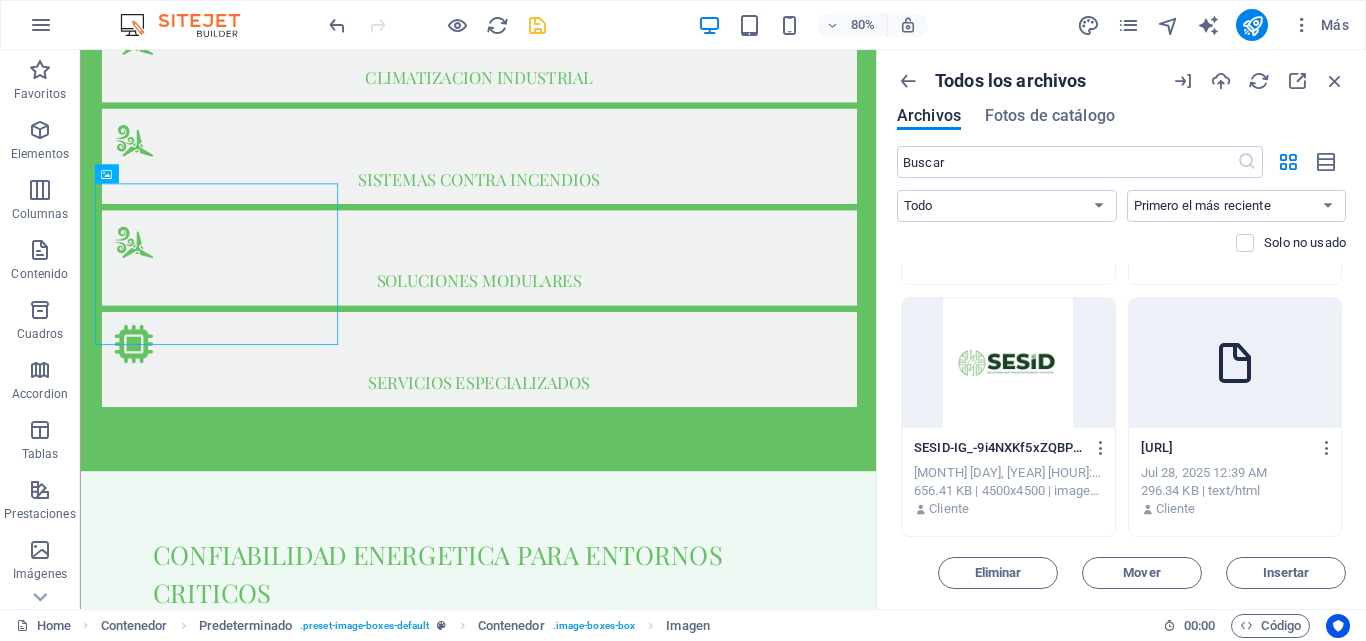 scroll, scrollTop: 1481, scrollLeft: 0, axis: vertical 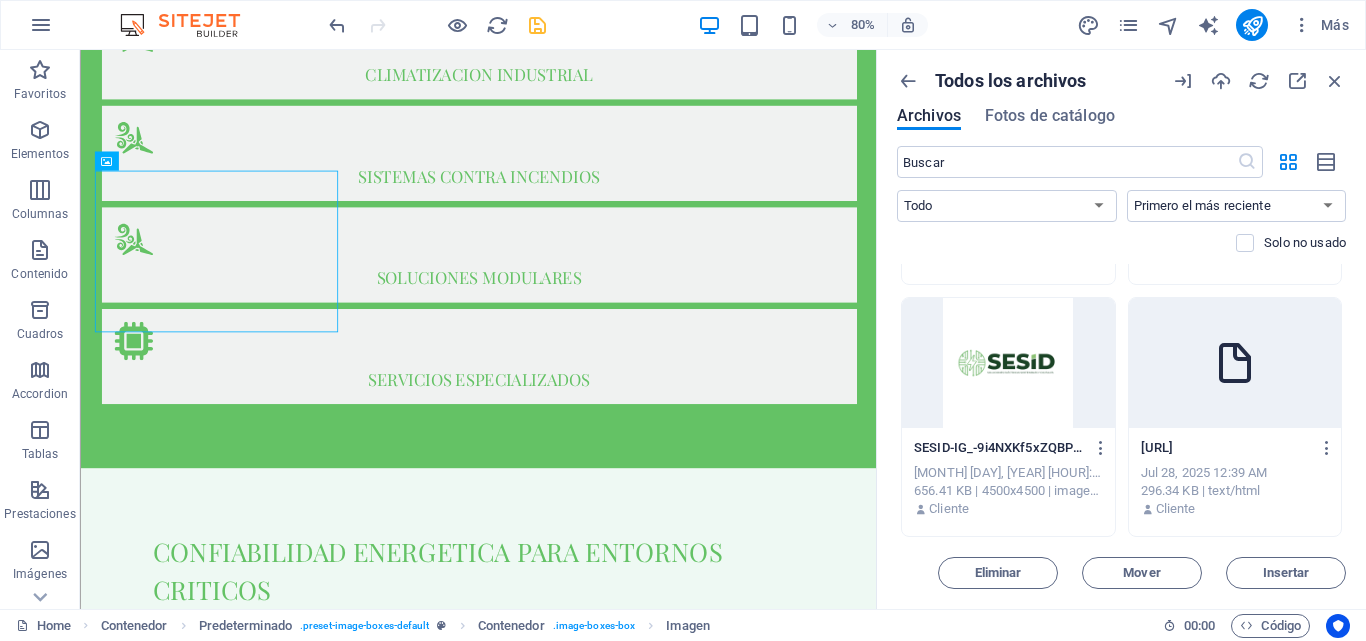drag, startPoint x: 1072, startPoint y: 486, endPoint x: 957, endPoint y: 472, distance: 115.84904 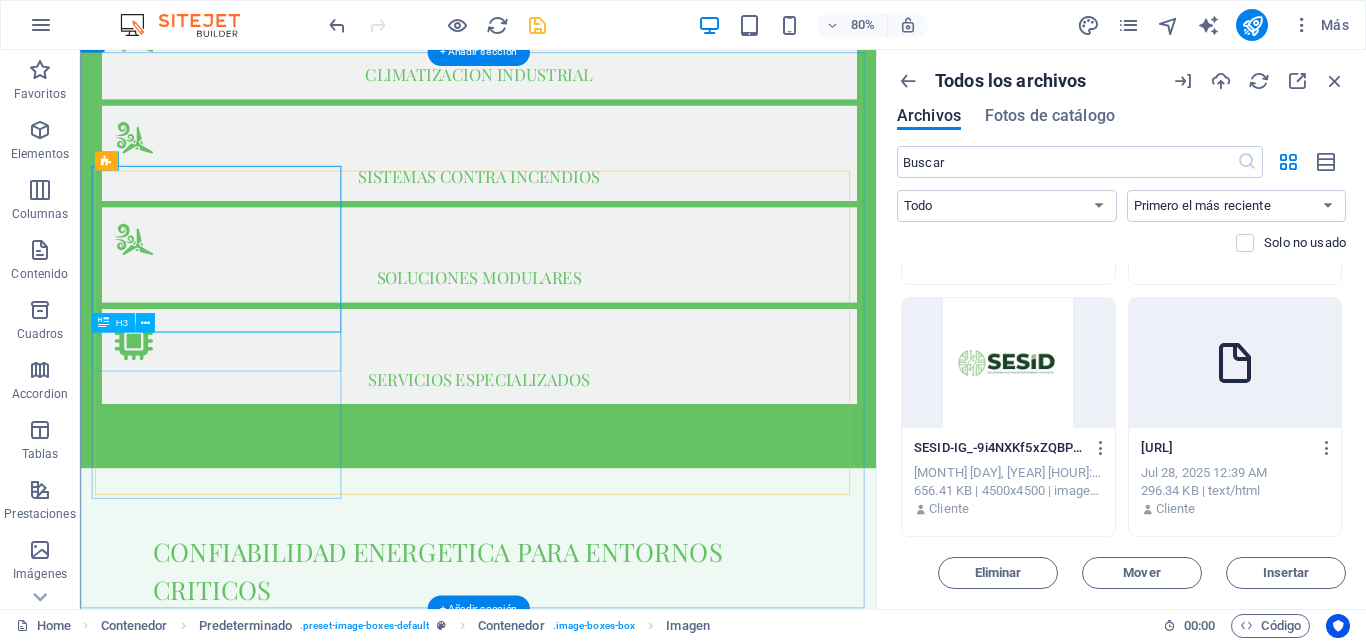 click on "MISION" at bounding box center (578, 2433) 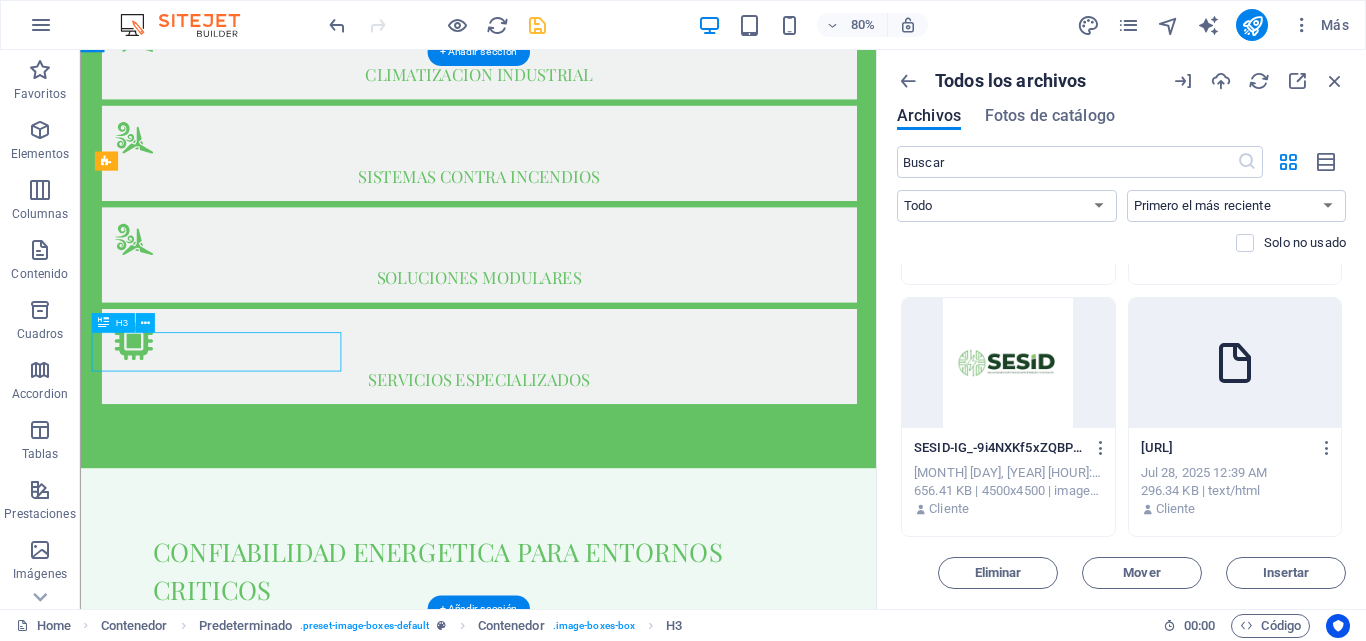 click on "MISION" at bounding box center (578, 2433) 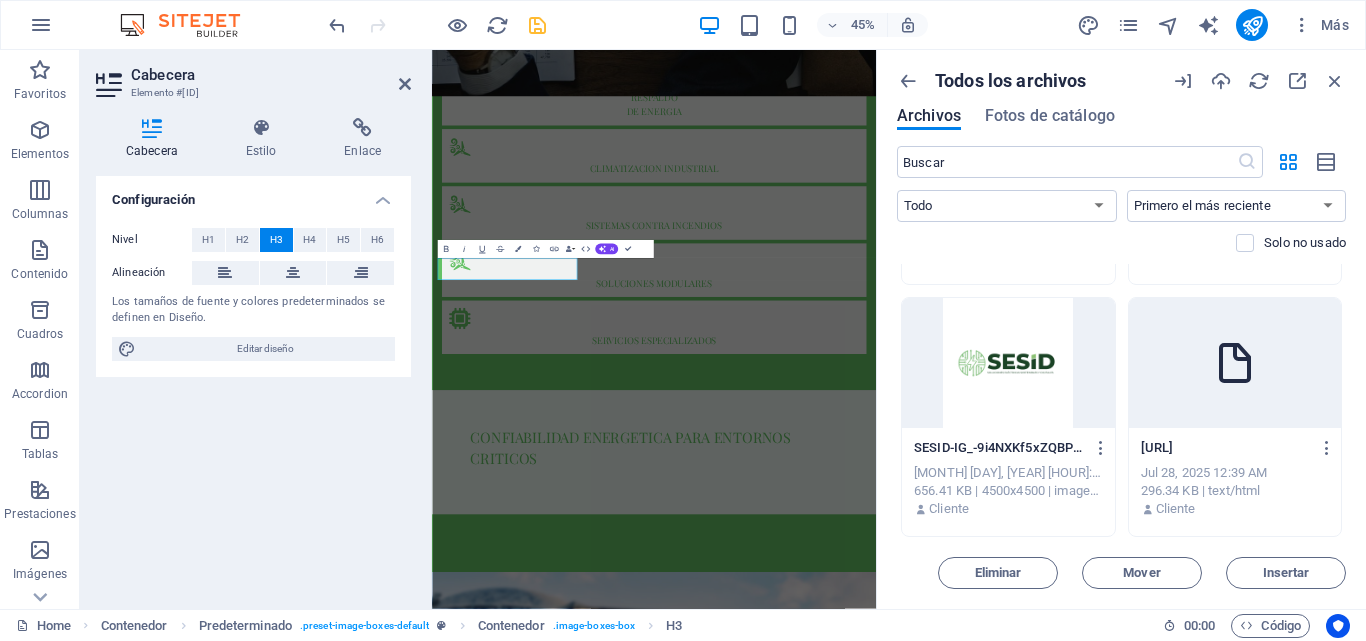 scroll, scrollTop: 1604, scrollLeft: 0, axis: vertical 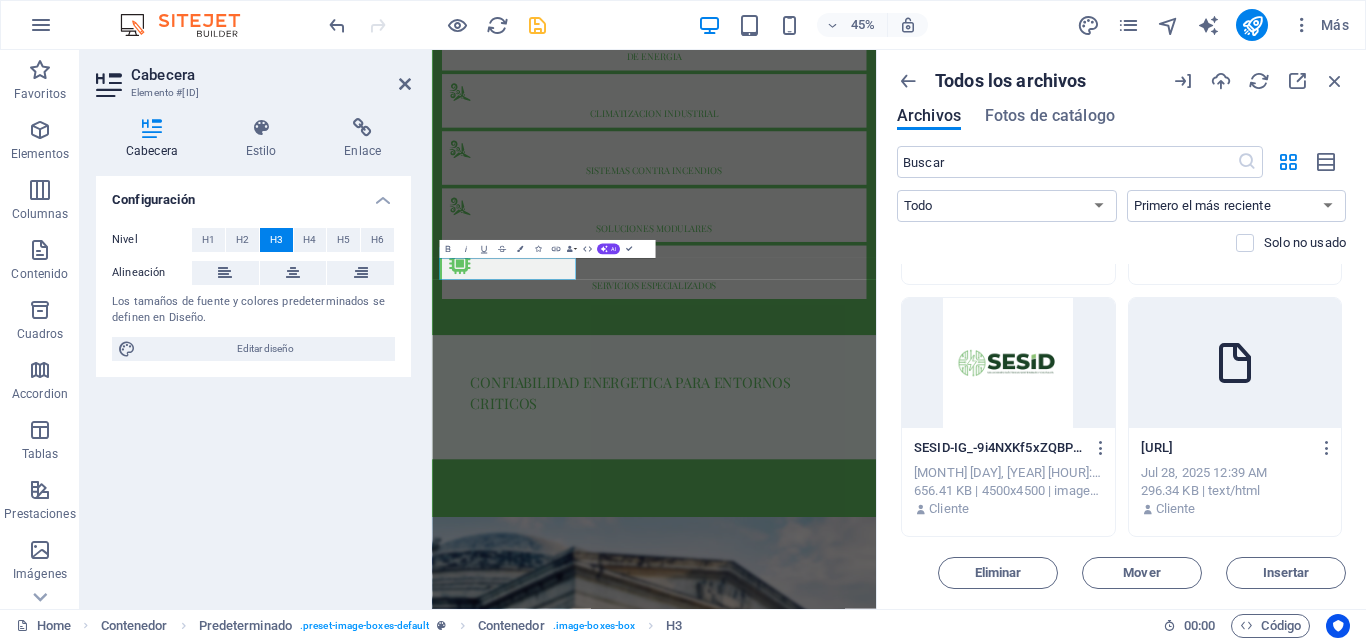 type 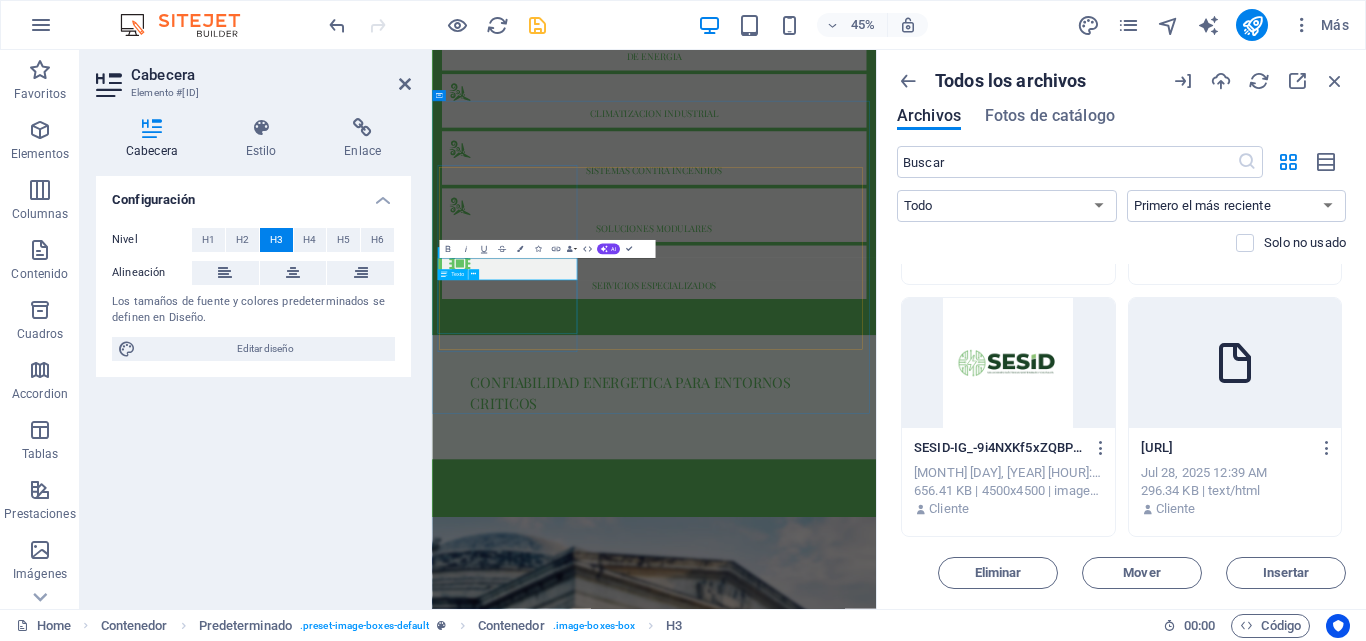click on "En SESID, ofrecemos servicios integrales de ingeniería orientados a brindar soluciones técnicas eficientes, seguras y sostenibles.  Read ore" at bounding box center [926, 2868] 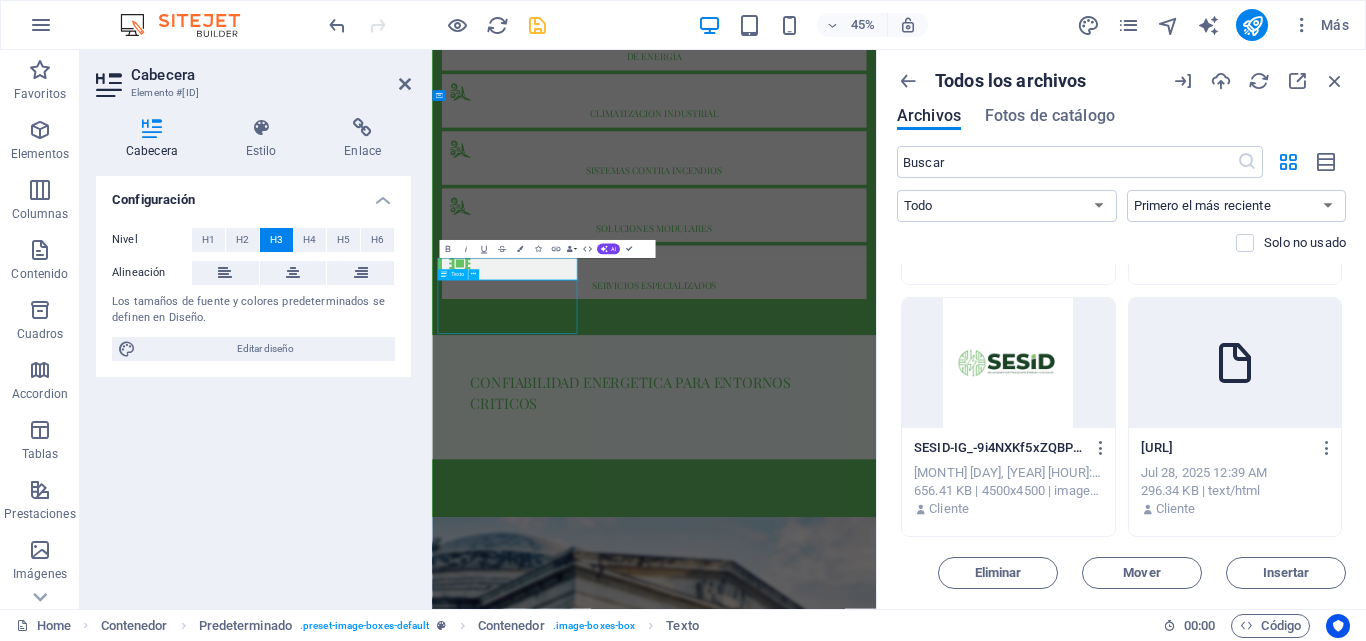 click on "En SESID, ofrecemos servicios integrales de ingeniería orientados a brindar soluciones técnicas eficientes, seguras y sostenibles.  Read ore" at bounding box center (926, 2868) 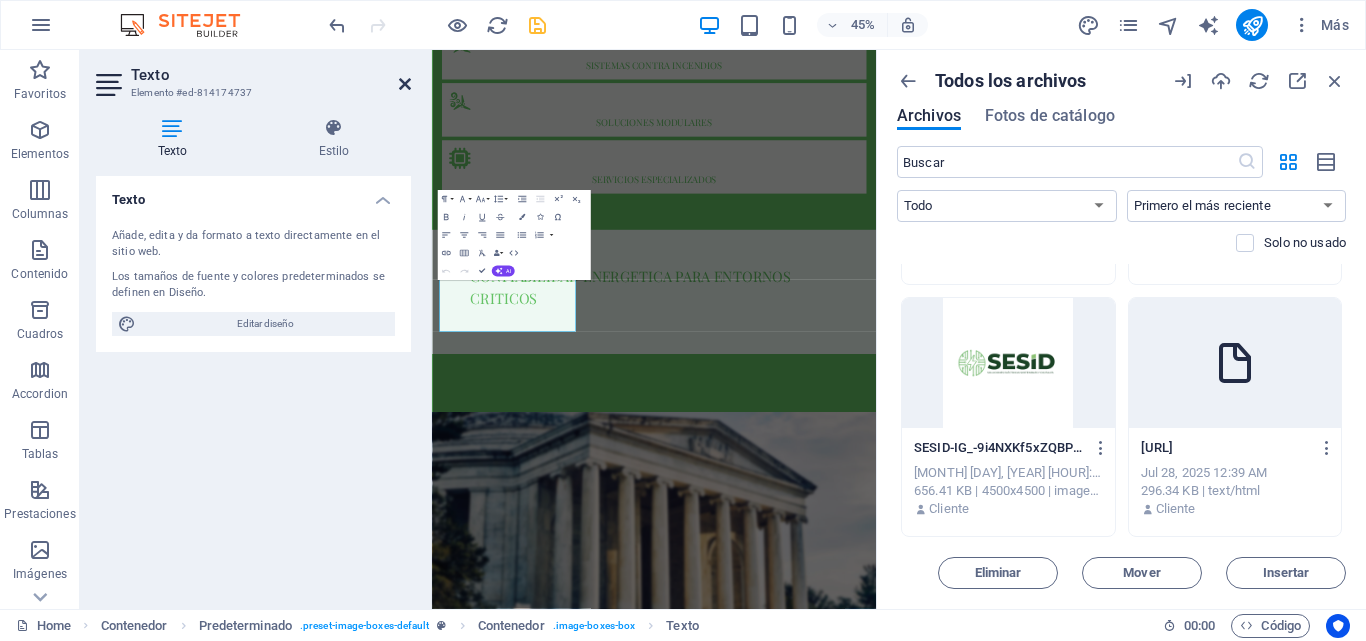 click at bounding box center (405, 84) 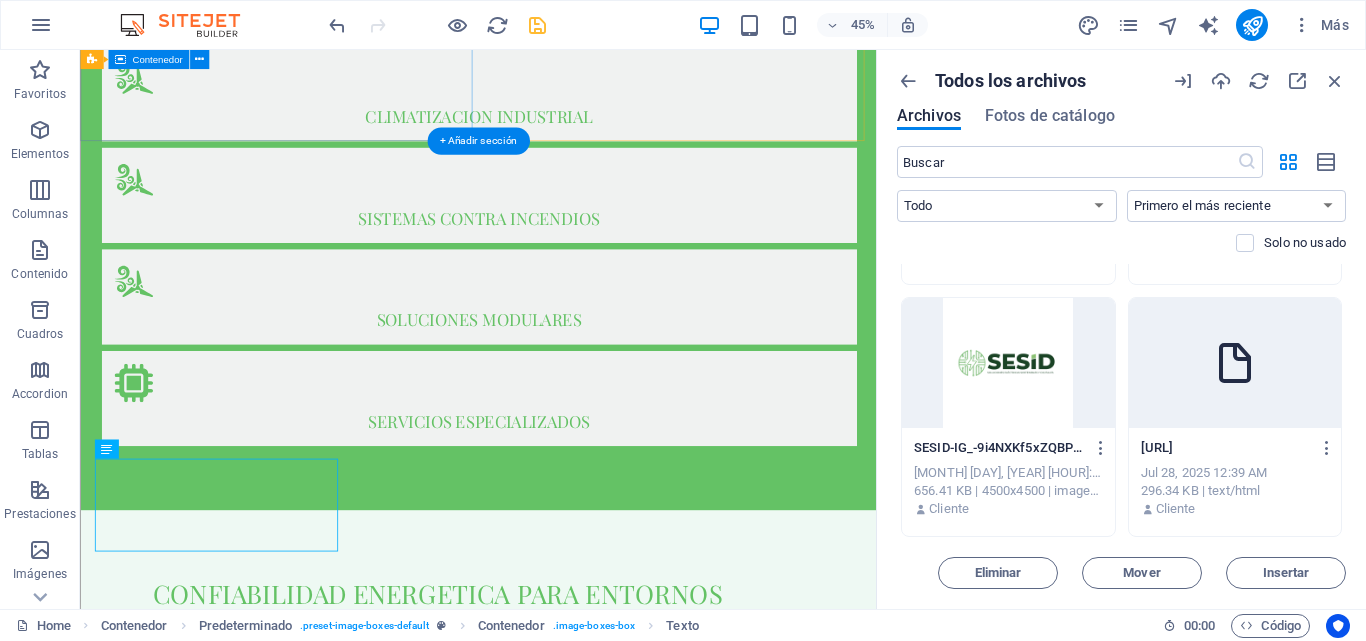 scroll, scrollTop: 1370, scrollLeft: 0, axis: vertical 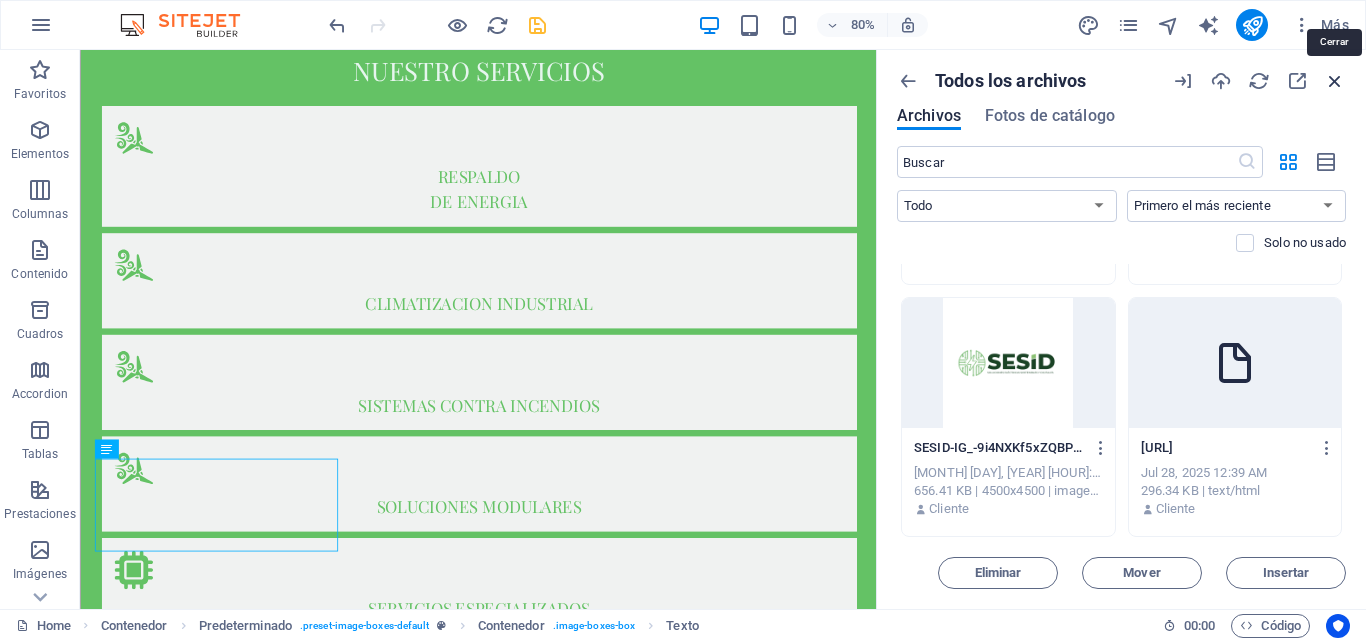 click at bounding box center (1335, 81) 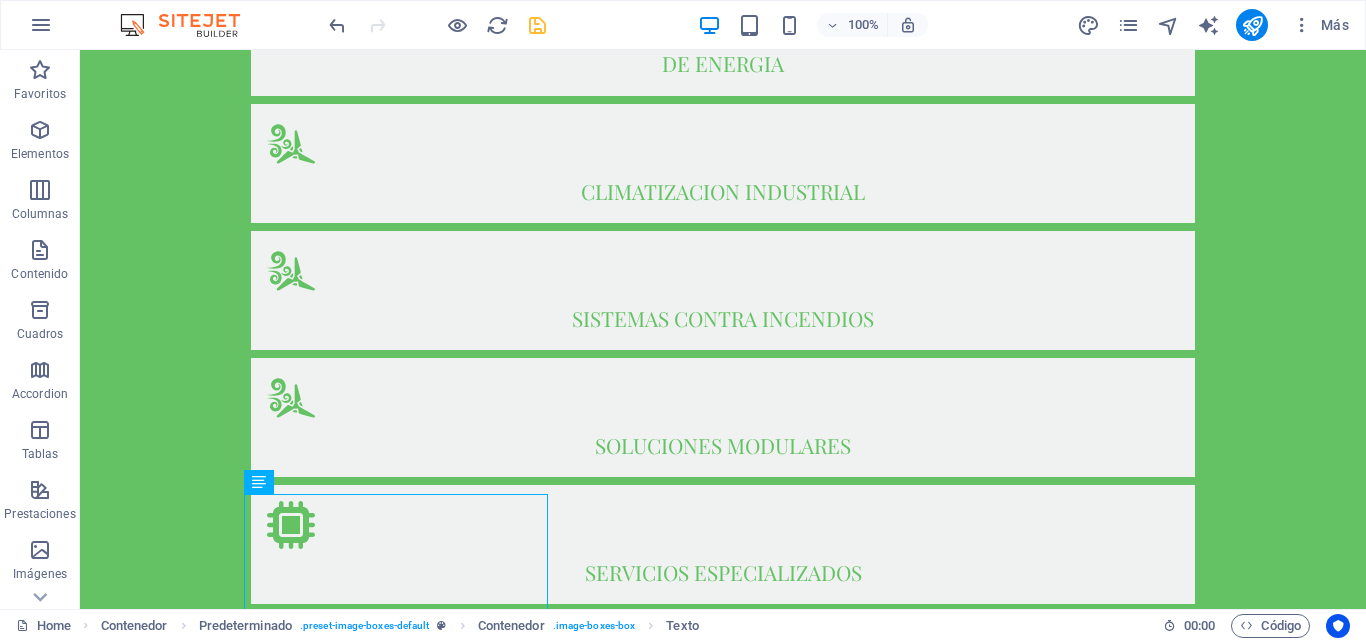 scroll, scrollTop: 1375, scrollLeft: 0, axis: vertical 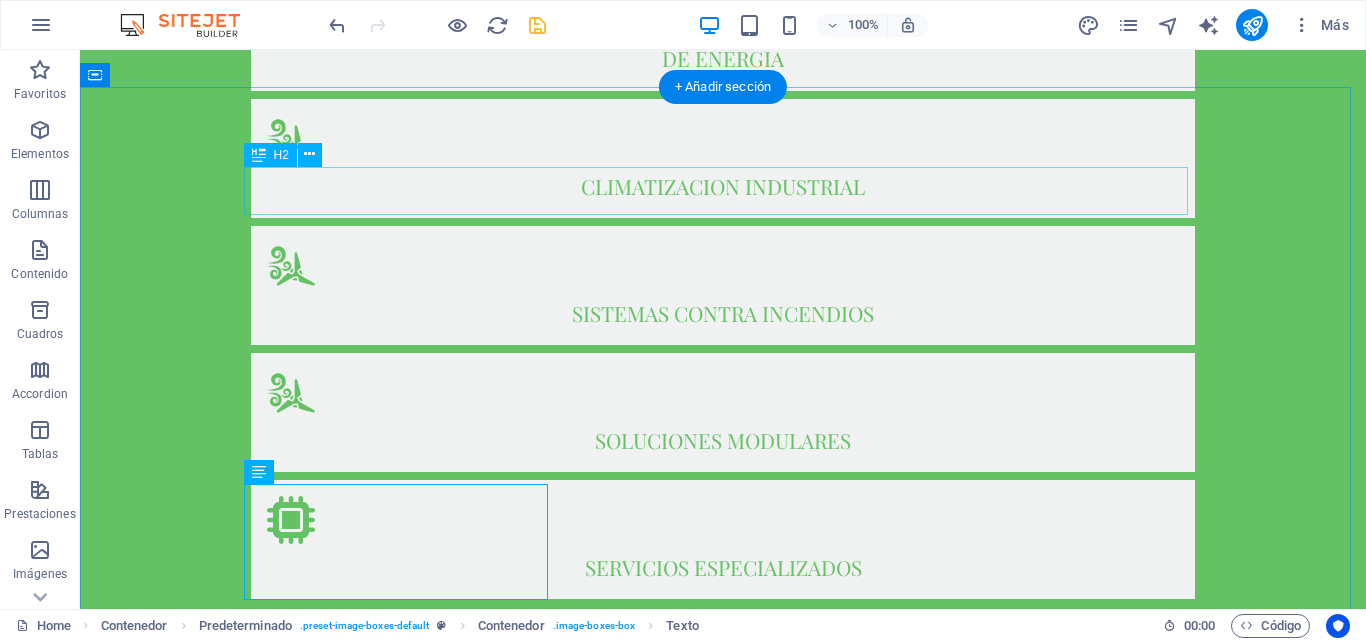 click on "NOSOTROS" at bounding box center (723, 1729) 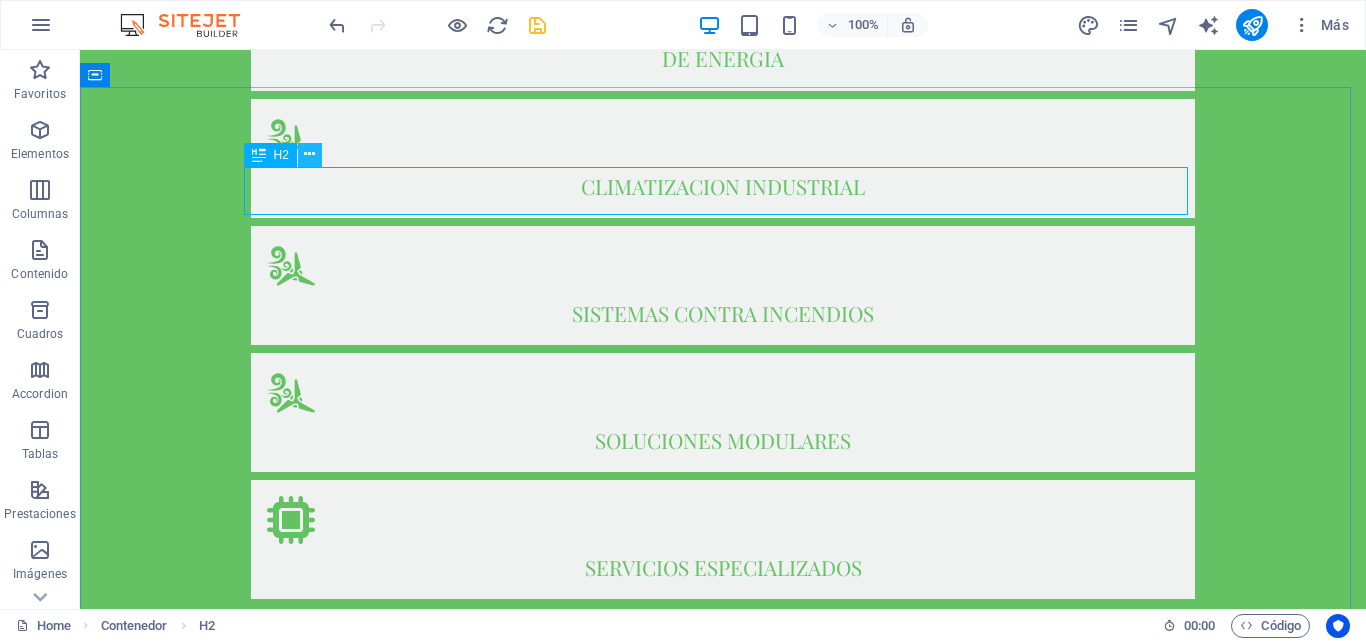 click at bounding box center (309, 154) 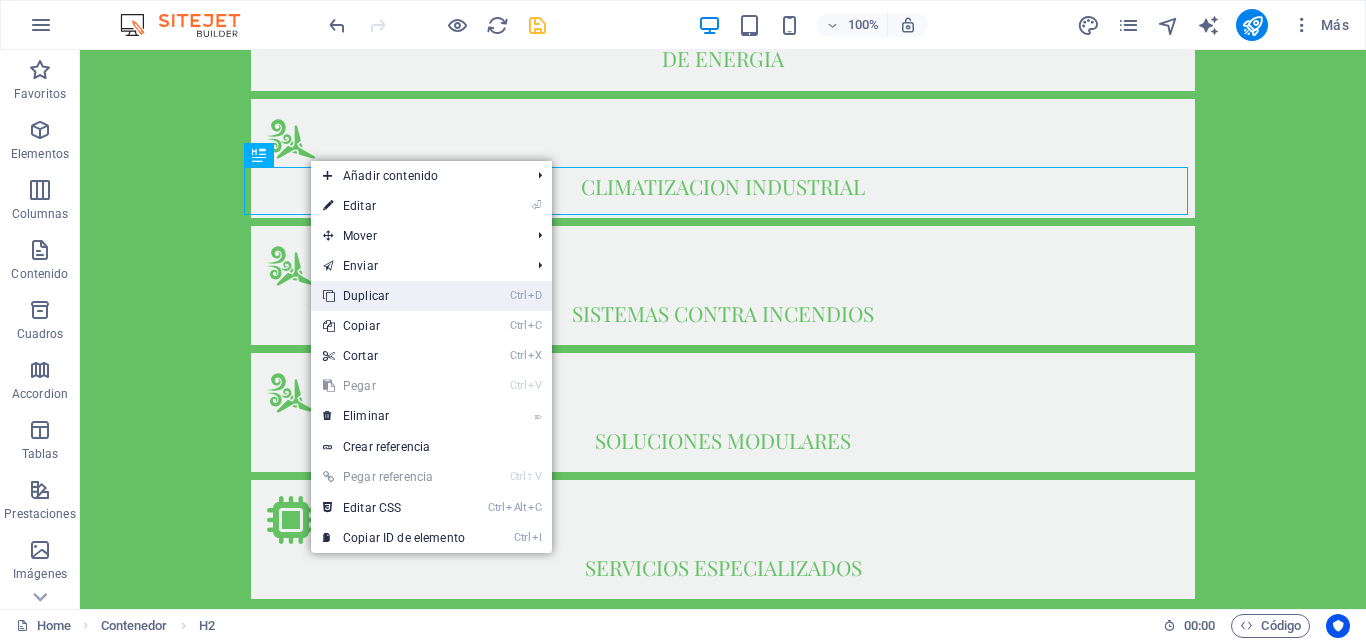 click on "Ctrl D  Duplicar" at bounding box center [394, 296] 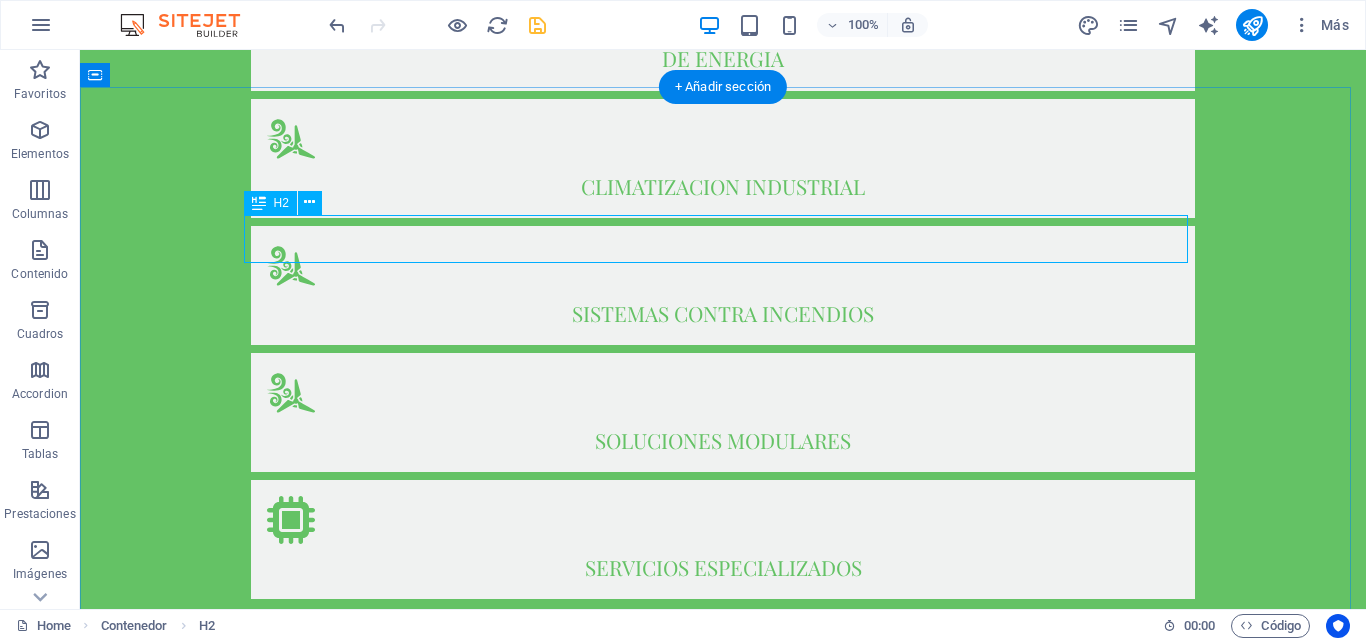 click on "NOSOTROS" at bounding box center [723, 1777] 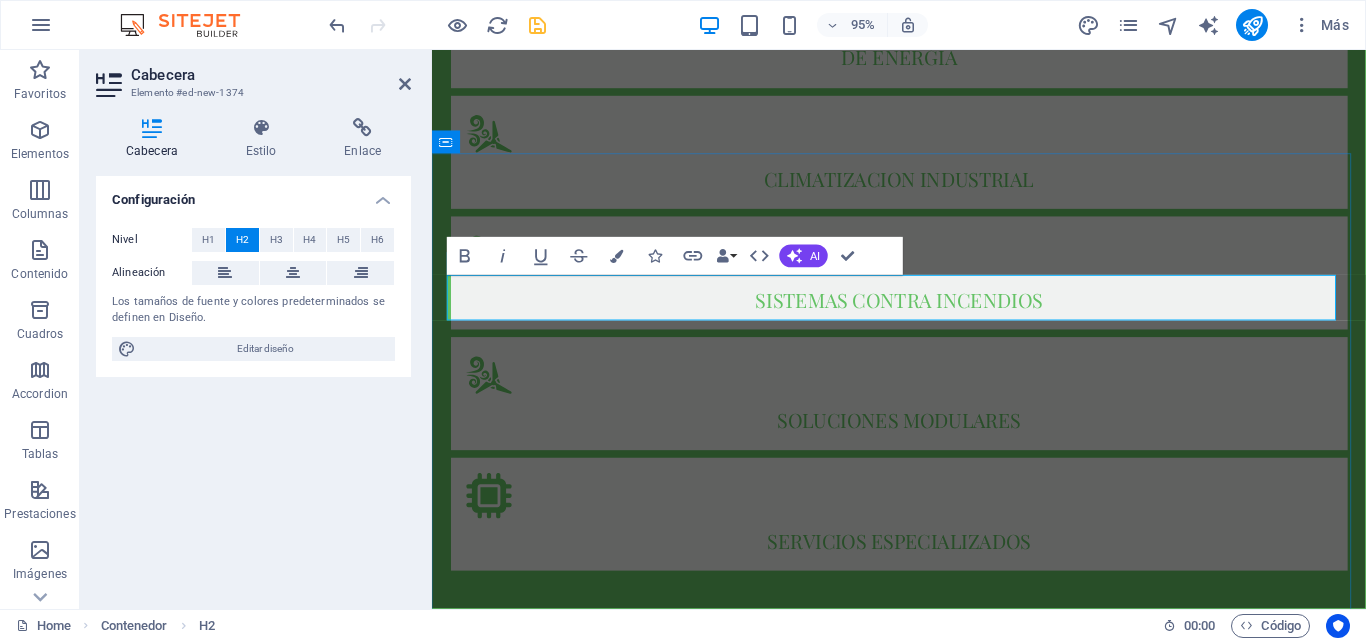 click on "NOSOTROS" at bounding box center (924, 1777) 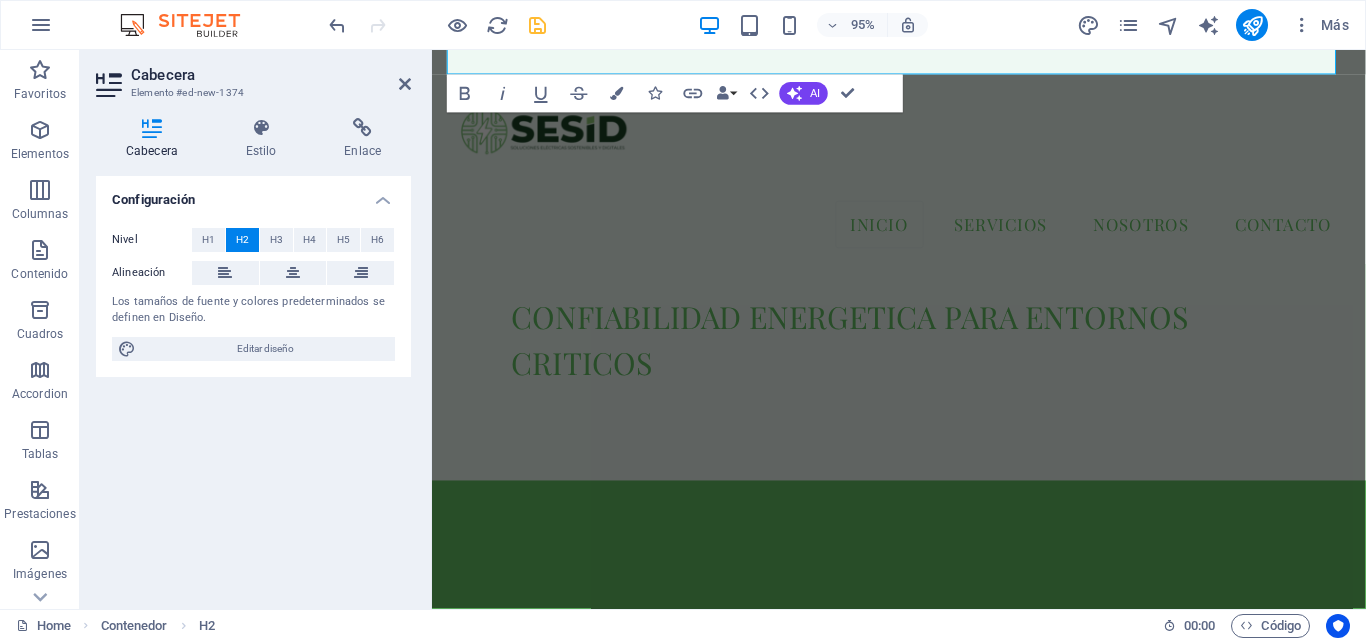 scroll, scrollTop: 1763, scrollLeft: 0, axis: vertical 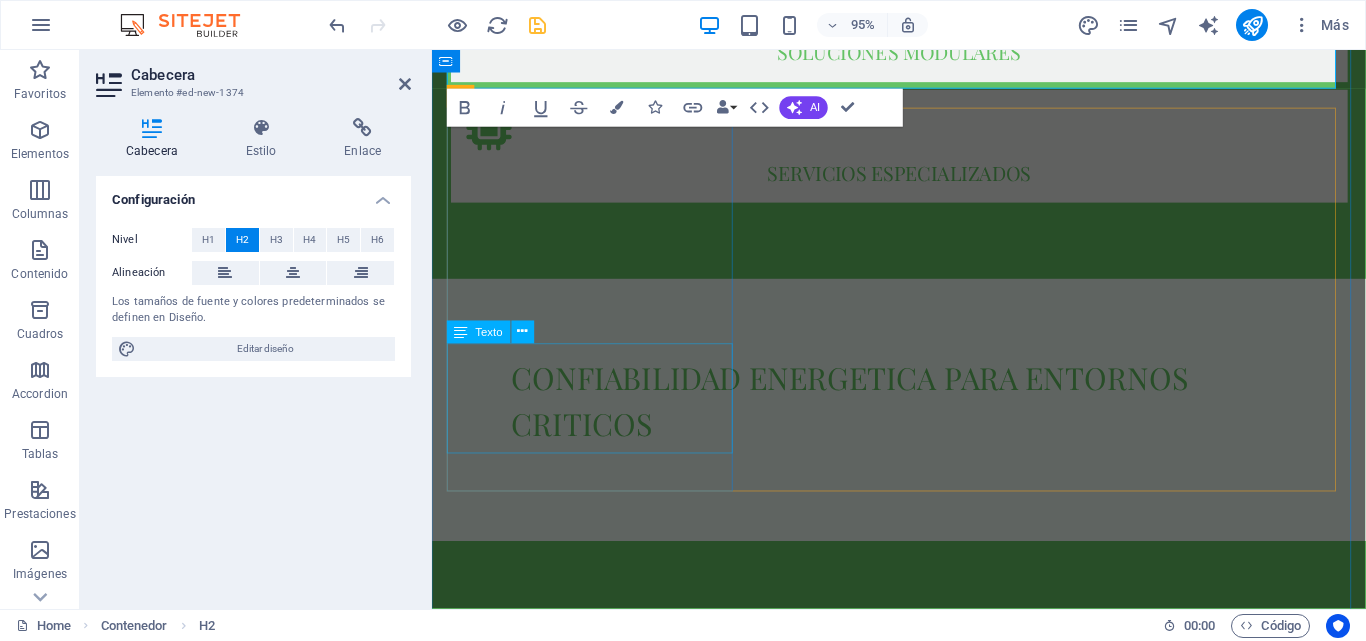 click on "En SESID, ofrecemos servicios integrales de ingeniería orientados a brindar soluciones técnicas eficientes, seguras y sostenibles.  Read ore" at bounding box center [924, 2340] 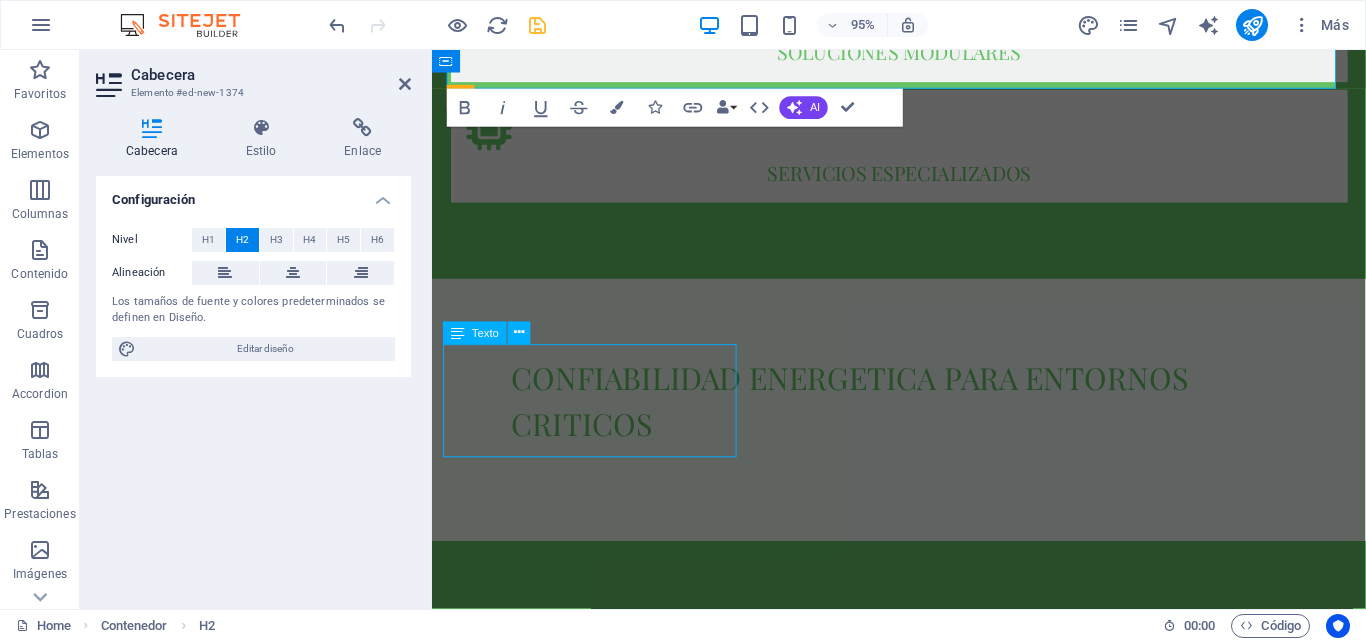 click on "En SESID, ofrecemos servicios integrales de ingeniería orientados a brindar soluciones técnicas eficientes, seguras y sostenibles.  Read ore" at bounding box center [924, 2340] 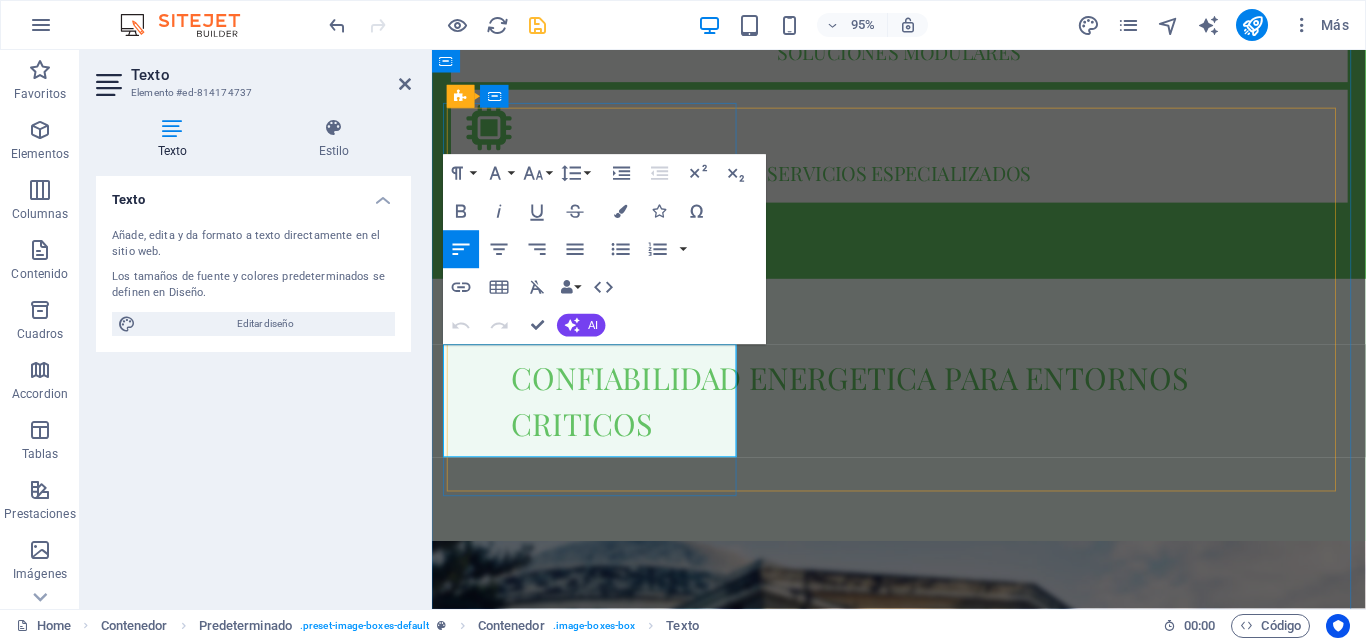 click on "En SESID, ofrecemos servicios integrales de ingeniería orientados a brindar soluciones técnicas eficientes, seguras y sostenibles.  Read ore" at bounding box center (924, 2290) 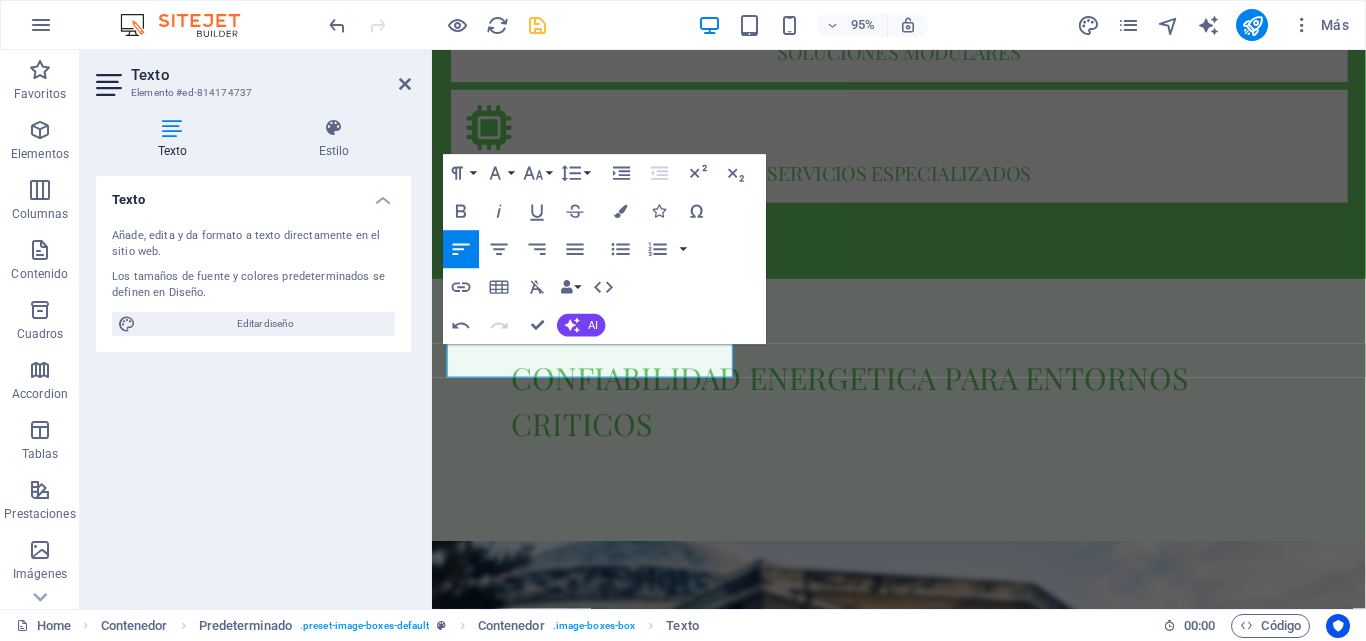 type 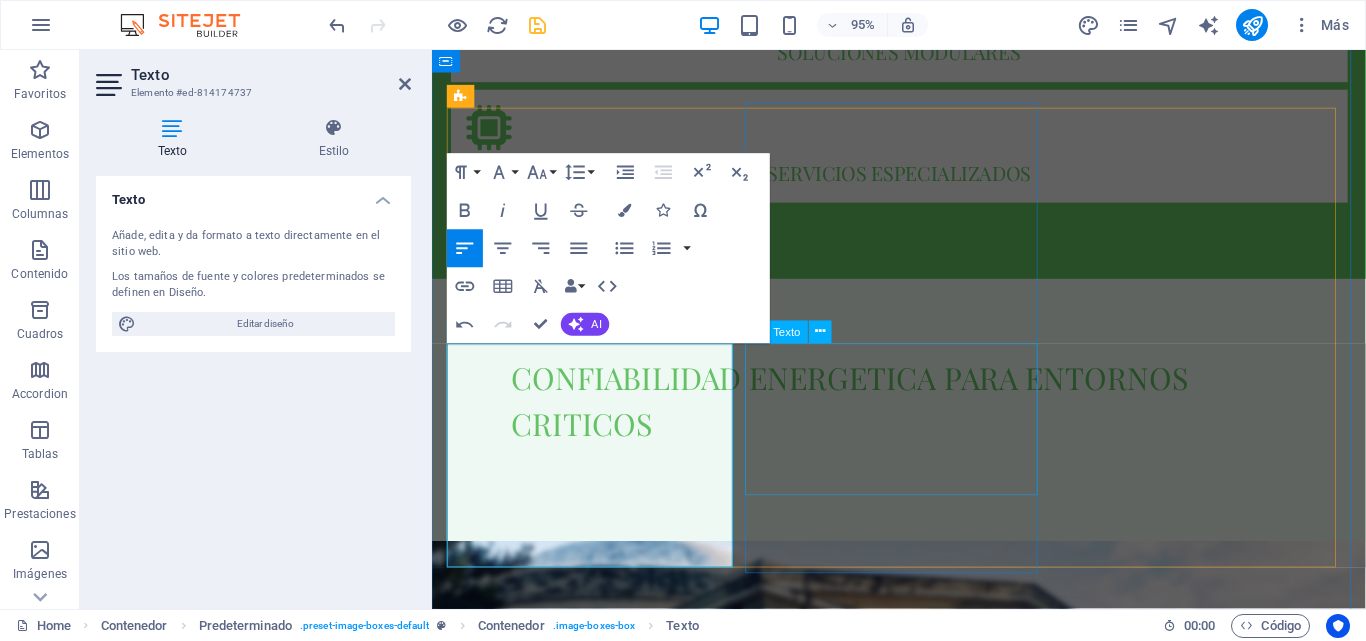 click on "En SESID, entendemos que el mantenimiento eléctrico no es solo una tarea técnica, sino una estrategia clave para garantizar la seguridad, continuidad operativa y eficiencia de cualquier instalación." at bounding box center [924, 3100] 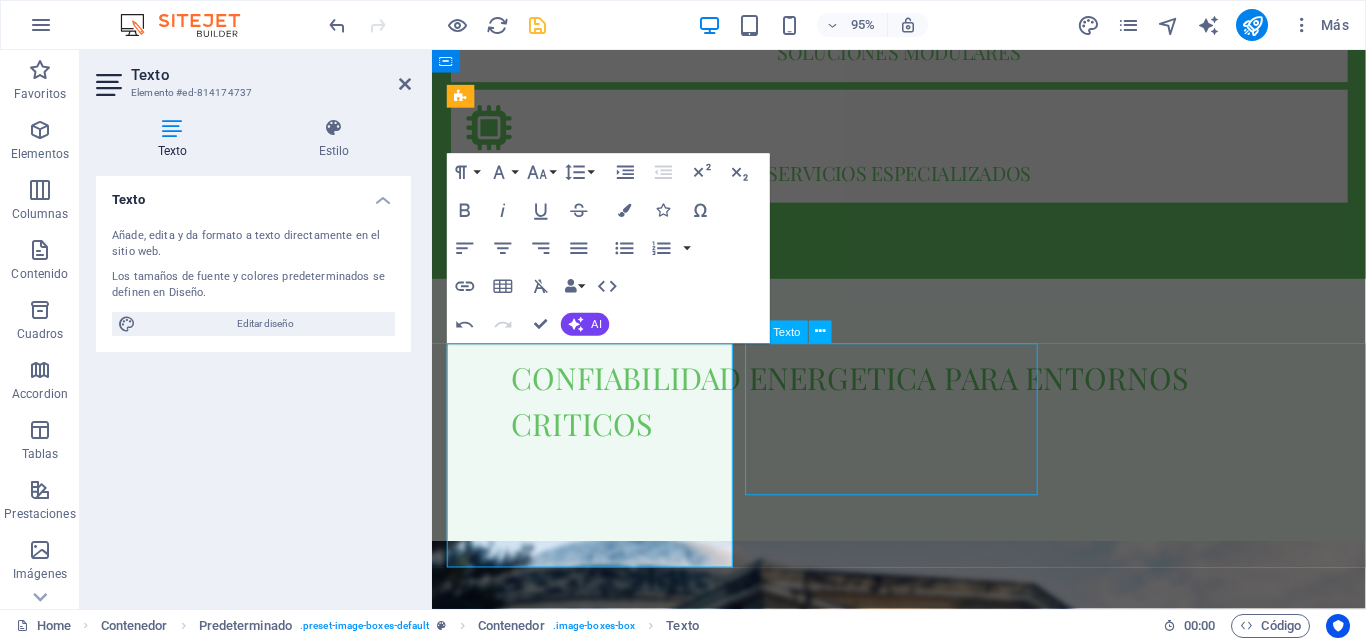 click on "En SESID, entendemos que el mantenimiento eléctrico no es solo una tarea técnica, sino una estrategia clave para garantizar la seguridad, continuidad operativa y eficiencia de cualquier instalación." at bounding box center [924, 3100] 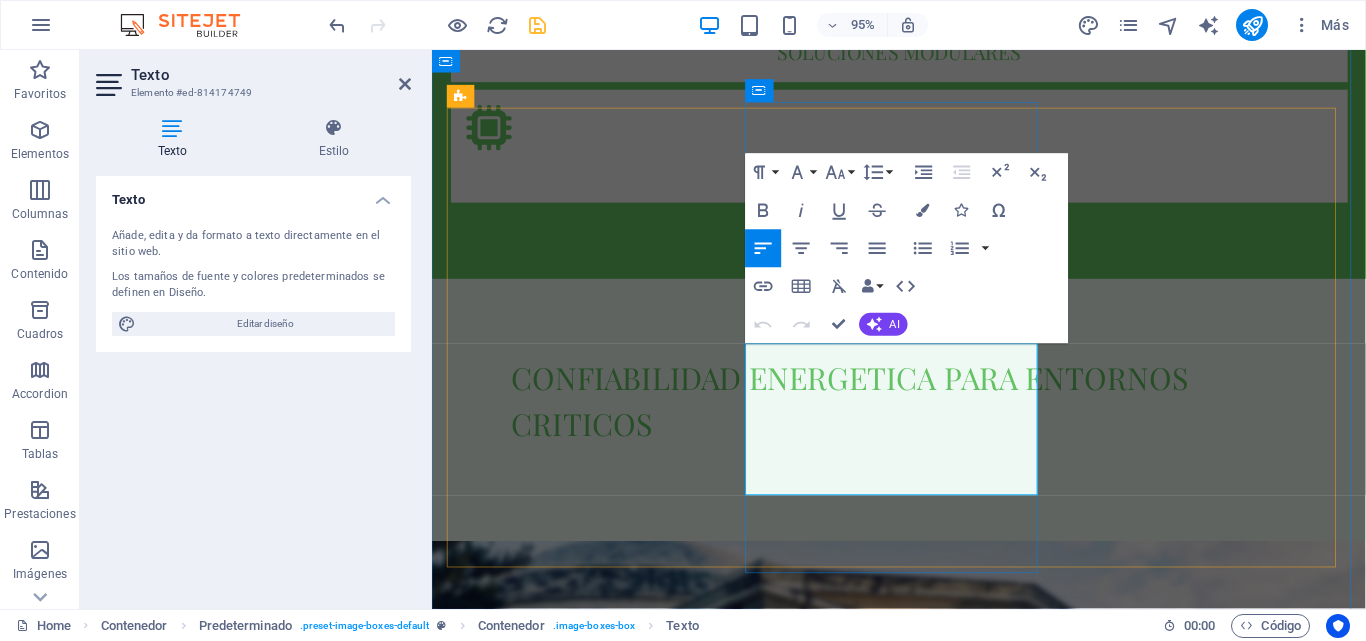 click on "En SESID, entendemos que el mantenimiento eléctrico no es solo una tarea técnica, sino una estrategia clave para garantizar la seguridad, continuidad operativa y eficiencia de cualquier instalación." at bounding box center (923, 3092) 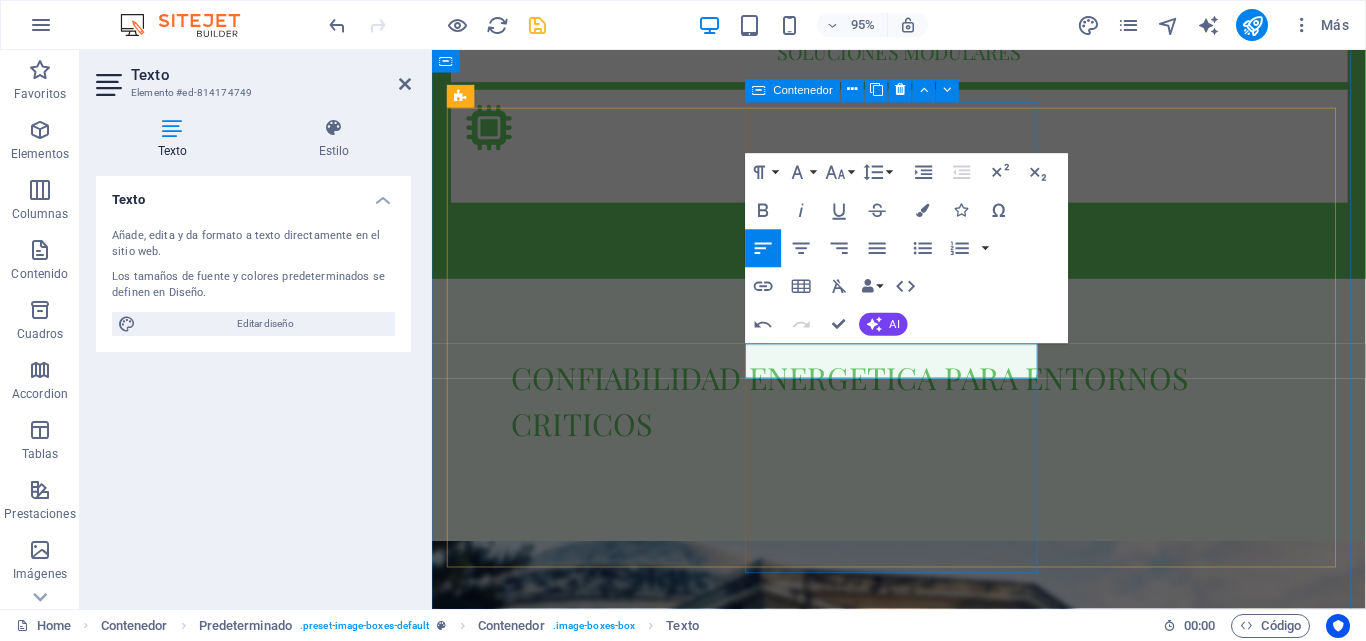 type 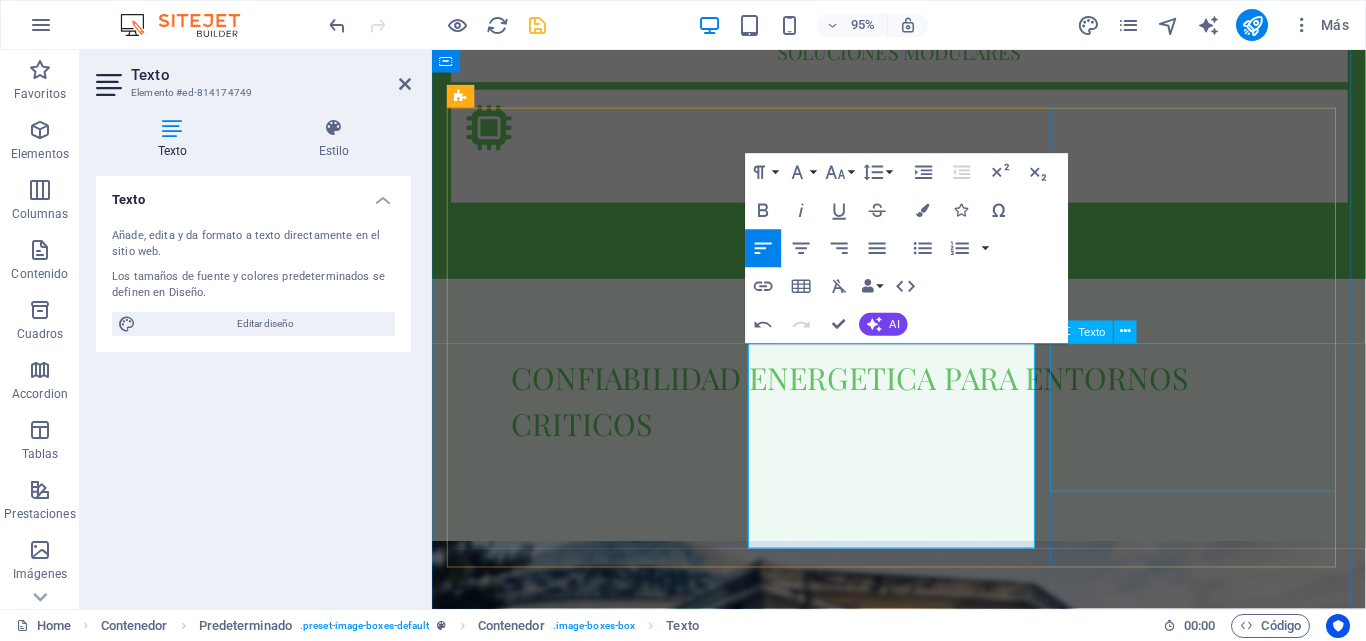 click on "En SESID apostamos por un futuro sostenible a través de soluciones en energías renovables que contribuyen al cuidado del medio ambiente y a la eficiencia energética de nuestros clientes." at bounding box center [924, 3861] 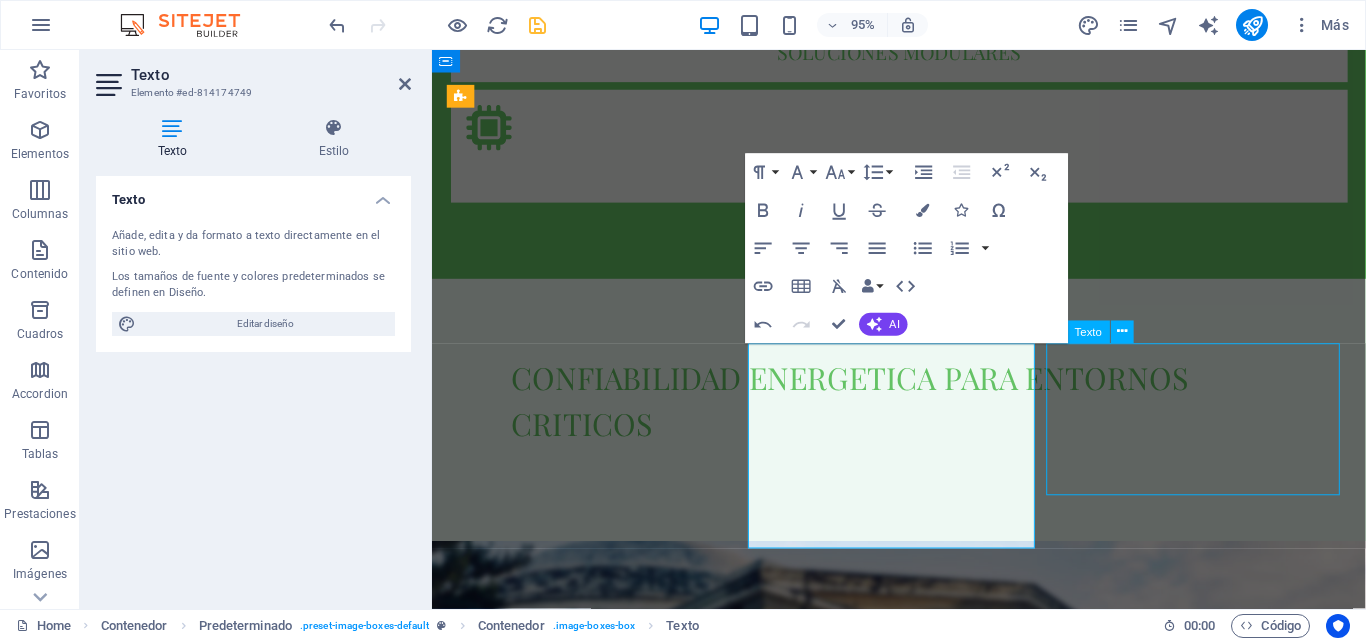click on "En SESID apostamos por un futuro sostenible a través de soluciones en energías renovables que contribuyen al cuidado del medio ambiente y a la eficiencia energética de nuestros clientes." at bounding box center (924, 3861) 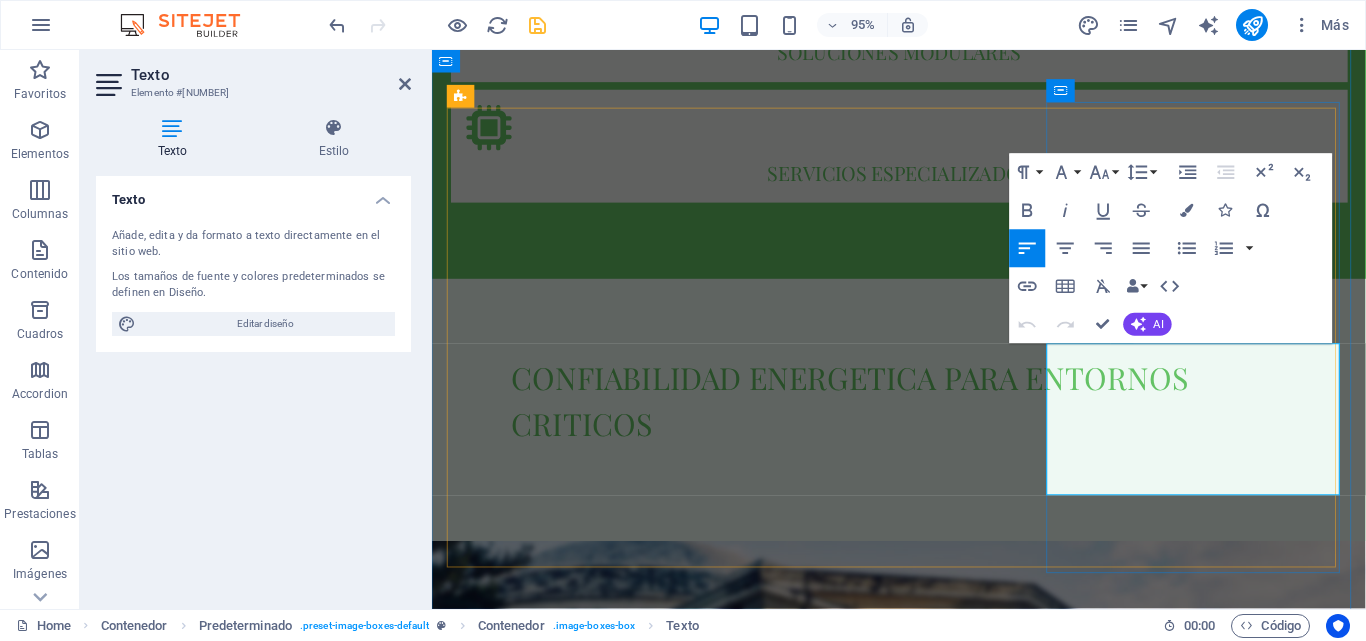 click on "En SESID apostamos por un futuro sostenible a través de soluciones en energías renovables que contribuyen al cuidado del medio ambiente y a la eficiencia energética de nuestros clientes." at bounding box center (923, 3803) 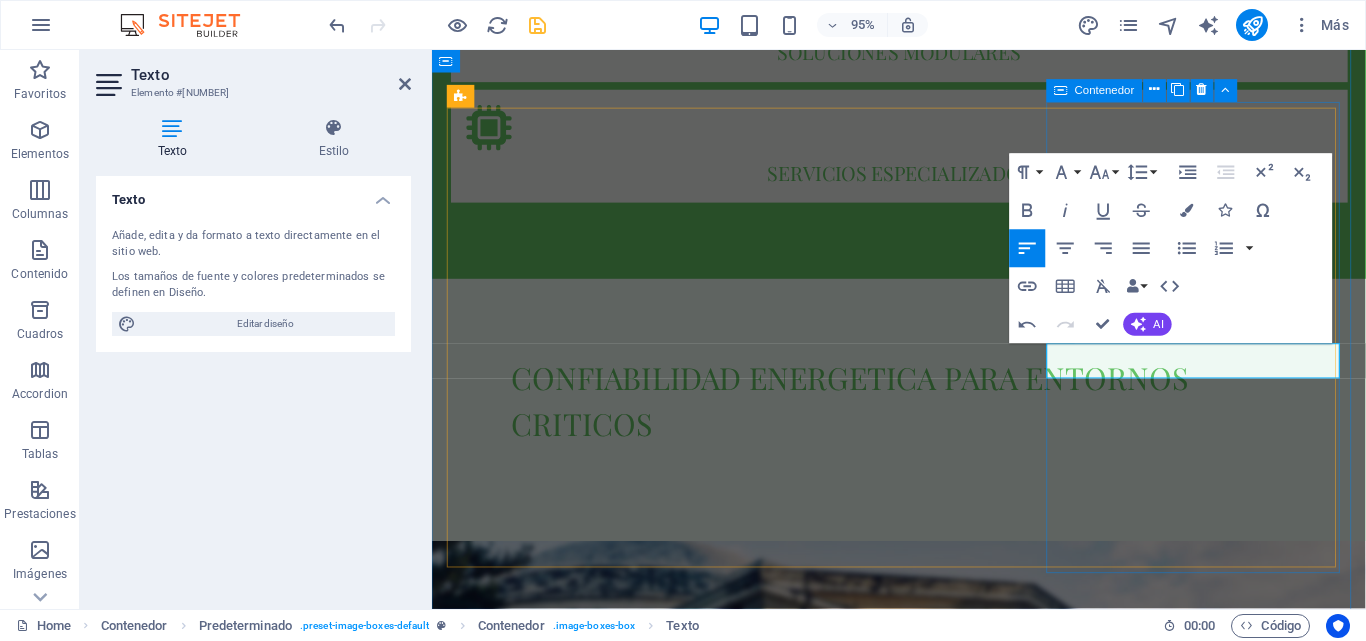 type 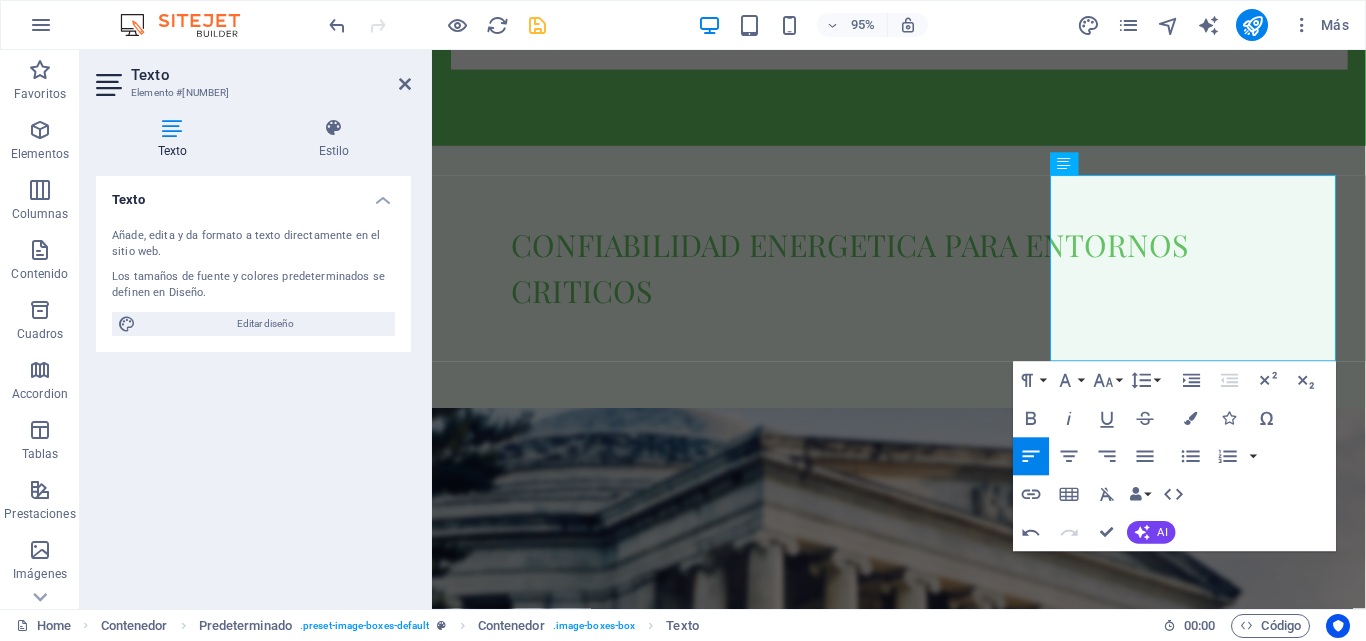 scroll, scrollTop: 1997, scrollLeft: 0, axis: vertical 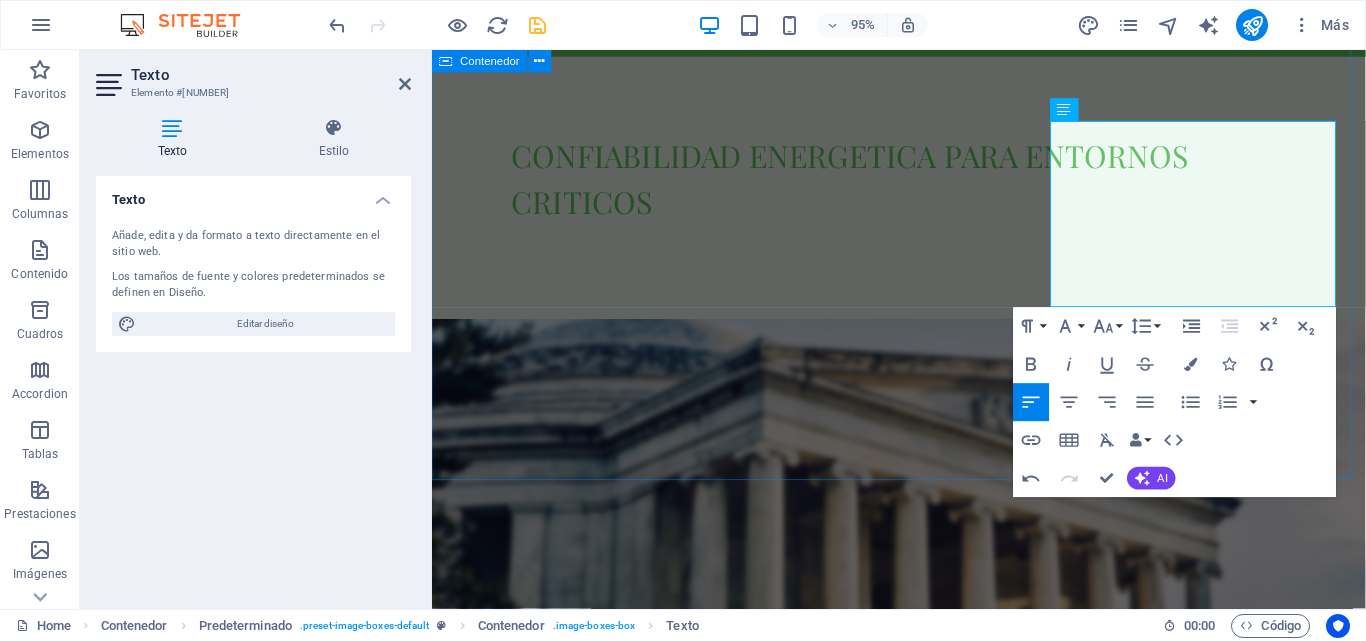 click on "NOSOTROS SESID ofrece soluciones confiables de respaldo energetico para entornos exigentes. nuestra tecnologia permite disponibildad continua y monitoreo en tiempo real de activos criticos  Mision diseñar, implementar y mantener soluciones de infraestructura critica que garanticen la continuidad, seguridad y eficiencia de las operaciones de nuestros clientes, brindandoles tranquilidad a travez de tecnologias confiables, soporte especializado y un compromiso constante con la excelencia operativa.  Read ore vision ser la empresa referente en infraestructura critica a nivel nacional e internacional, reconocida por nuestra capacidad de proteger y respaldar entornos operativos complejos, aportando innovacion, confianza y valor sostenible a nuestros socios estrategicos  valores inclusion  propostio  trabajo en equipo maestria servicio  calidad  innovacion  especializacion    Mas Info" at bounding box center [923, 2491] 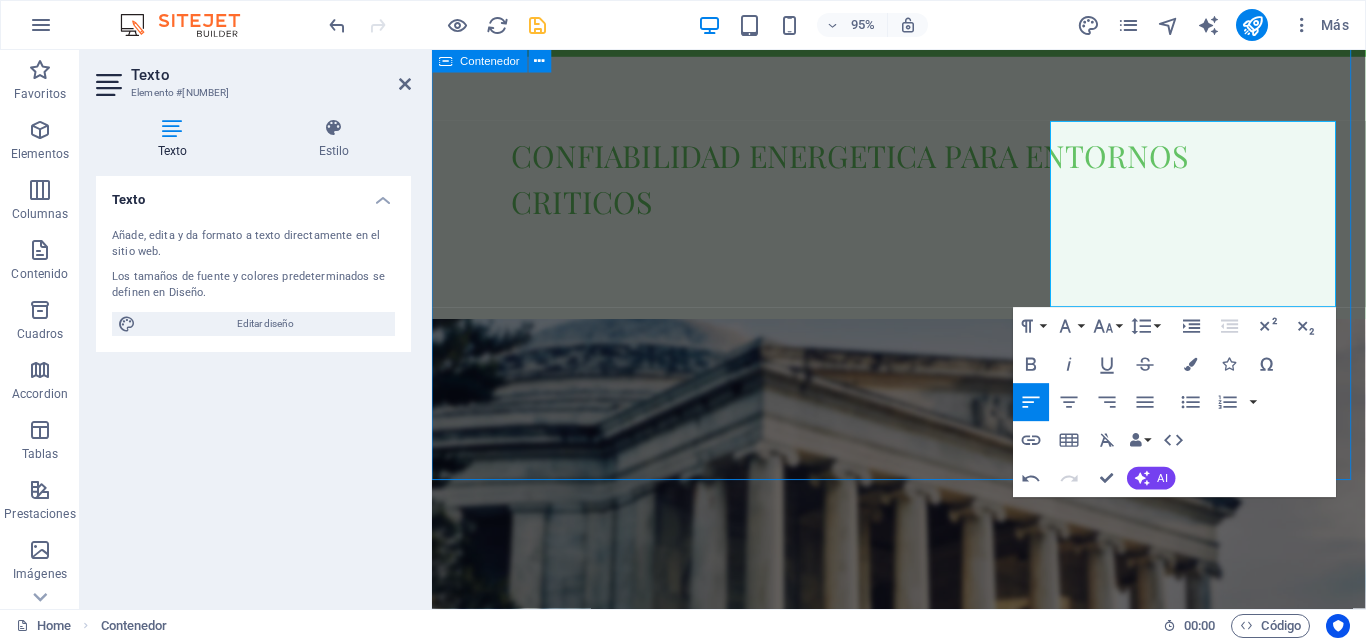 click on "NOSOTROS SESID ofrece soluciones confiables de respaldo energetico para entornos exigentes. nuestra tecnologia permite disponibildad continua y monitoreo en tiempo real de activos criticos  Mision diseñar, implementar y mantener soluciones de infraestructura critica que garanticen la continuidad, seguridad y eficiencia de las operaciones de nuestros clientes, brindandoles tranquilidad a travez de tecnologias confiables, soporte especializado y un compromiso constante con la excelencia operativa.  Read ore vision ser la empresa referente en infraestructura critica a nivel nacional e internacional, reconocida por nuestra capacidad de proteger y respaldar entornos operativos complejos, aportando innovacion, confianza y valor sostenible a nuestros socios estrategicos  valores inclusion  propostio  trabajo en equipo maestria servicio  calidad  innovacion  especializacion    Mas Info" at bounding box center [923, 2491] 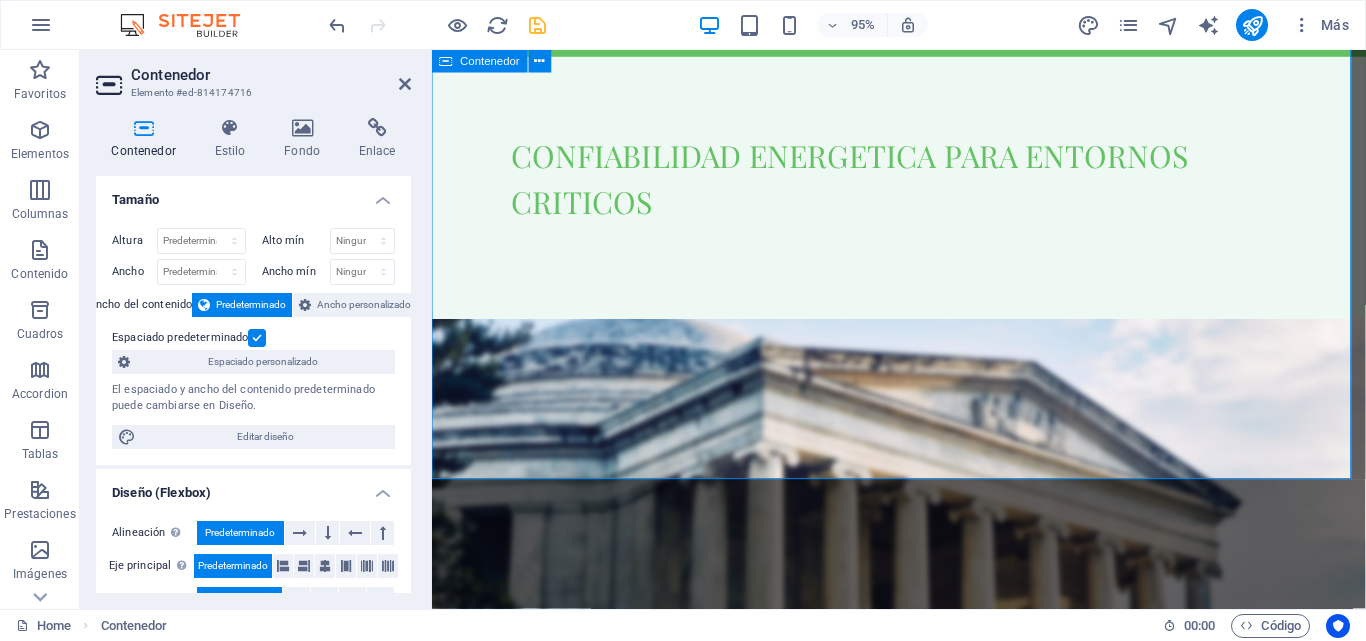 scroll, scrollTop: 1998, scrollLeft: 0, axis: vertical 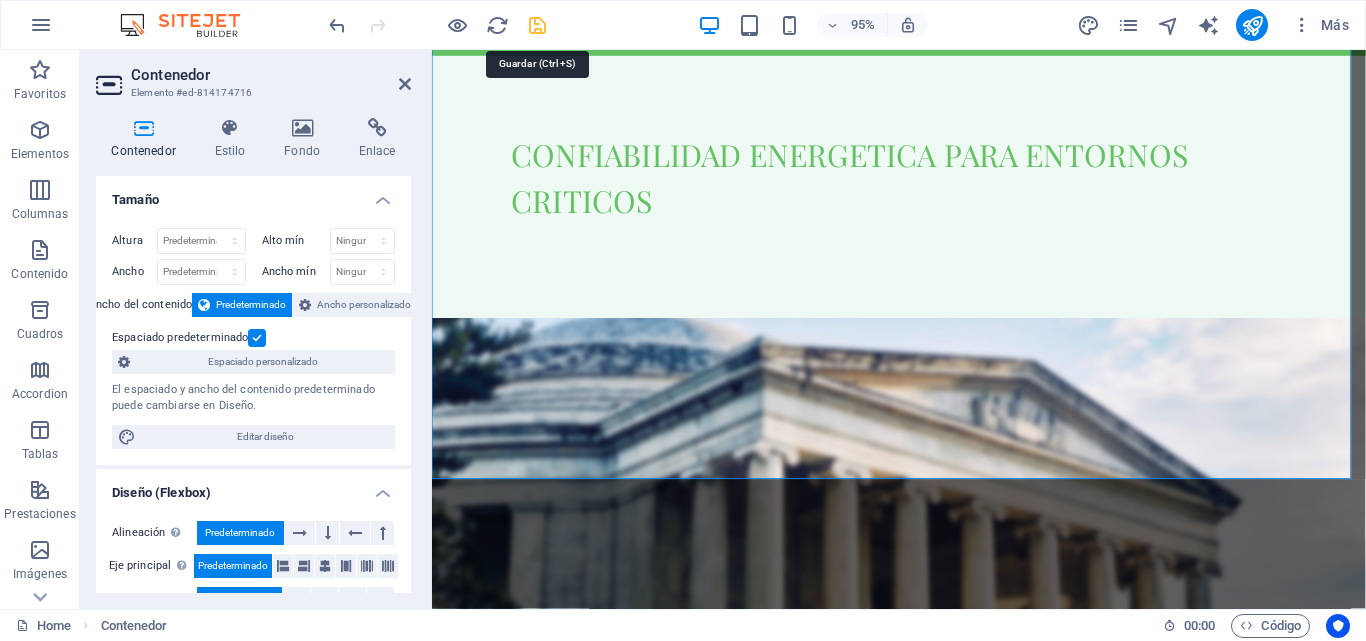 drag, startPoint x: 552, startPoint y: 25, endPoint x: 527, endPoint y: 24, distance: 25.019993 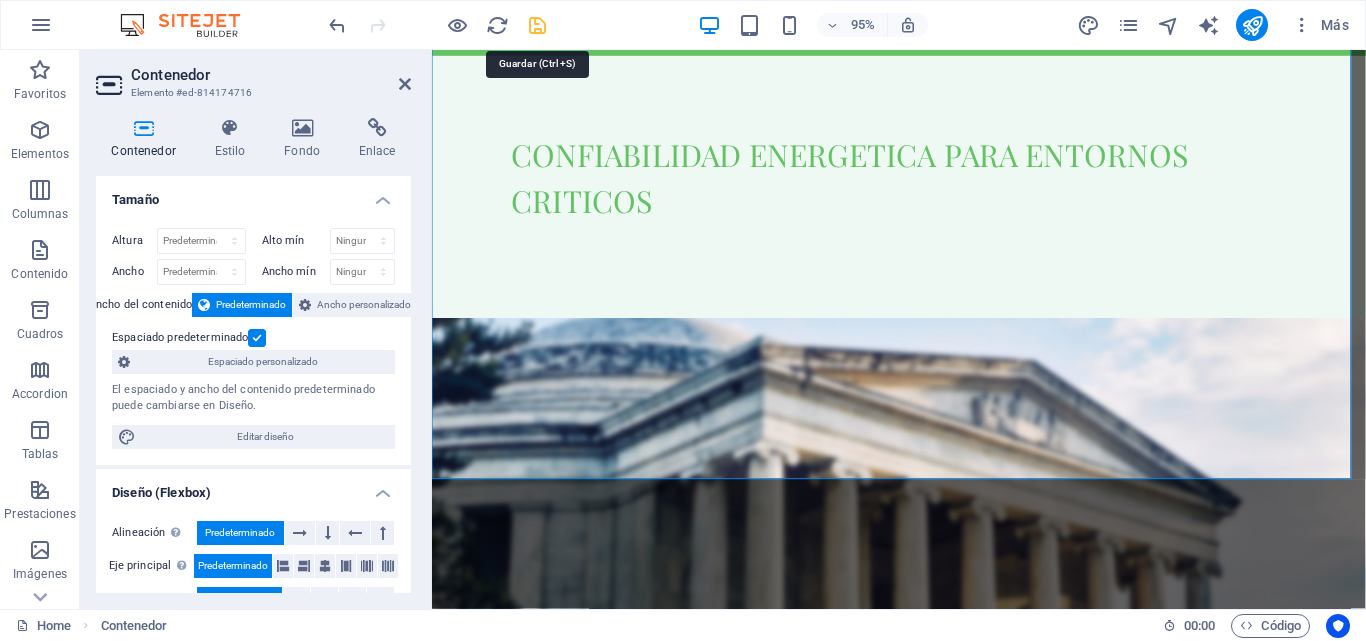 click on "95% Más" at bounding box center [841, 25] 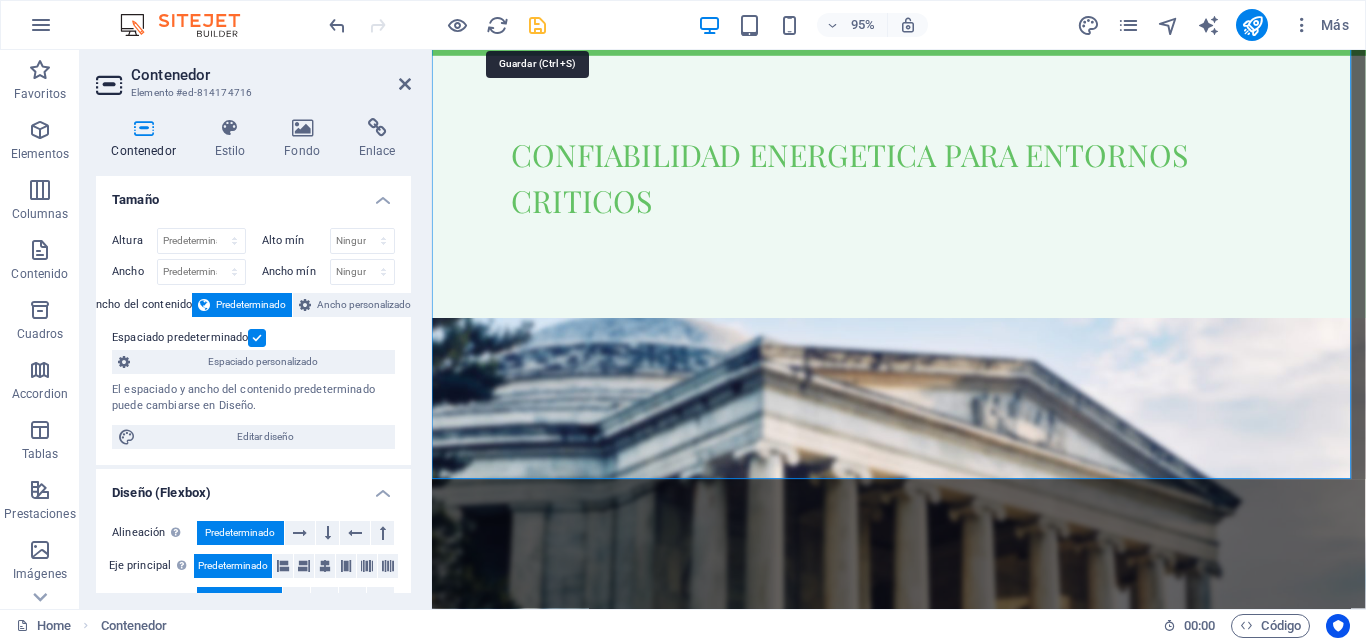 click at bounding box center [537, 25] 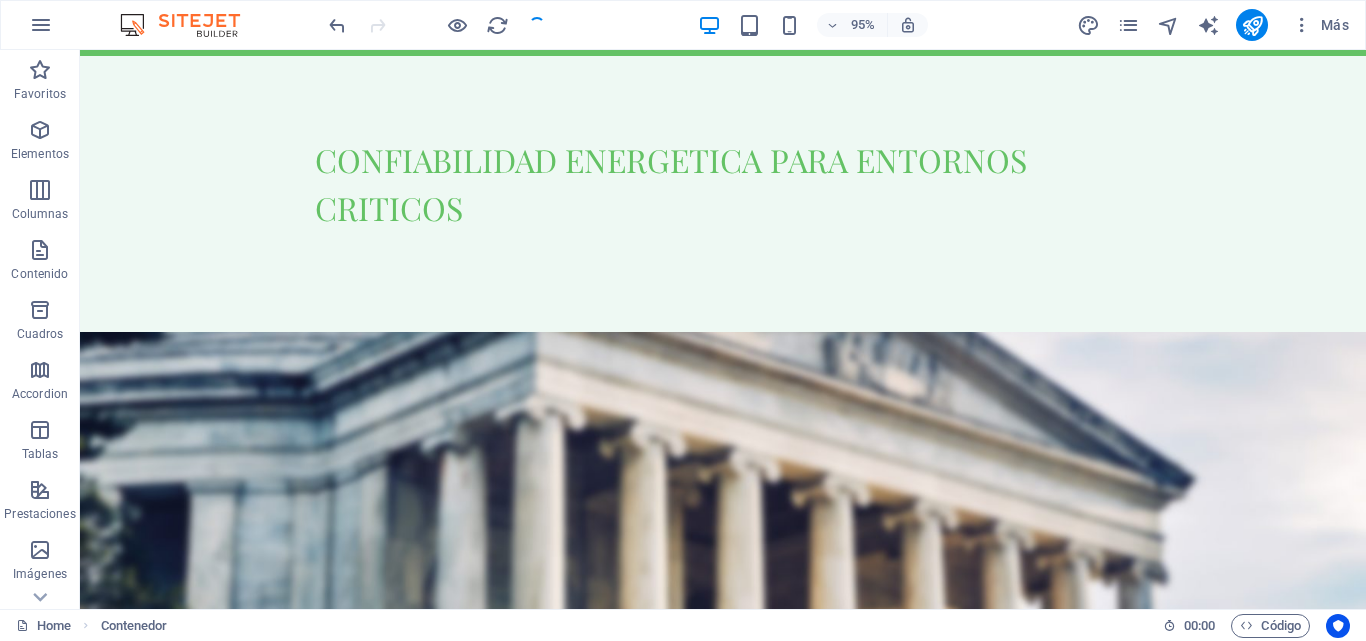 scroll, scrollTop: 1926, scrollLeft: 0, axis: vertical 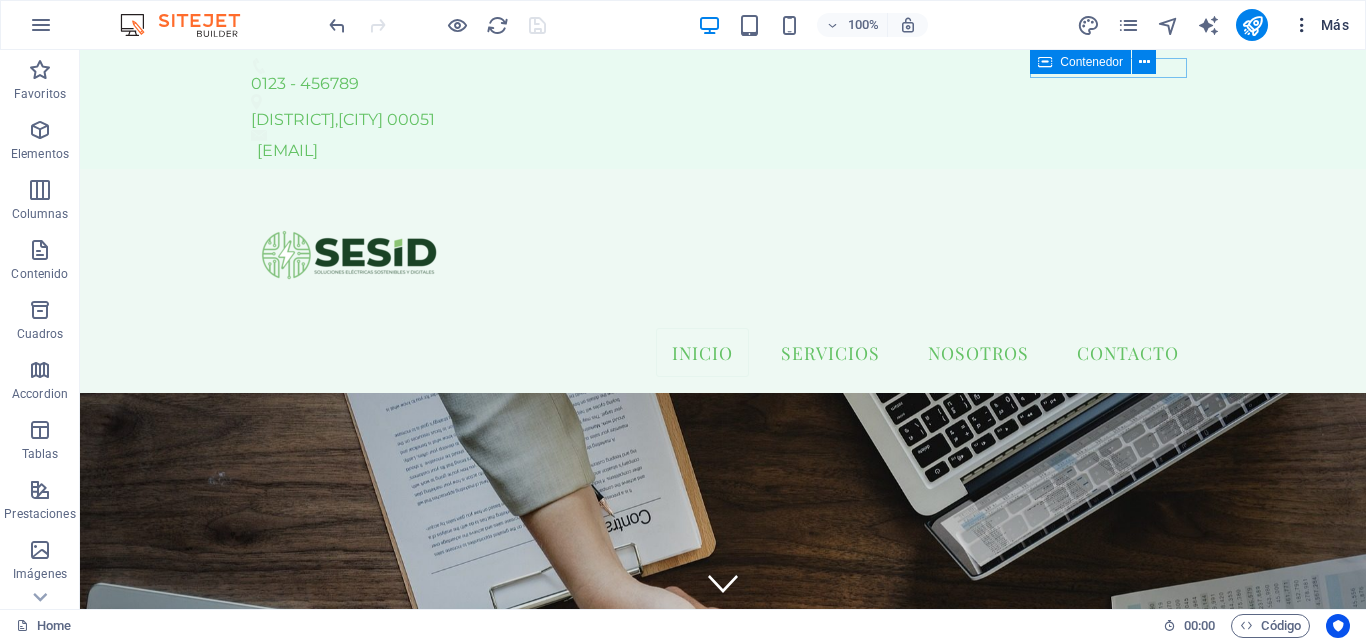 click on "Más" at bounding box center (1320, 25) 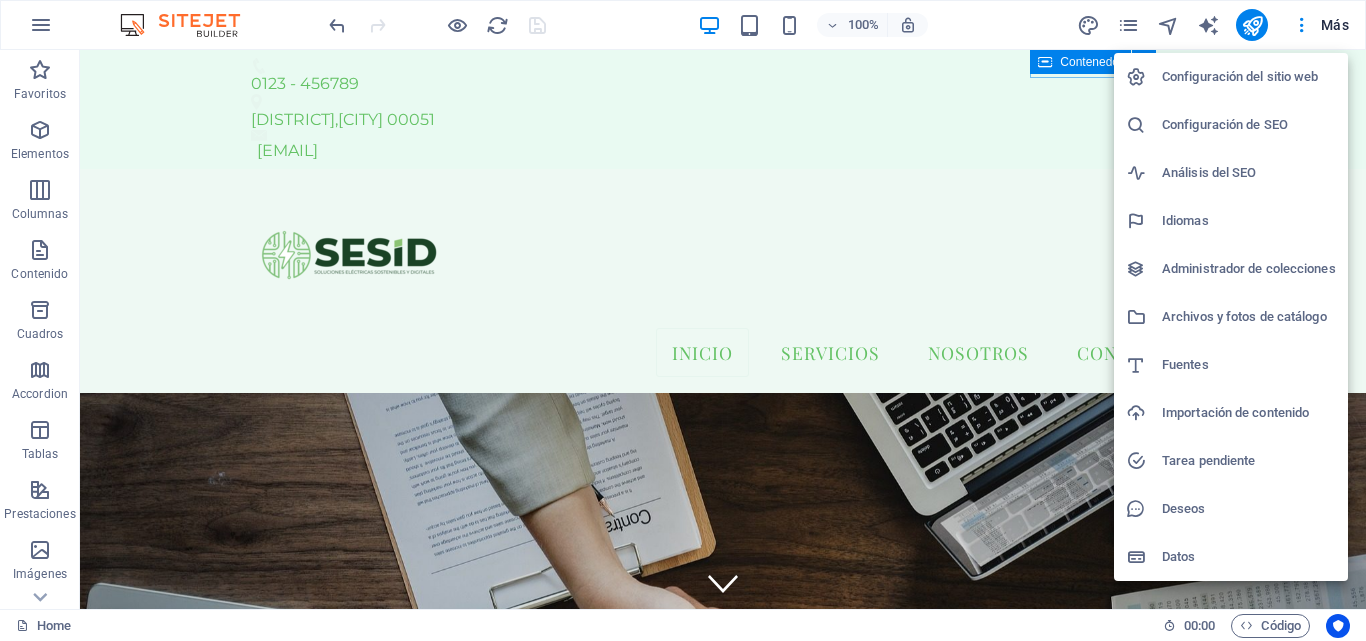 click at bounding box center (683, 320) 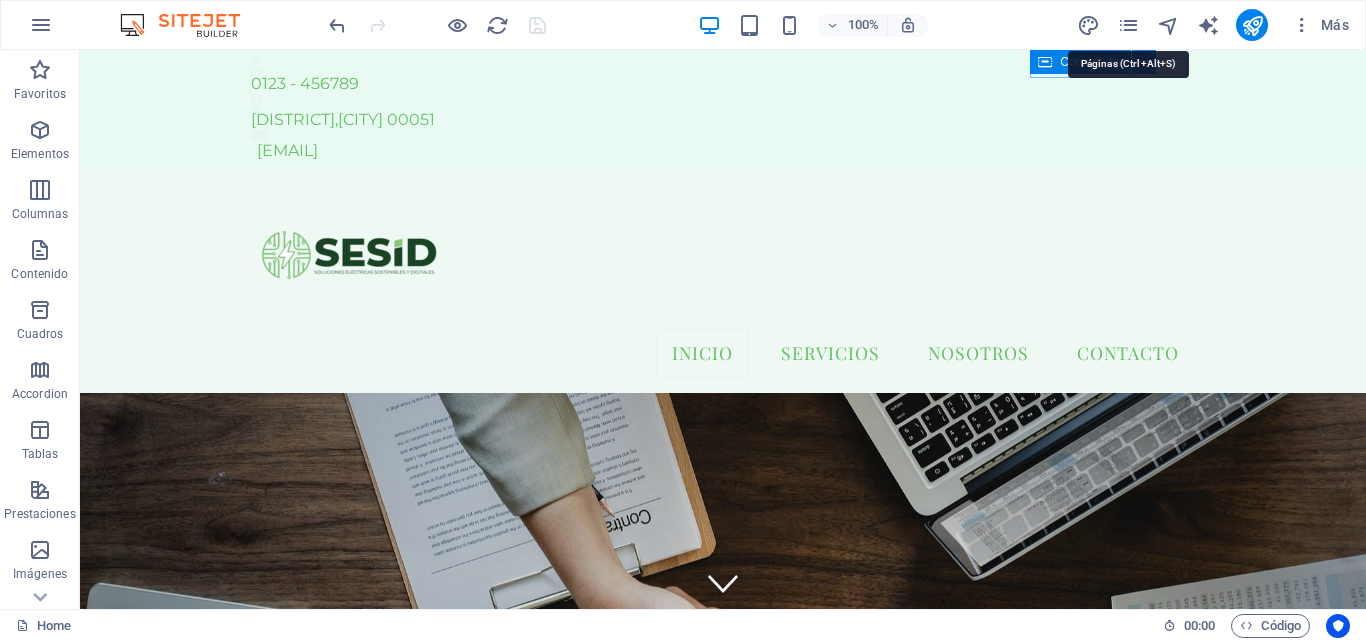 click at bounding box center (1128, 25) 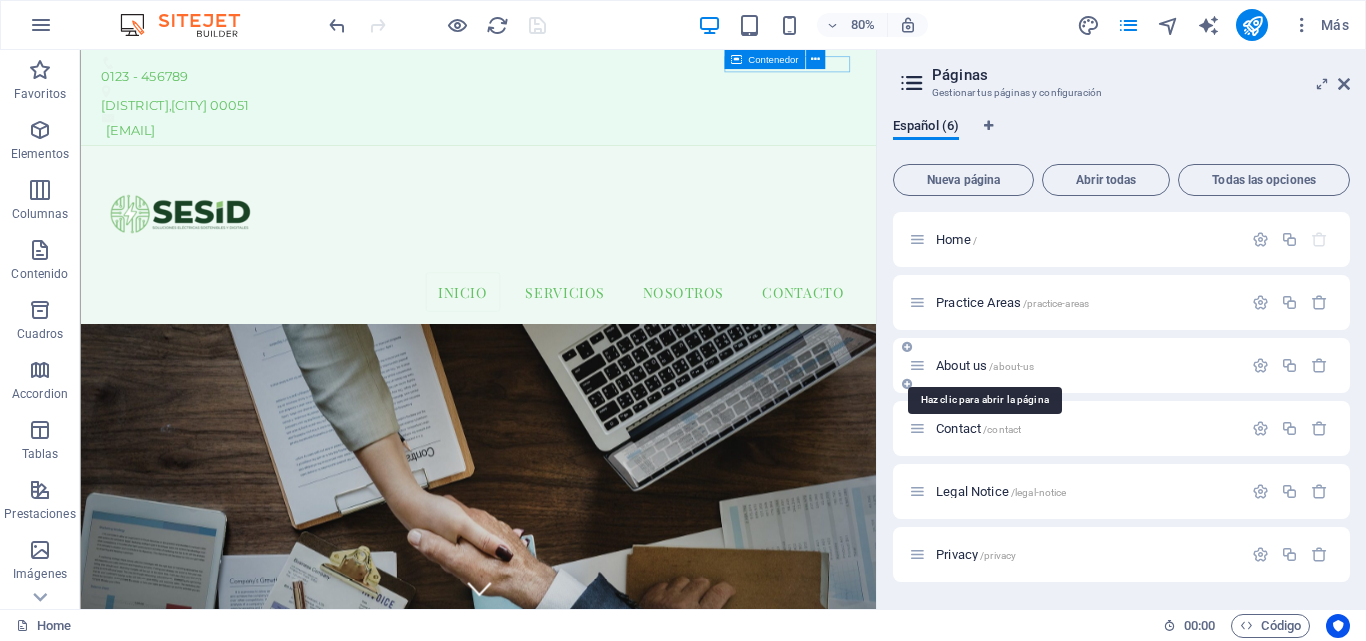 click on "About us /about-us" at bounding box center (985, 365) 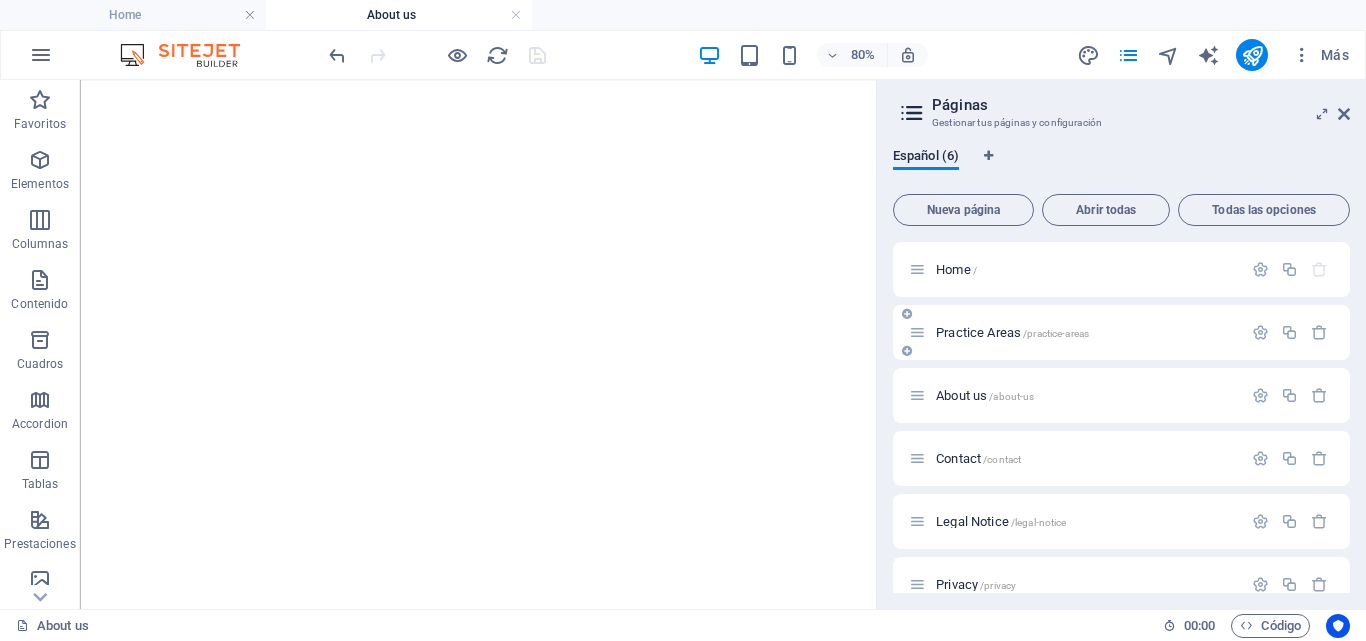 click on "Practice Areas /practice-areas" at bounding box center [1012, 332] 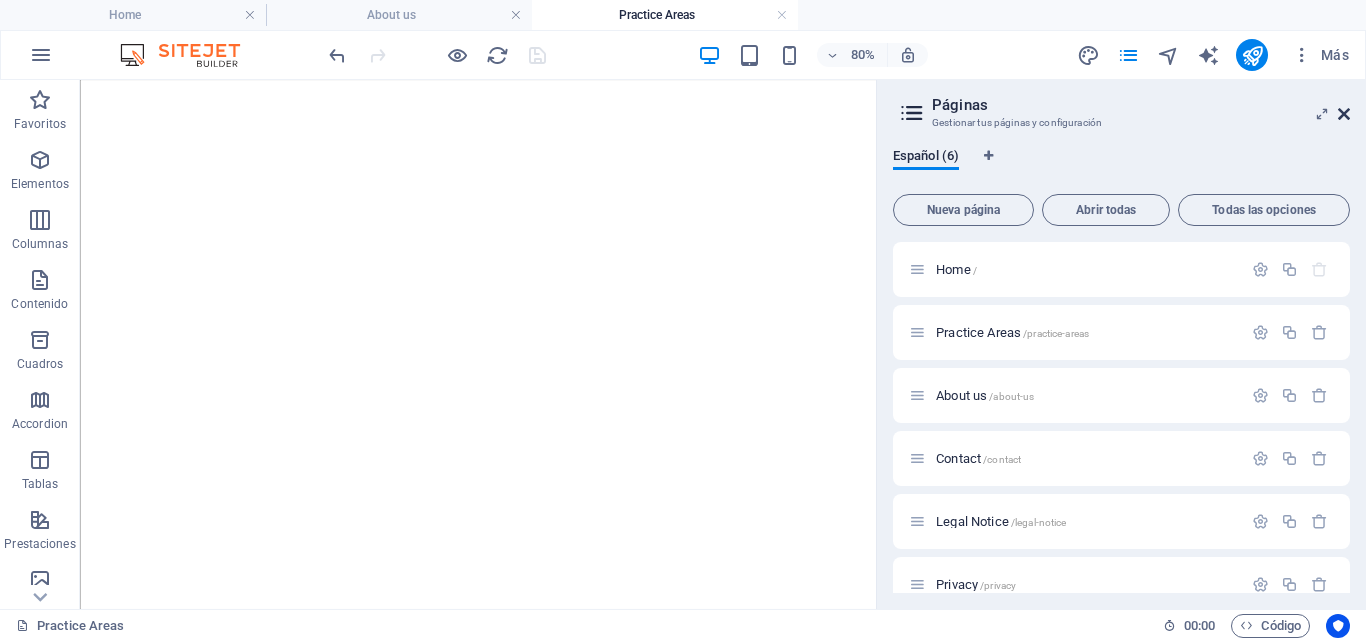scroll, scrollTop: 0, scrollLeft: 0, axis: both 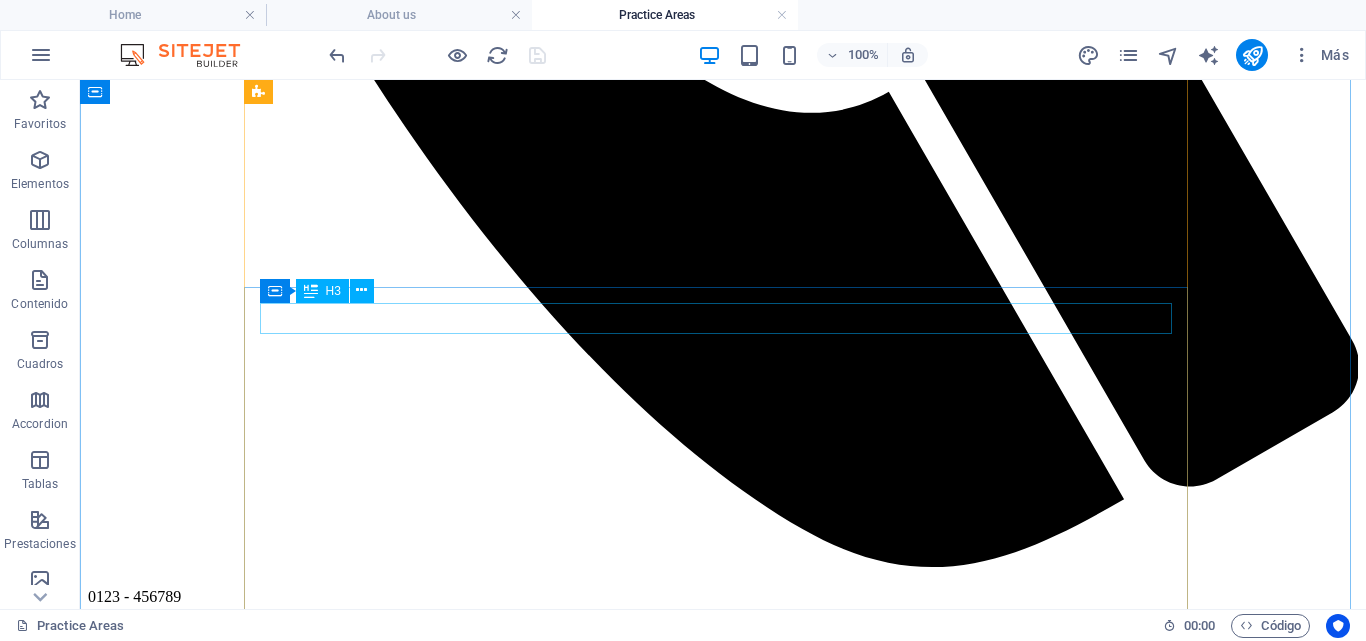 click on "Personal Injury" at bounding box center (723, 6731) 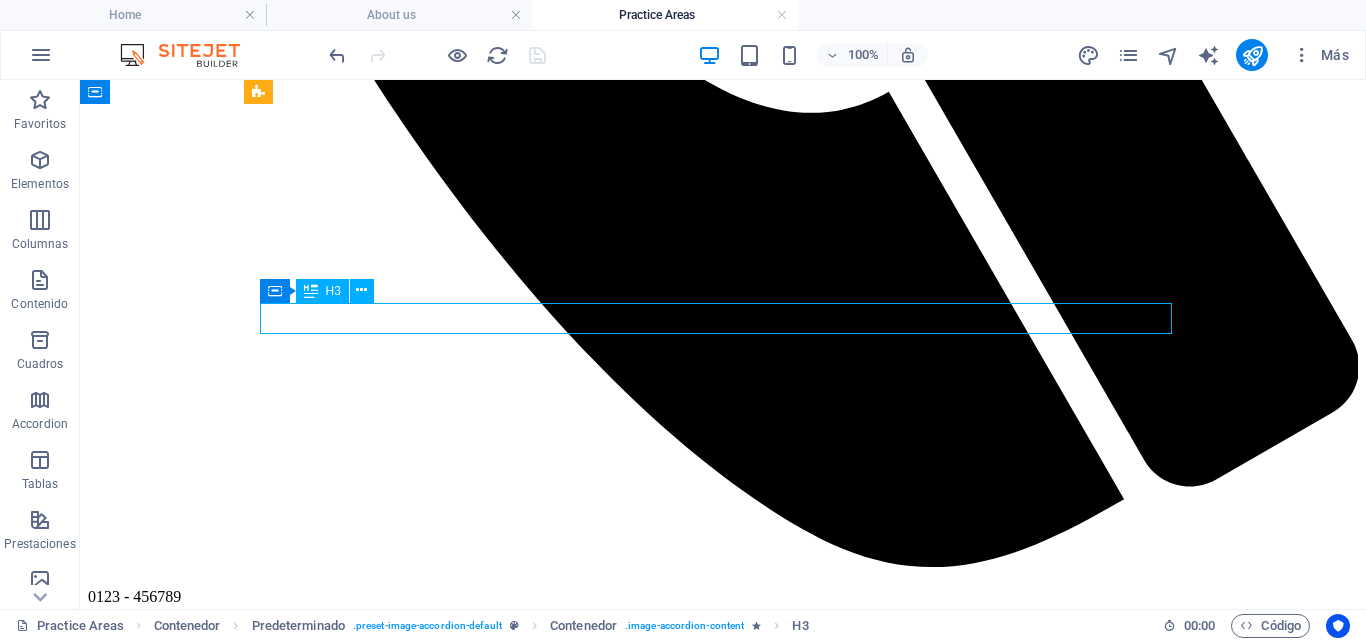 click on "Personal Injury" at bounding box center (723, 6731) 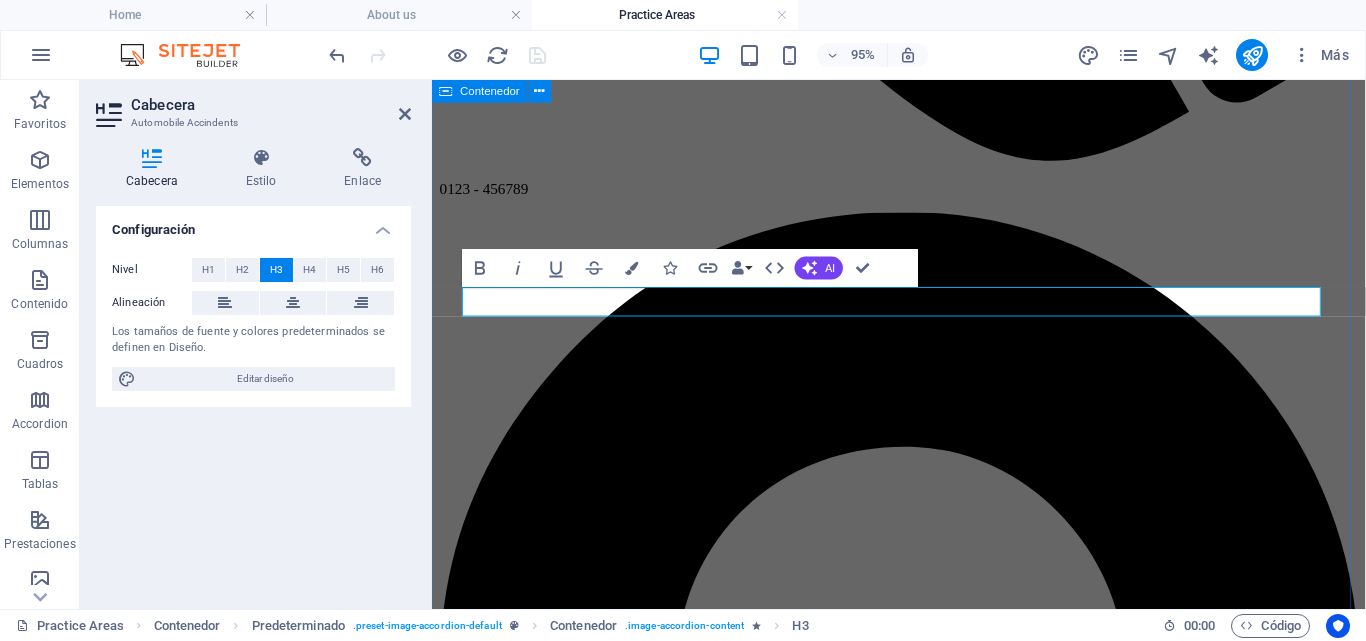 type 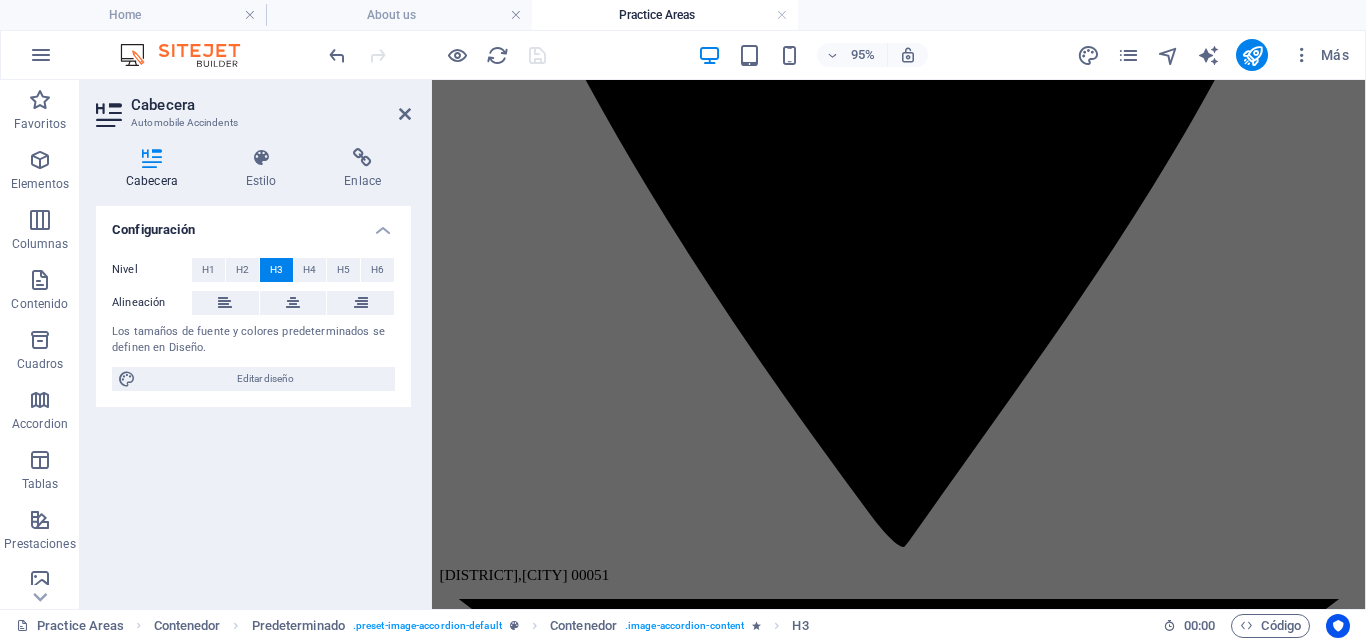 scroll, scrollTop: 2461, scrollLeft: 0, axis: vertical 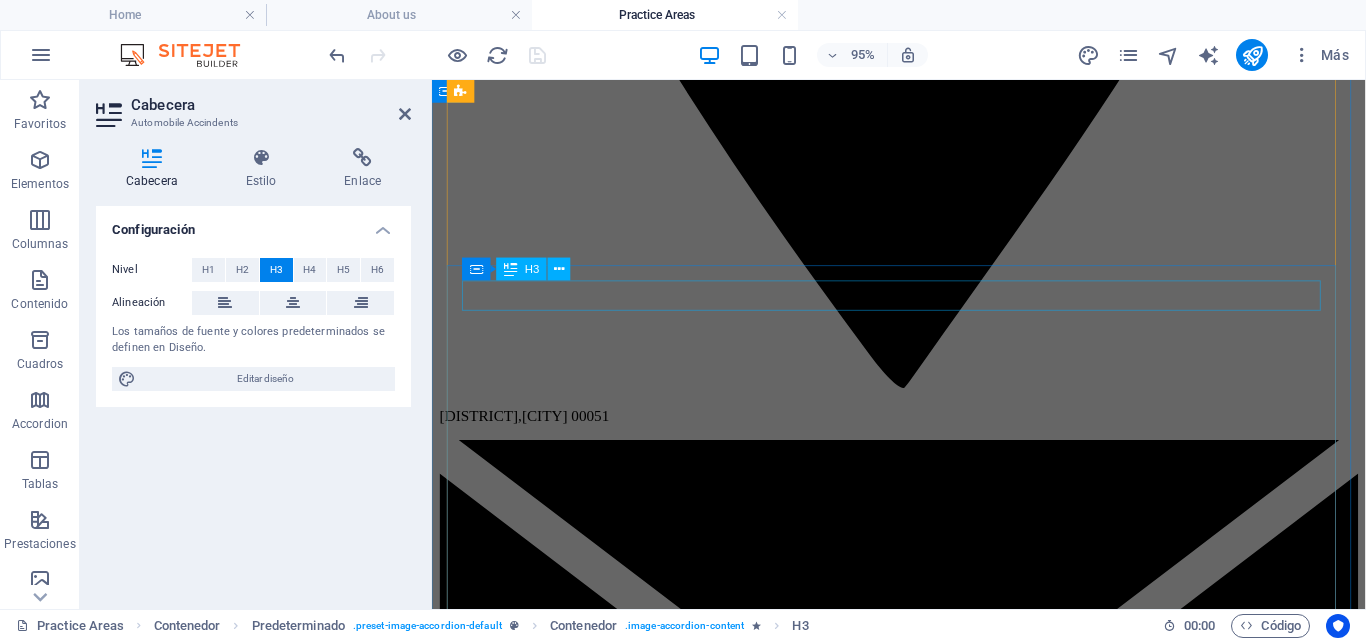 click on "Industrial Injury" at bounding box center (923, 5143) 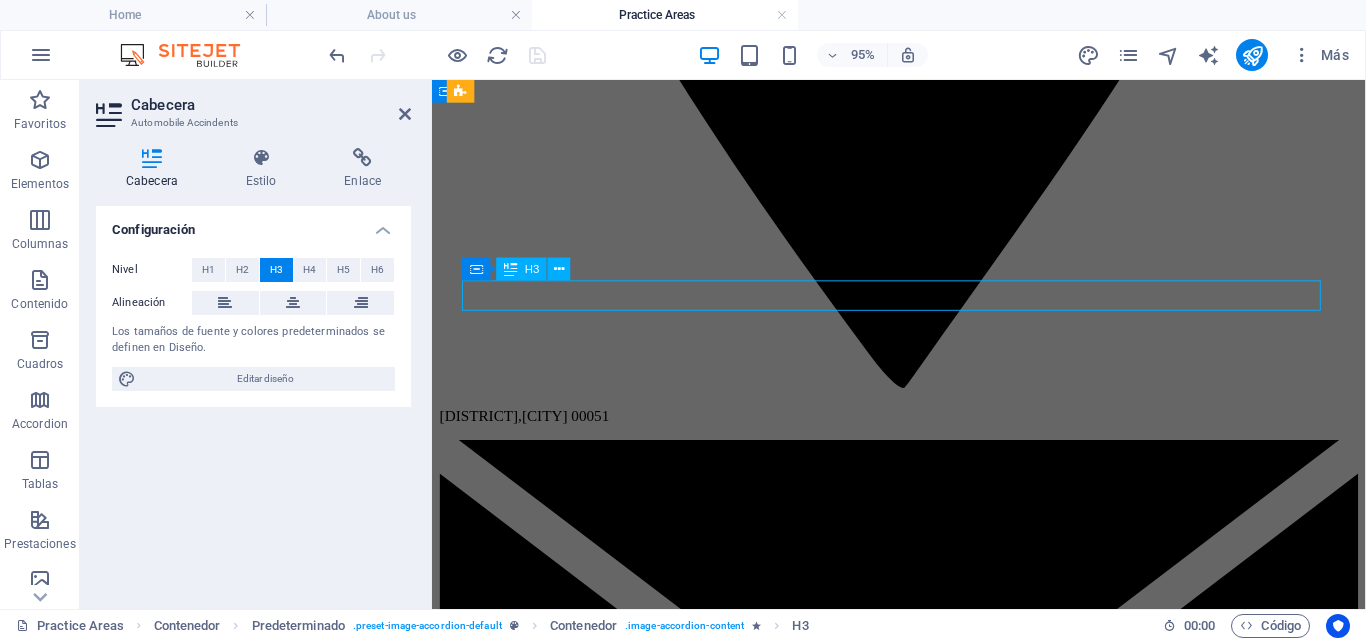 click on "Industrial Injury" at bounding box center [923, 5143] 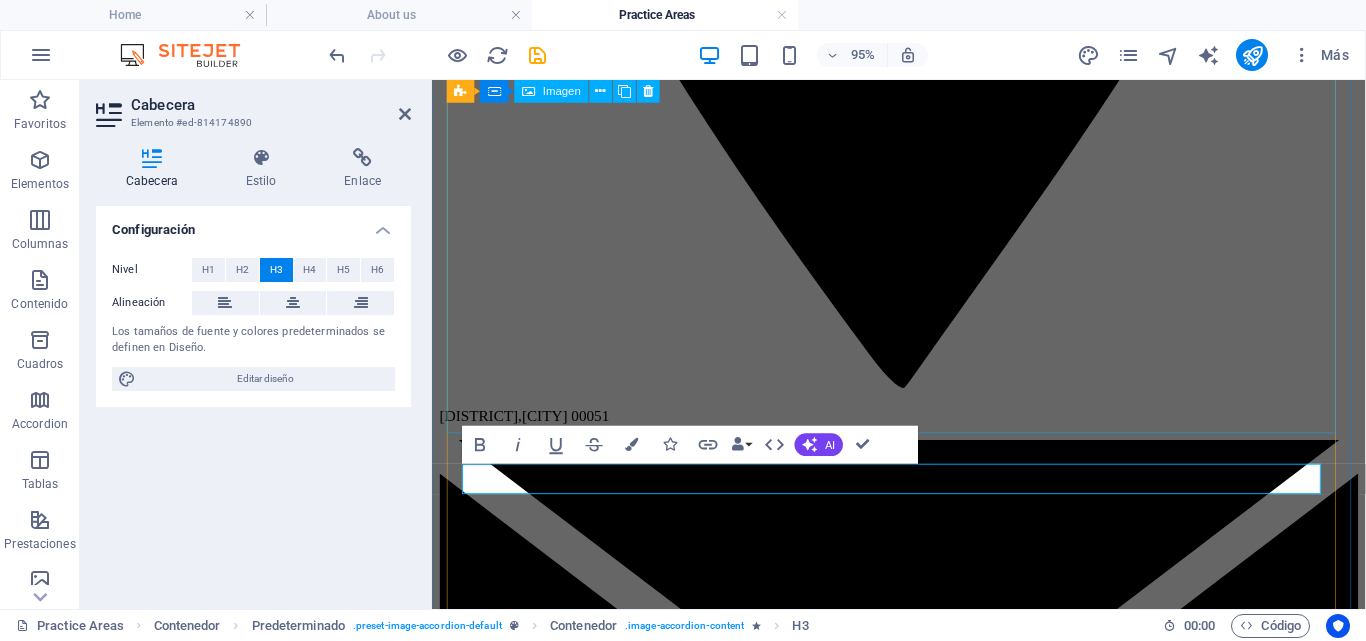scroll, scrollTop: 2409, scrollLeft: 0, axis: vertical 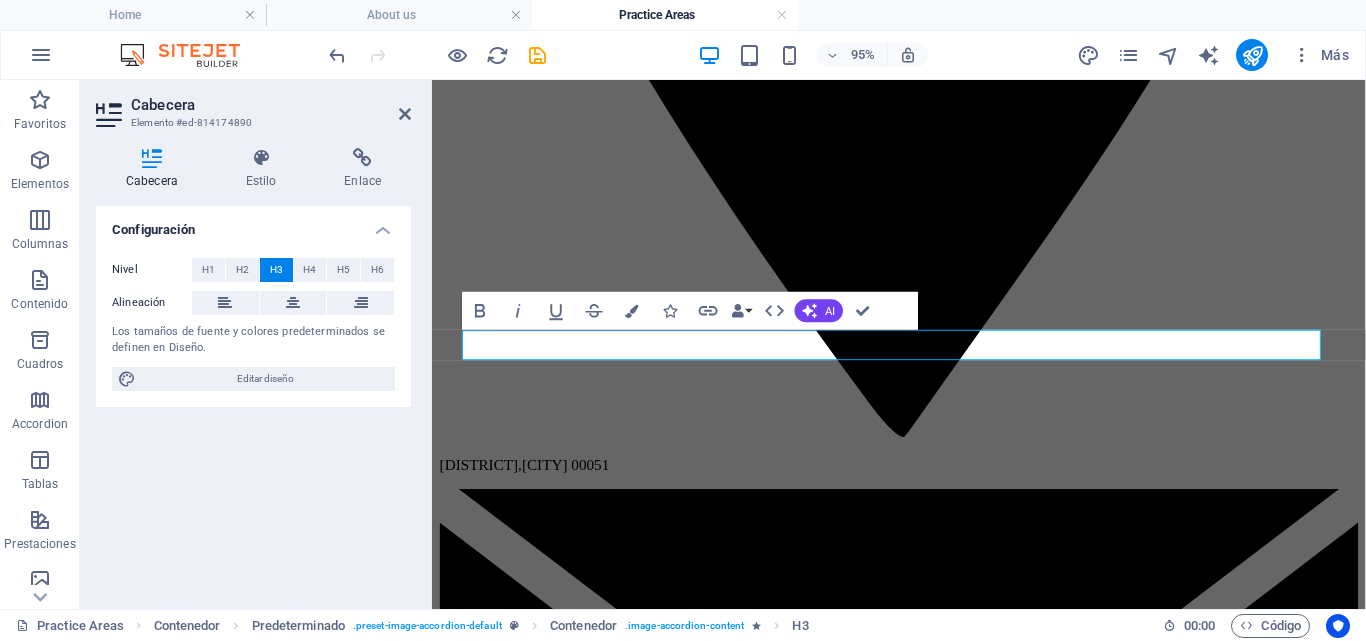 type 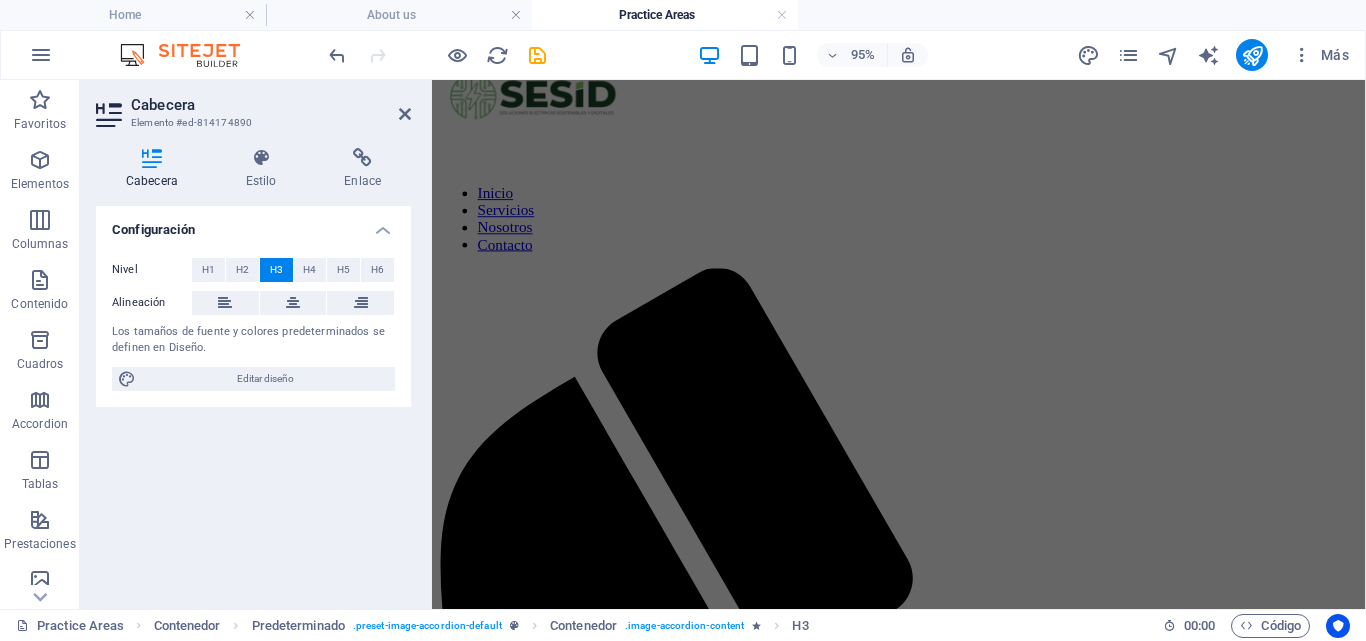 scroll, scrollTop: 3708, scrollLeft: 0, axis: vertical 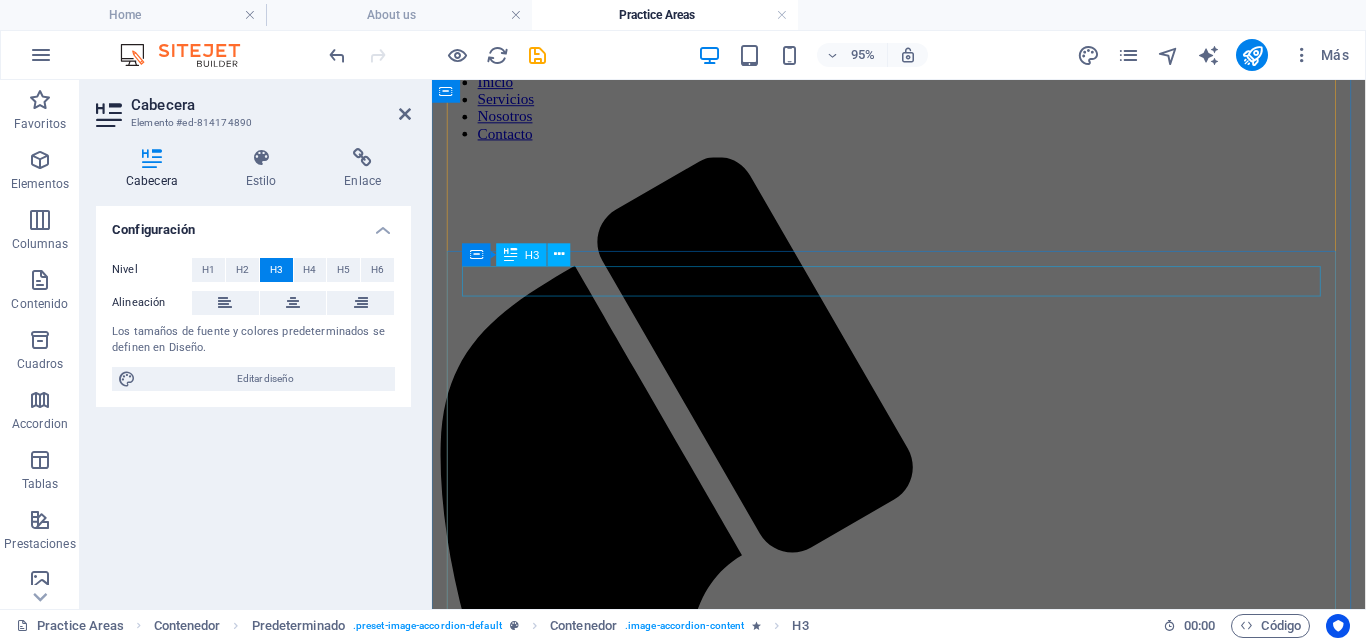 click on "Insurance Claims" at bounding box center (923, 4998) 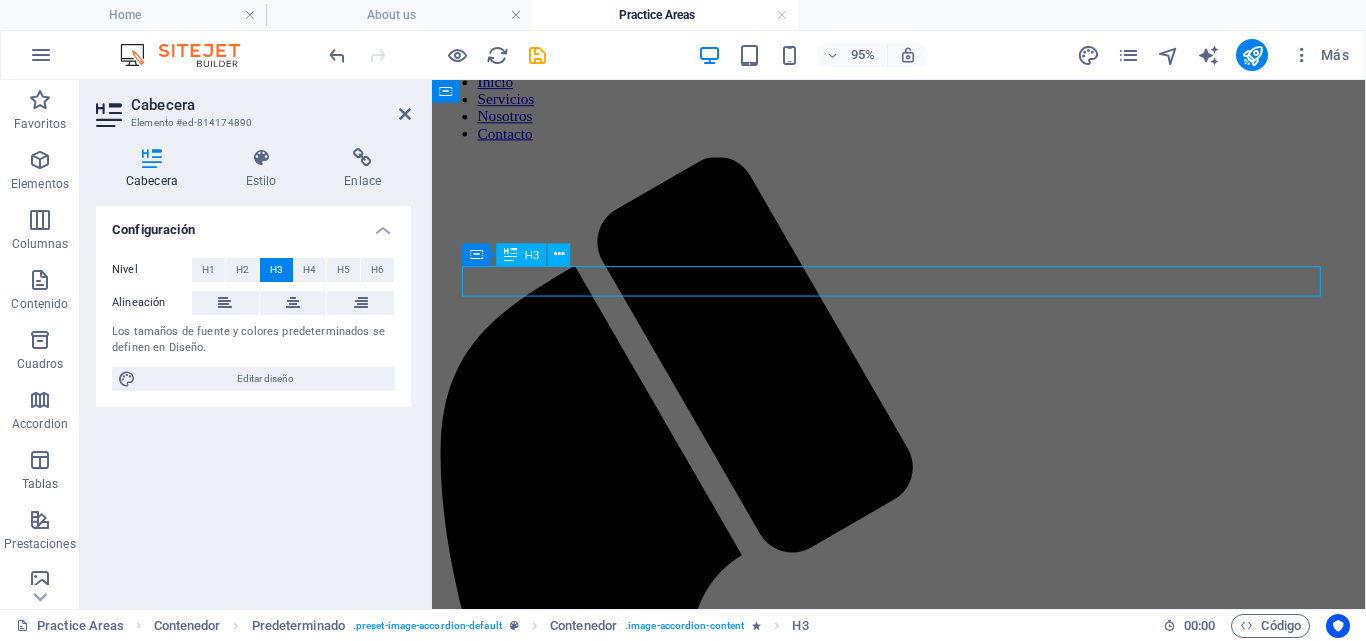 click on "Insurance Claims" at bounding box center [923, 4998] 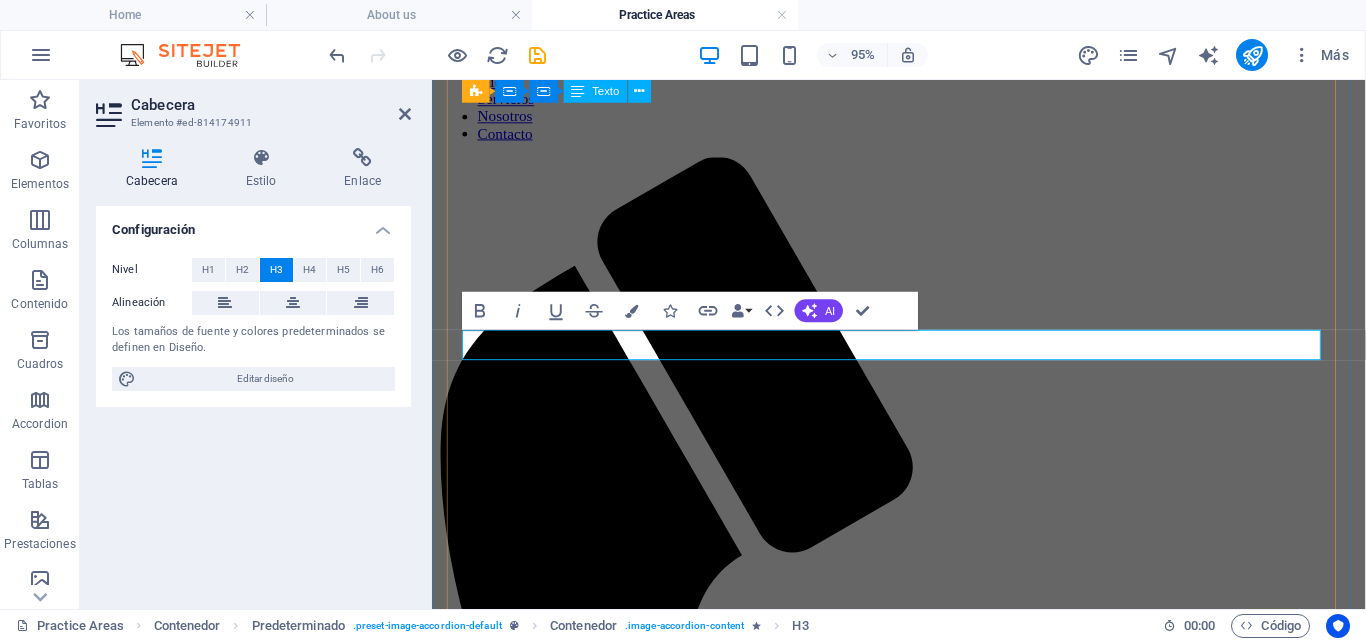 scroll, scrollTop: 3641, scrollLeft: 0, axis: vertical 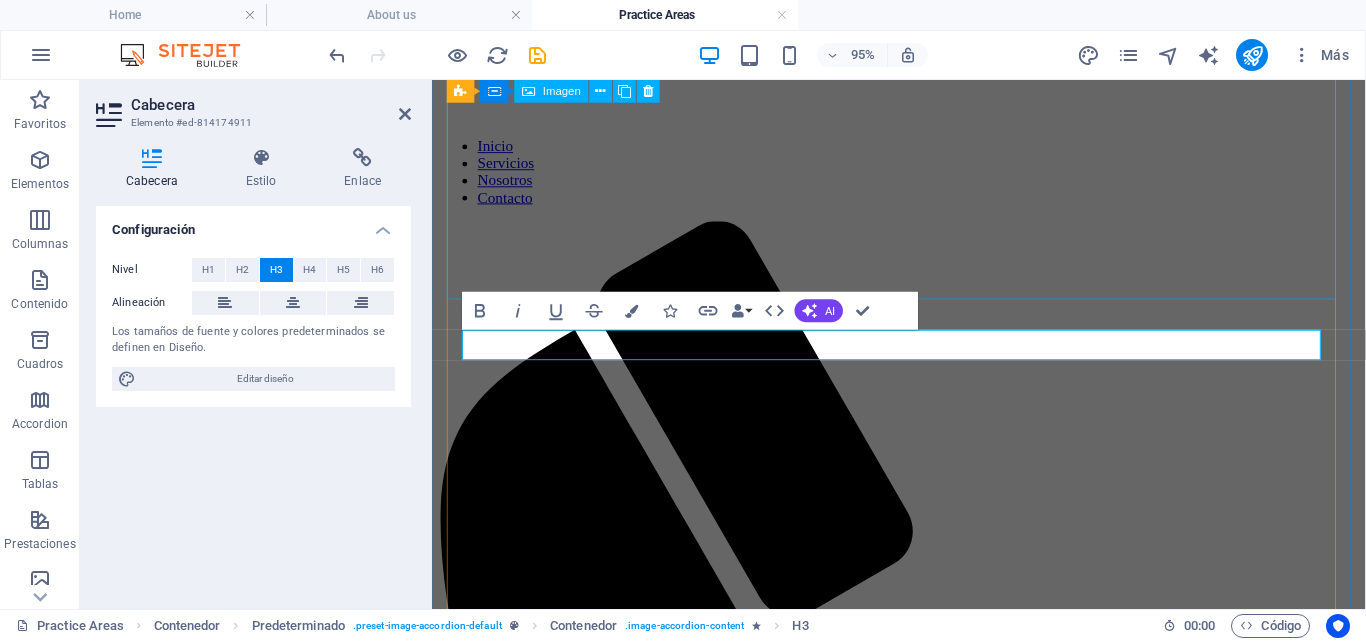 type 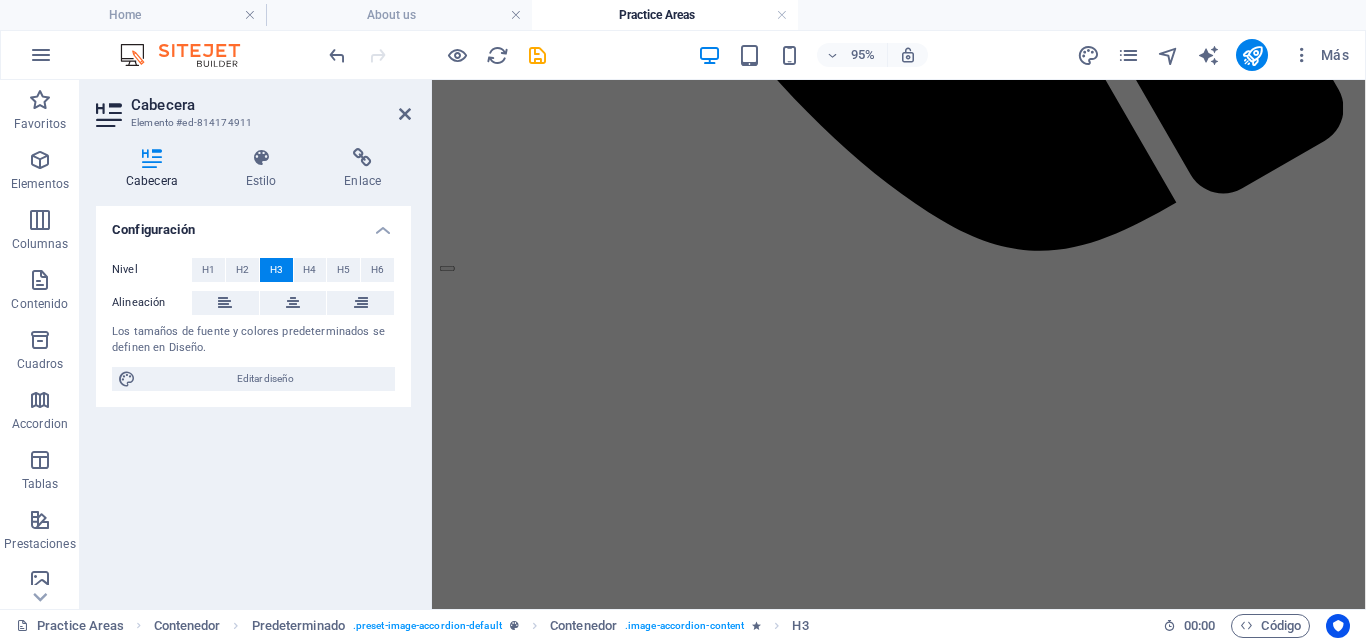 scroll, scrollTop: 4889, scrollLeft: 0, axis: vertical 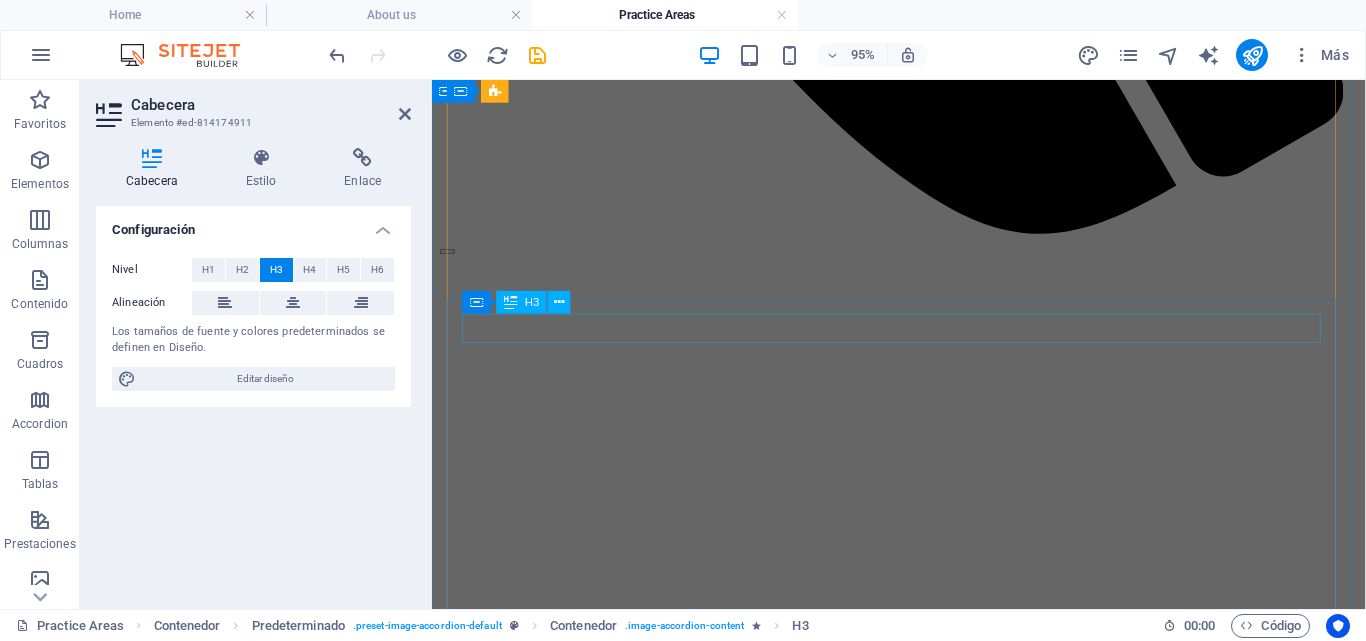 click on "Automobile Accidents" at bounding box center (923, 4918) 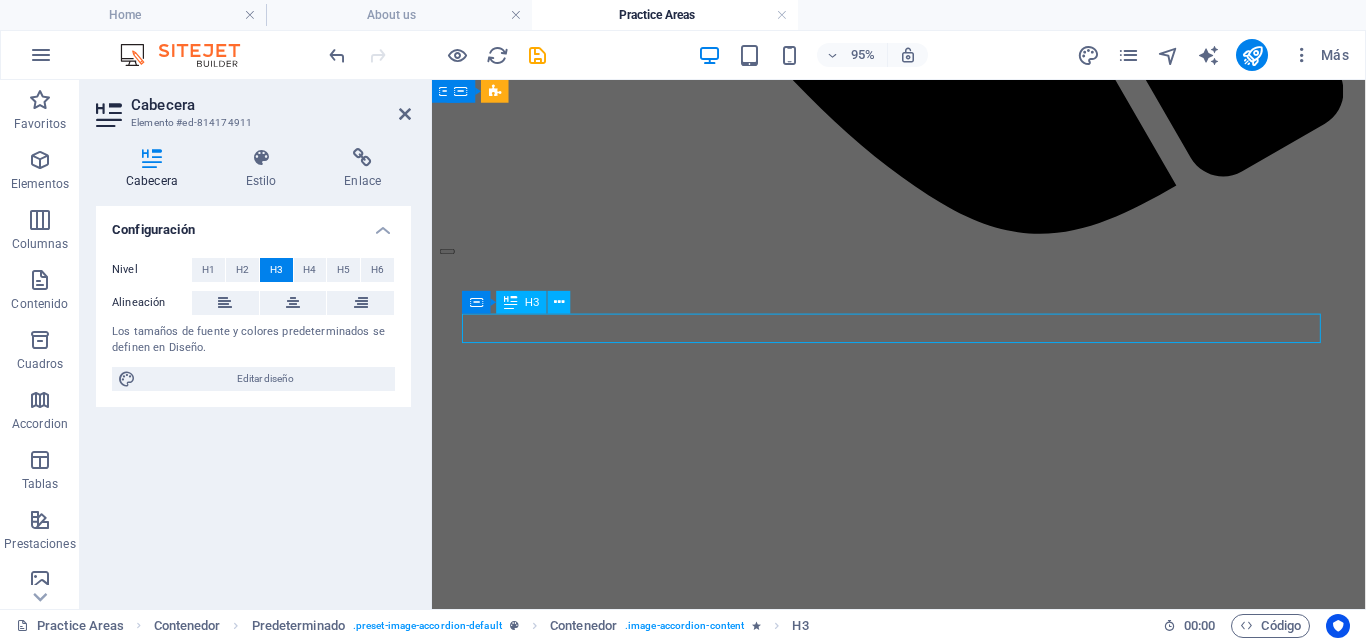 click on "Automobile Accidents" at bounding box center [923, 4918] 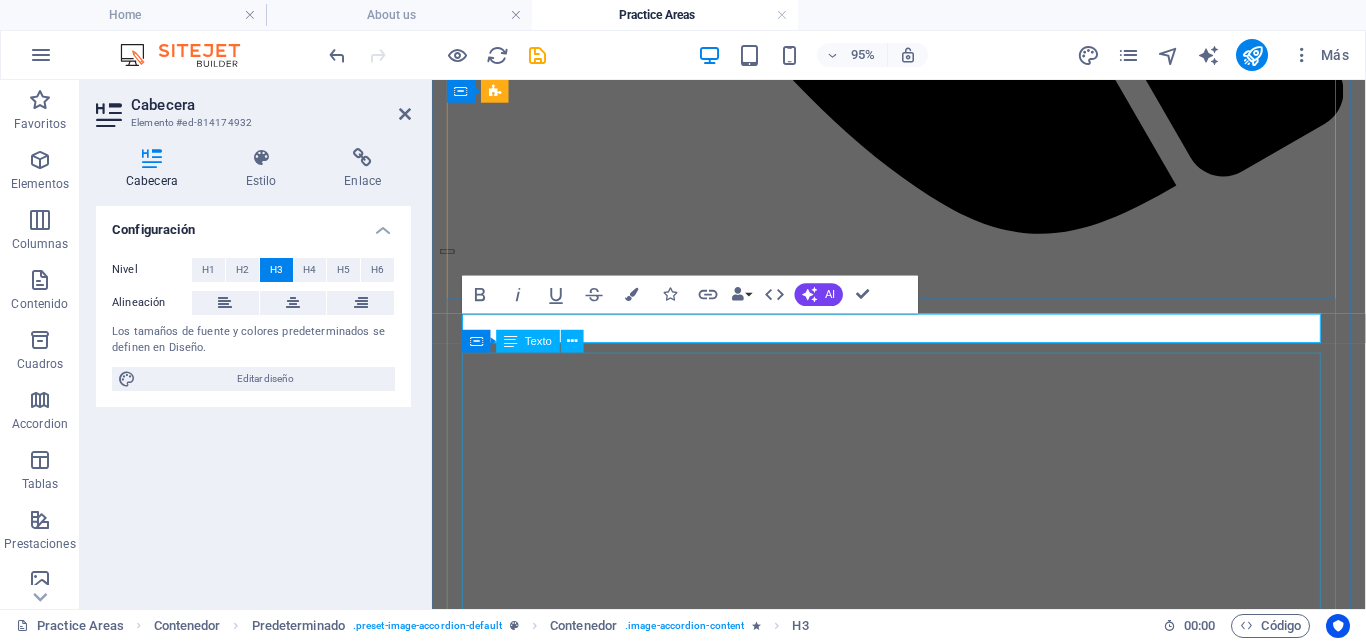scroll, scrollTop: 4872, scrollLeft: 0, axis: vertical 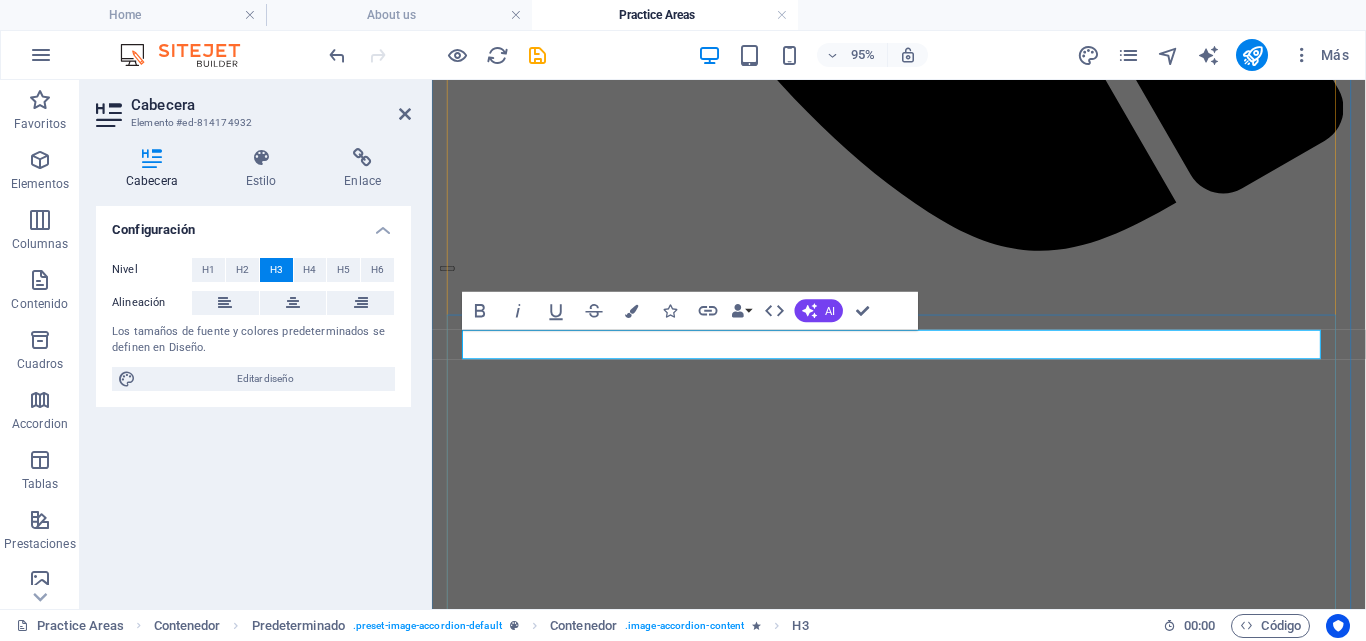 type 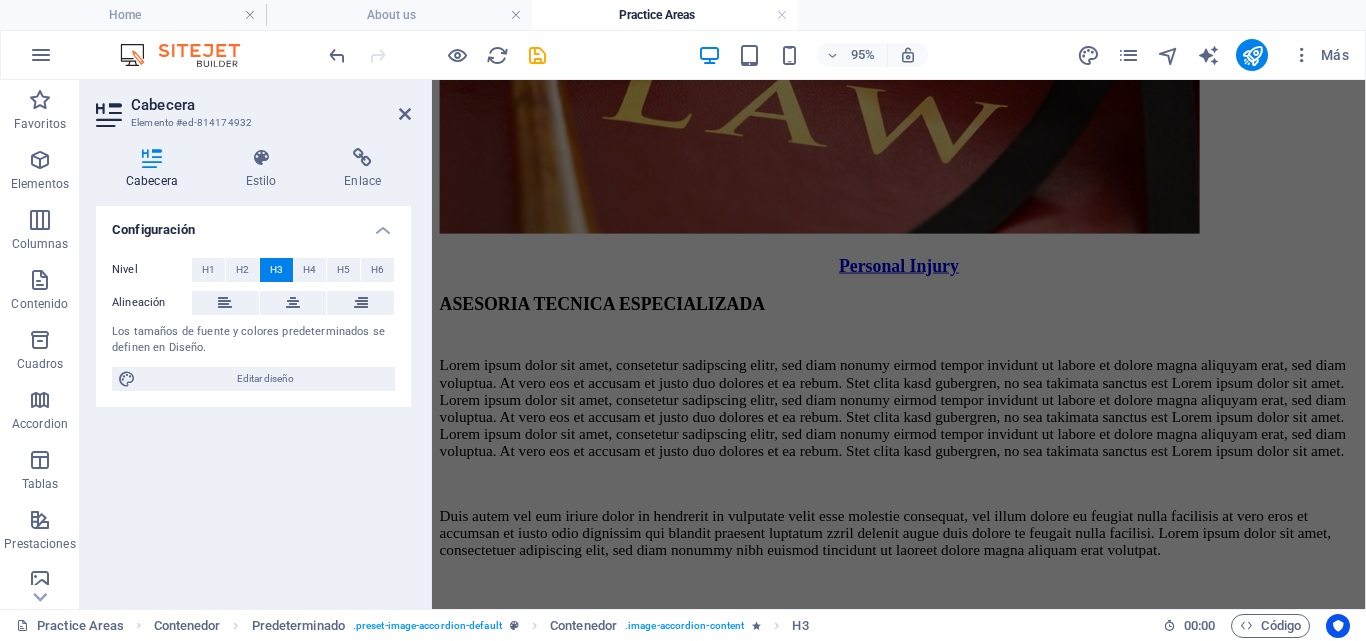 scroll, scrollTop: 6253, scrollLeft: 0, axis: vertical 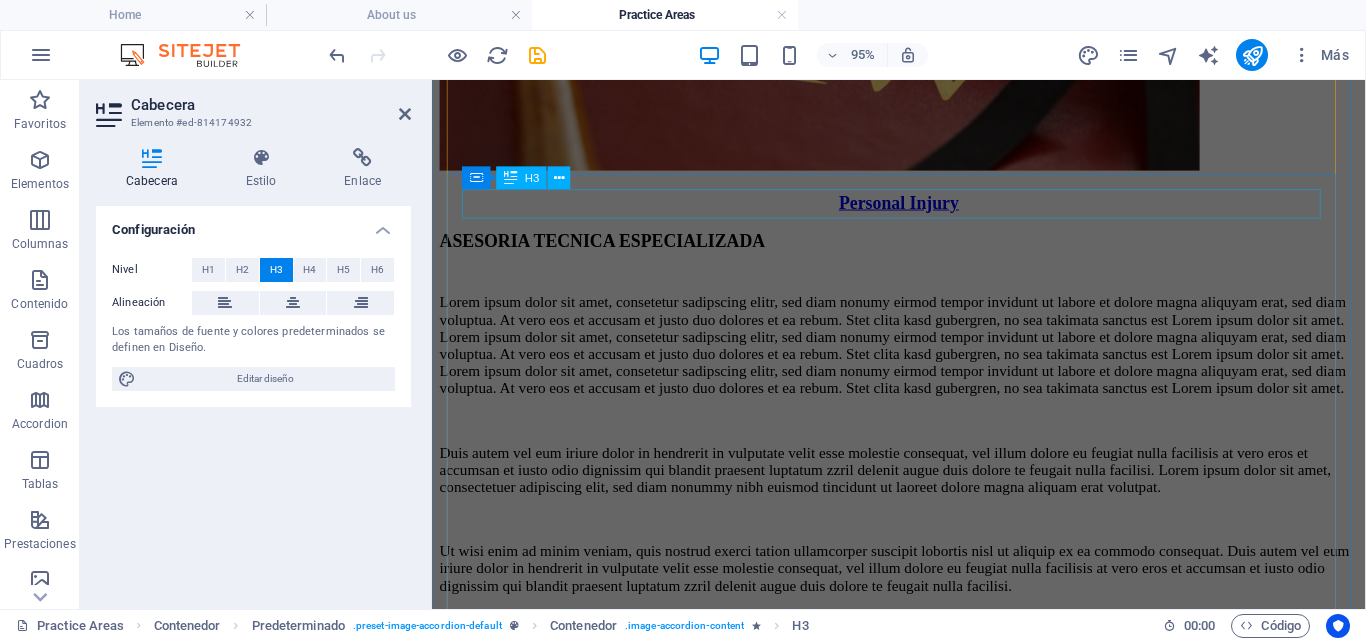 click on "Criminal Defense" at bounding box center (923, 4657) 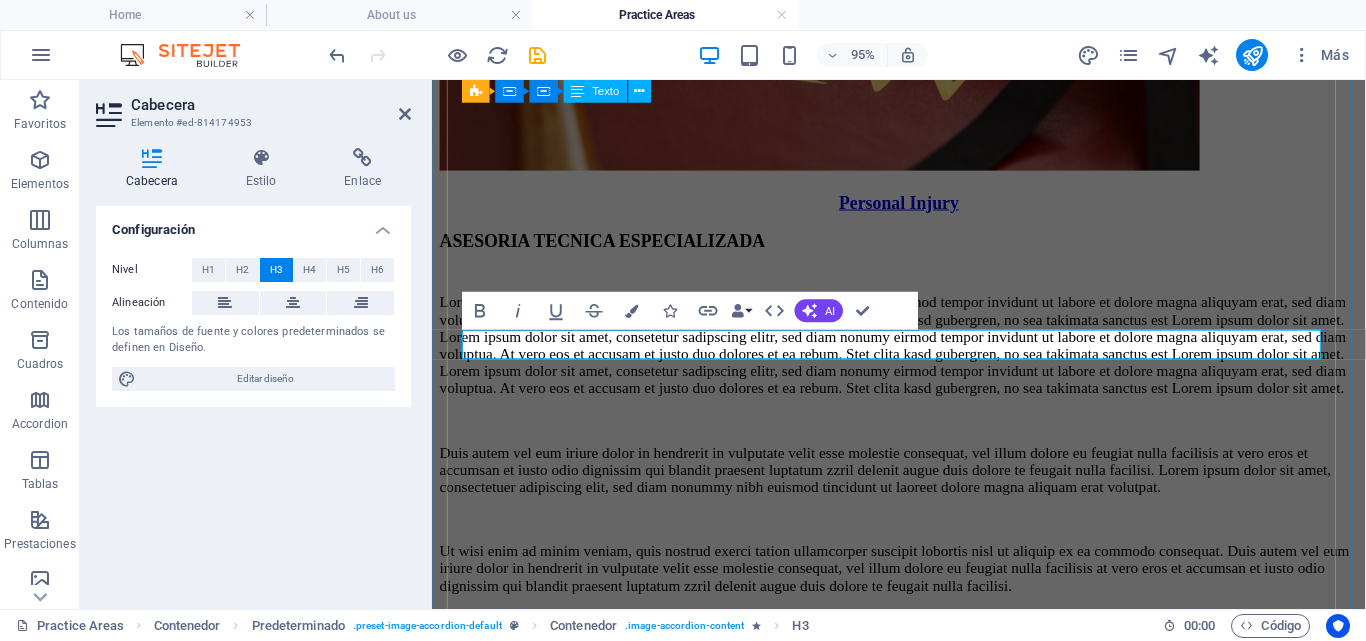 scroll, scrollTop: 6105, scrollLeft: 0, axis: vertical 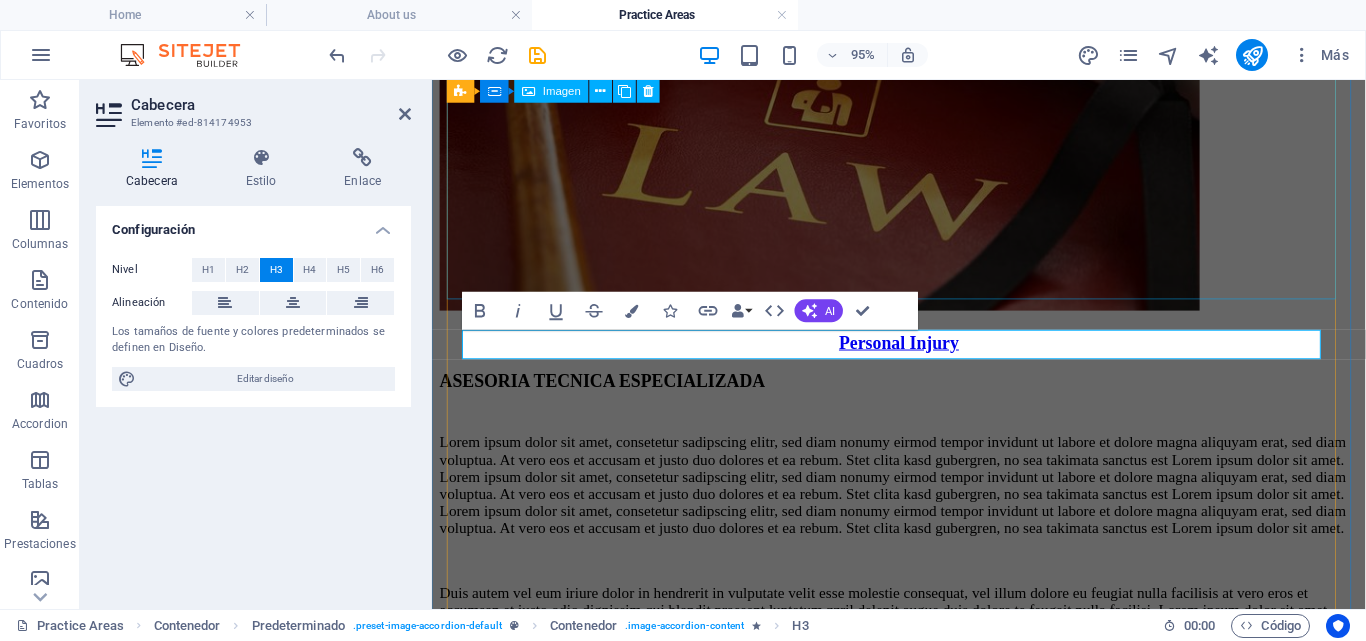 type 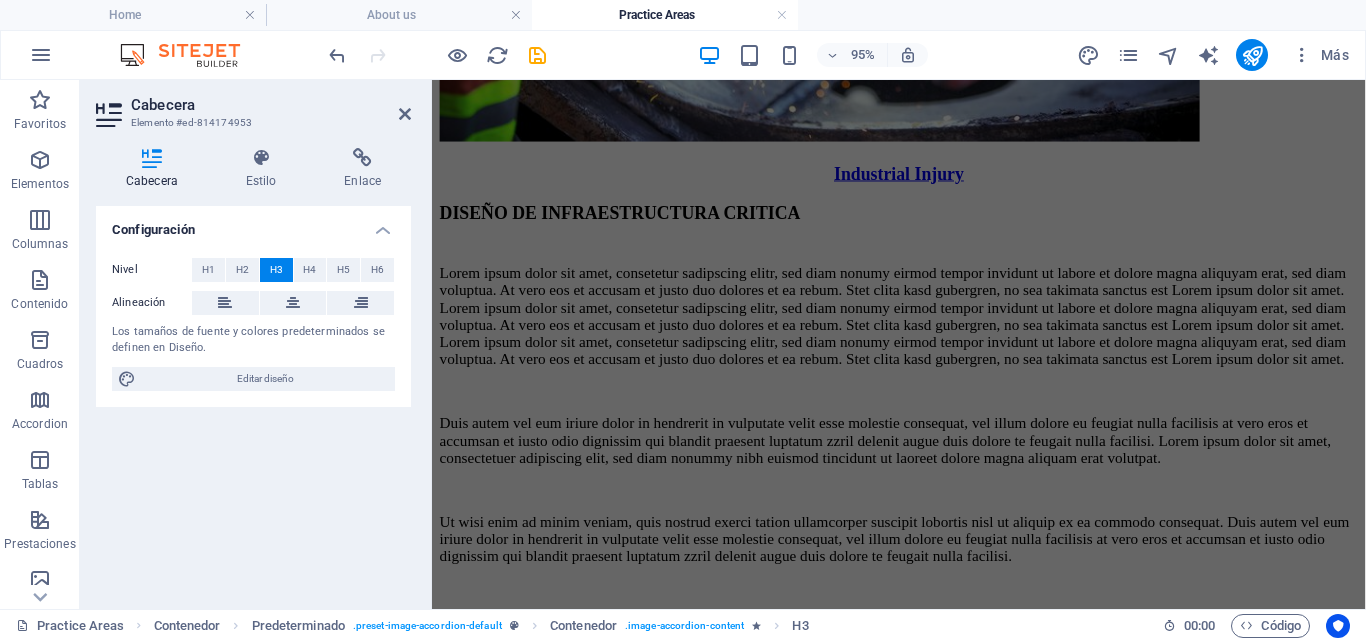 scroll, scrollTop: 7433, scrollLeft: 0, axis: vertical 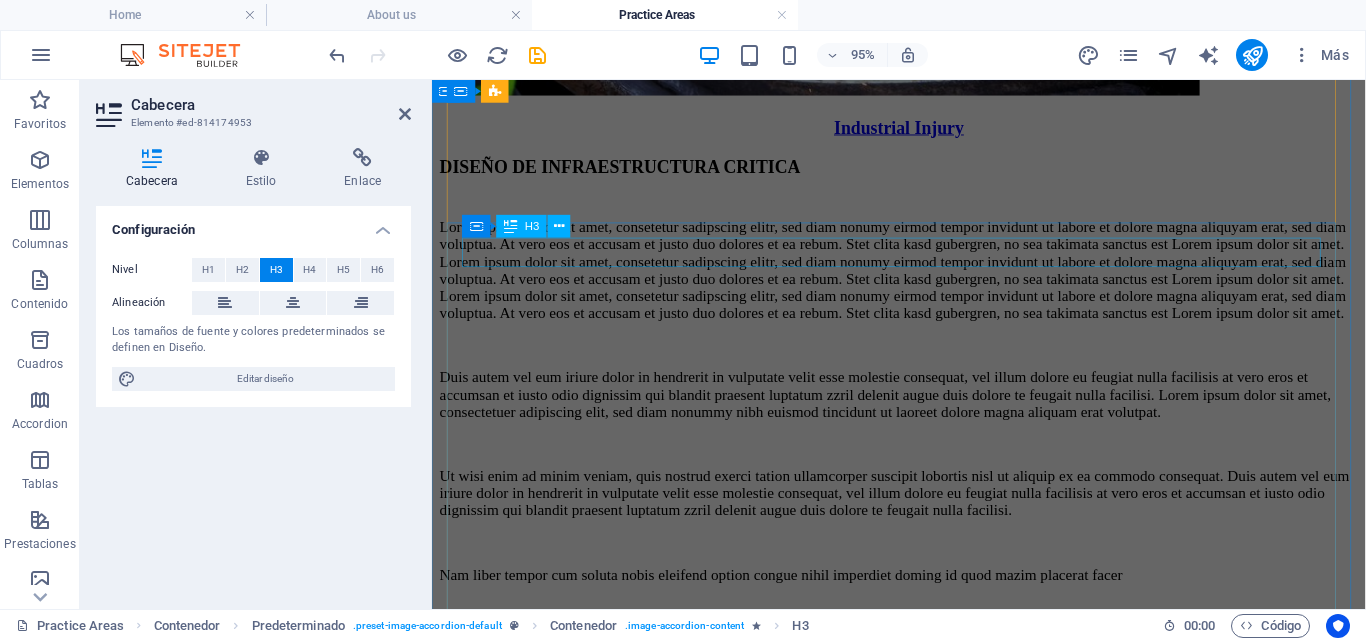 click on "Elder Law" at bounding box center (923, 4578) 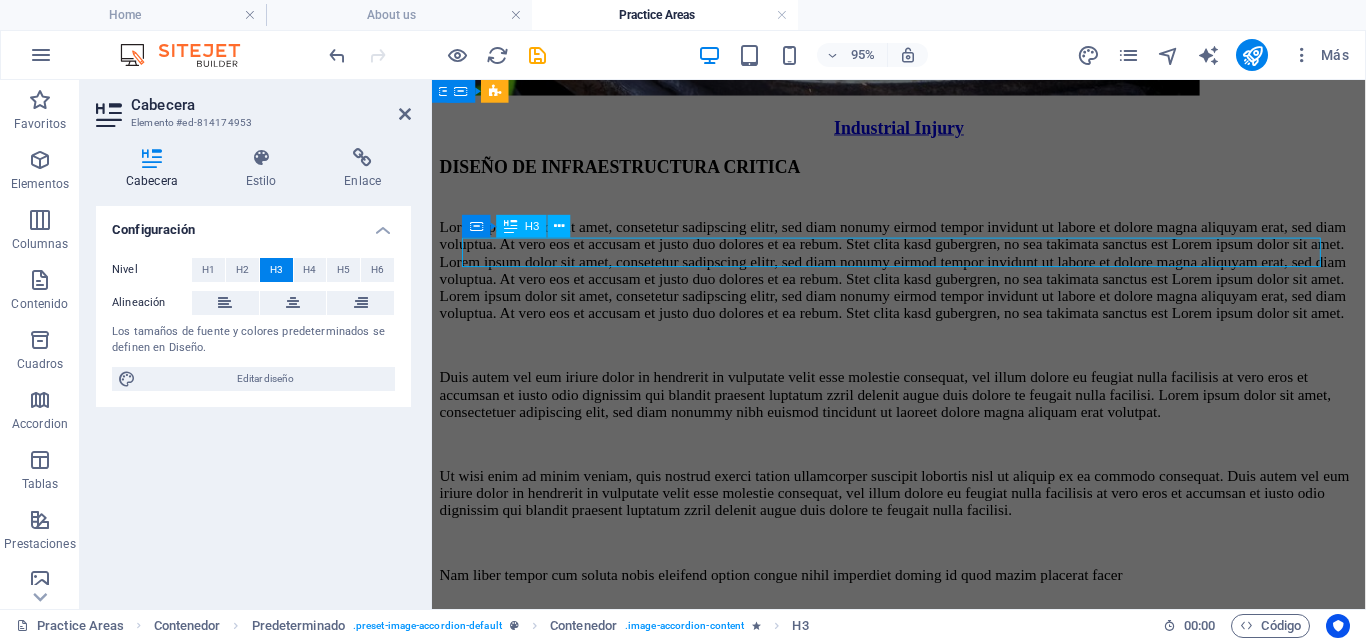 click on "Elder Law" at bounding box center [923, 4578] 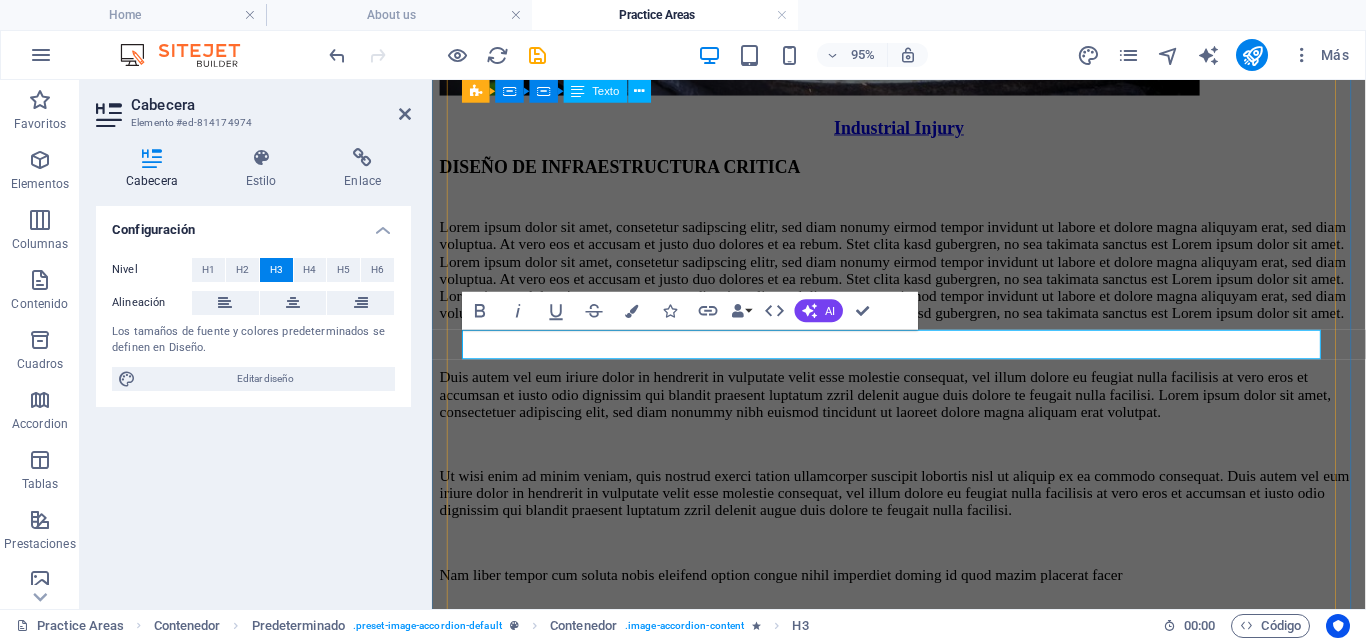 scroll, scrollTop: 7336, scrollLeft: 0, axis: vertical 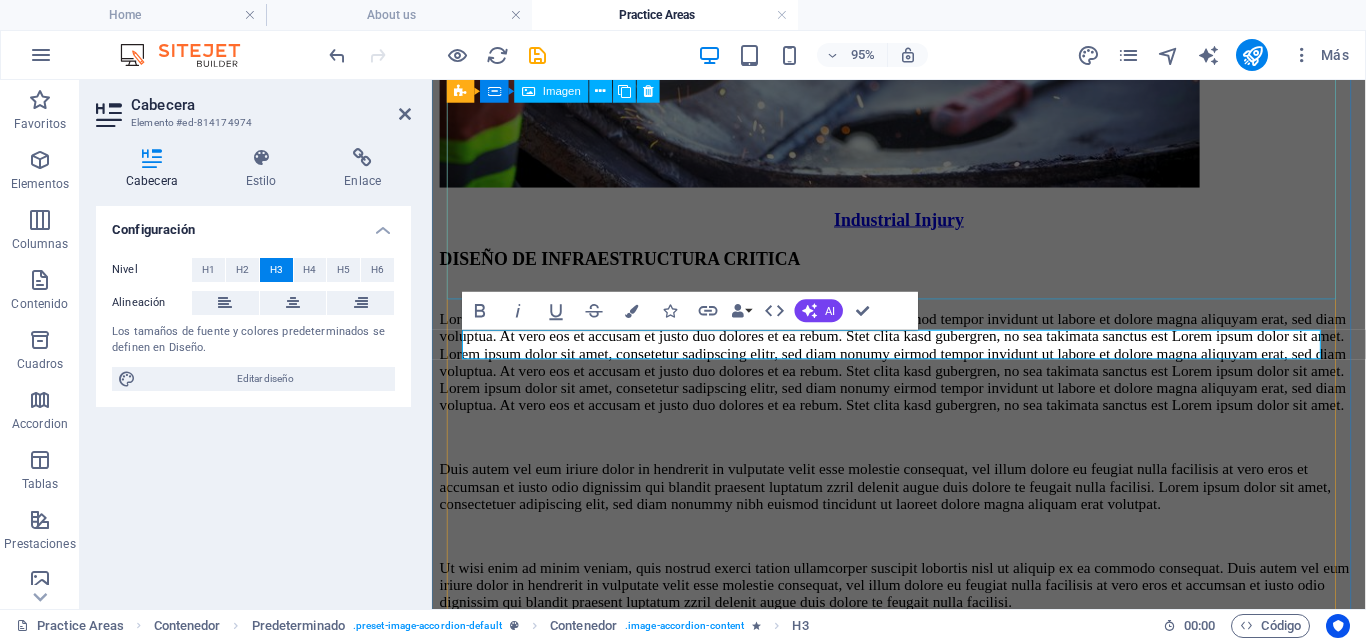 type 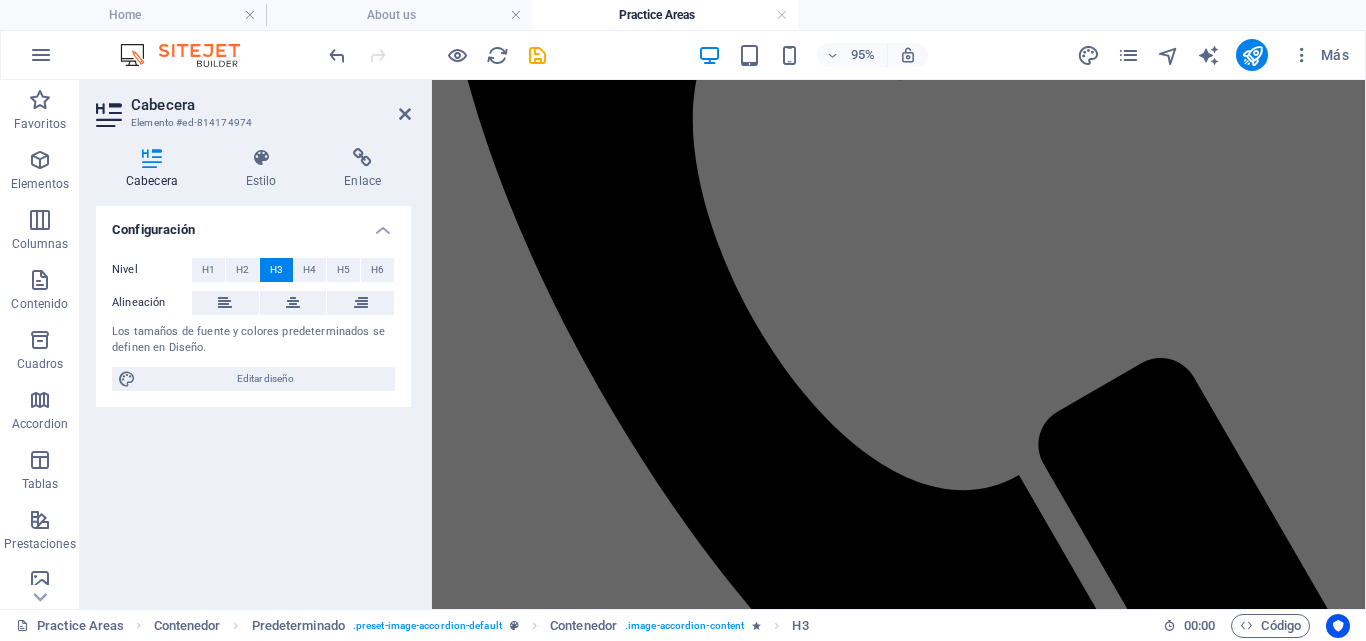 scroll, scrollTop: 649, scrollLeft: 0, axis: vertical 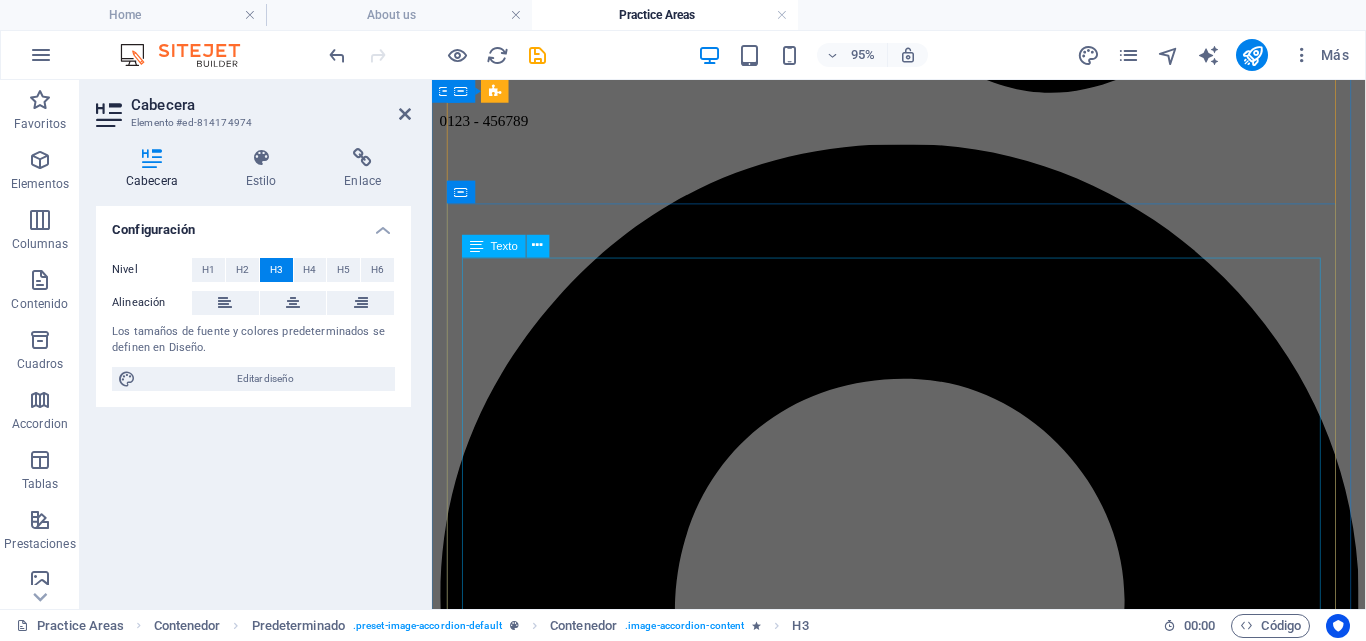 click on "Lorem ipsum dolor sit amet, consetetur sadipscing elitr, sed diam nonumy eirmod tempor invidunt ut labore et dolore magna aliquyam erat, sed diam voluptua. At vero eos et accusam et justo duo dolores et ea rebum. Stet clita kasd gubergren, no sea takimata sanctus est Lorem ipsum dolor sit amet. Lorem ipsum dolor sit amet, consetetur sadipscing elitr, sed diam nonumy eirmod tempor invidunt ut labore et dolore magna aliquyam erat, sed diam voluptua. At vero eos et accusam et justo duo dolores et ea rebum. Stet clita kasd gubergren, no sea takimata sanctus est Lorem ipsum dolor sit amet. Lorem ipsum dolor sit amet, consetetur sadipscing elitr, sed diam nonumy eirmod tempor invidunt ut labore et dolore magna aliquyam erat, sed diam voluptua. At vero eos et accusam et justo duo dolores et ea rebum. Stet clita kasd gubergren, no sea takimata sanctus est Lorem ipsum dolor sit amet.   Nam liber tempor cum soluta nobis eleifend option congue nihil imperdiet doming id quod mazim placerat facer" at bounding box center [923, 5454] 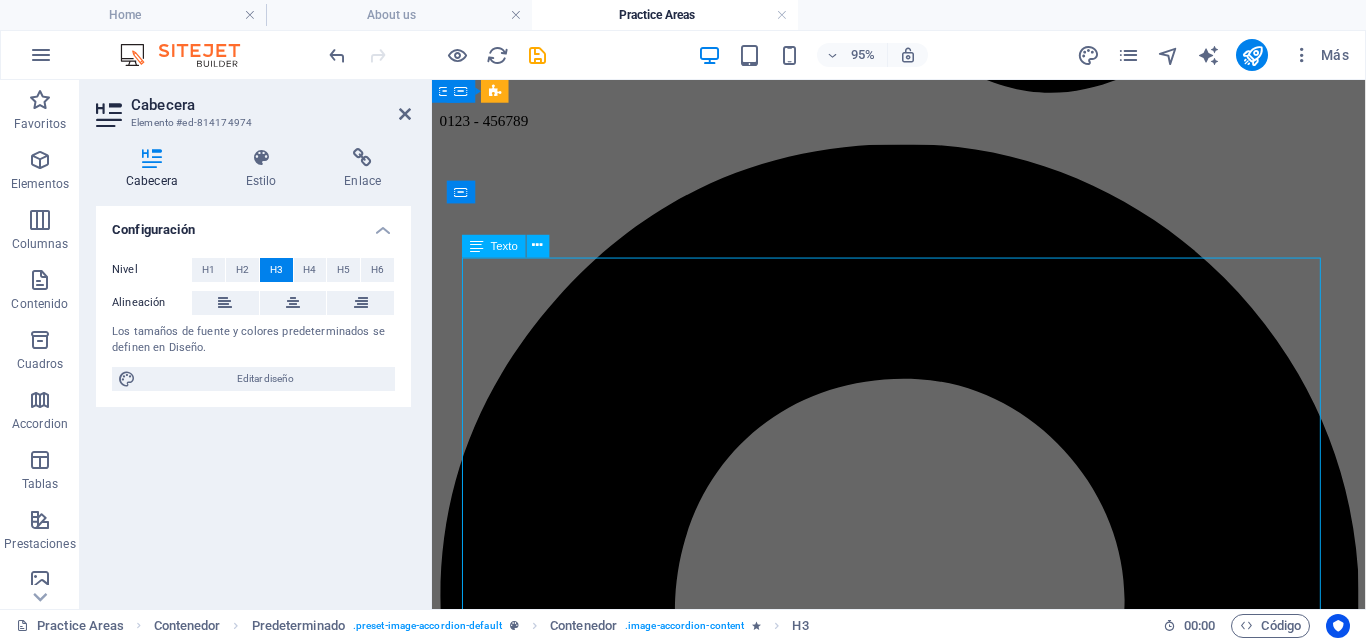 click on "Lorem ipsum dolor sit amet, consetetur sadipscing elitr, sed diam nonumy eirmod tempor invidunt ut labore et dolore magna aliquyam erat, sed diam voluptua. At vero eos et accusam et justo duo dolores et ea rebum. Stet clita kasd gubergren, no sea takimata sanctus est Lorem ipsum dolor sit amet. Lorem ipsum dolor sit amet, consetetur sadipscing elitr, sed diam nonumy eirmod tempor invidunt ut labore et dolore magna aliquyam erat, sed diam voluptua. At vero eos et accusam et justo duo dolores et ea rebum. Stet clita kasd gubergren, no sea takimata sanctus est Lorem ipsum dolor sit amet. Lorem ipsum dolor sit amet, consetetur sadipscing elitr, sed diam nonumy eirmod tempor invidunt ut labore et dolore magna aliquyam erat, sed diam voluptua. At vero eos et accusam et justo duo dolores et ea rebum. Stet clita kasd gubergren, no sea takimata sanctus est Lorem ipsum dolor sit amet.   Nam liber tempor cum soluta nobis eleifend option congue nihil imperdiet doming id quod mazim placerat facer" at bounding box center [923, 5454] 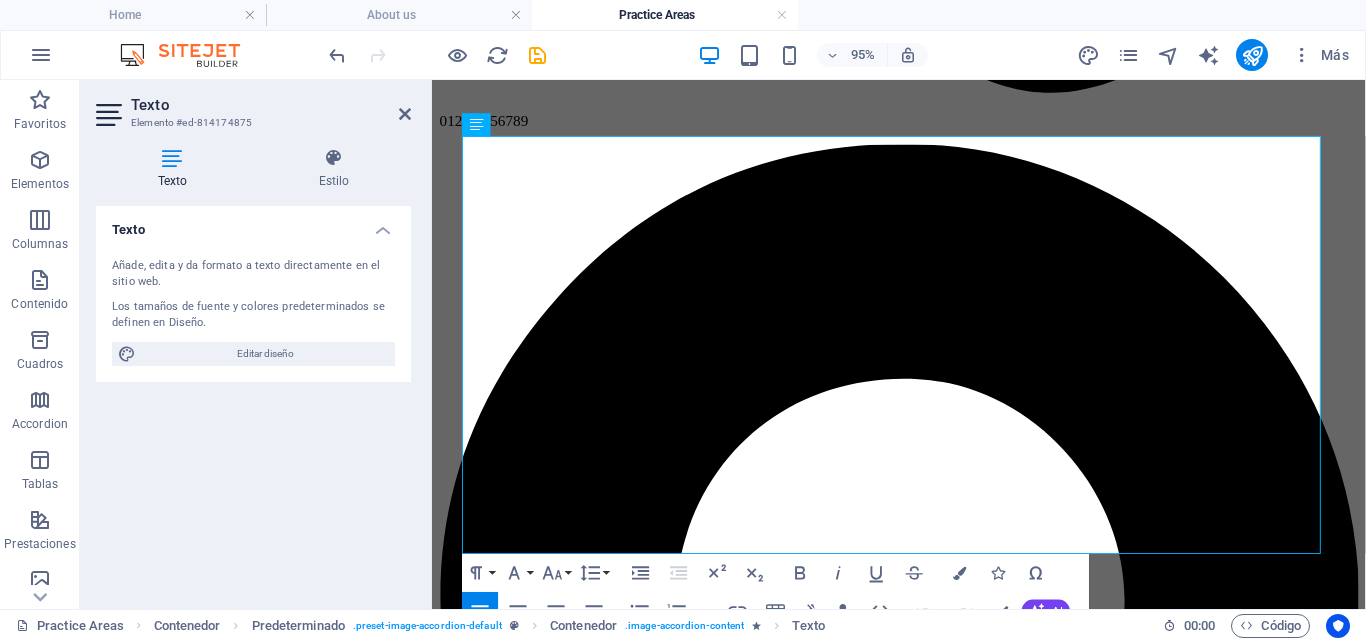 scroll, scrollTop: 1424, scrollLeft: 0, axis: vertical 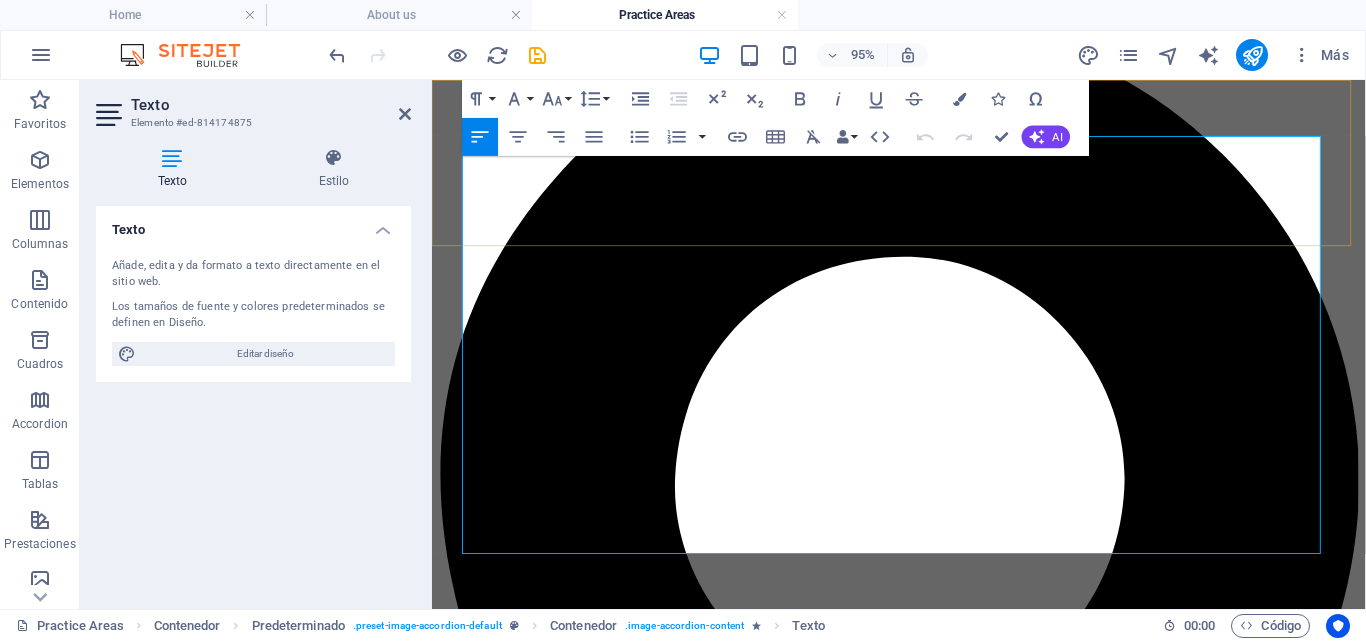 drag, startPoint x: 663, startPoint y: 568, endPoint x: 467, endPoint y: 166, distance: 447.23596 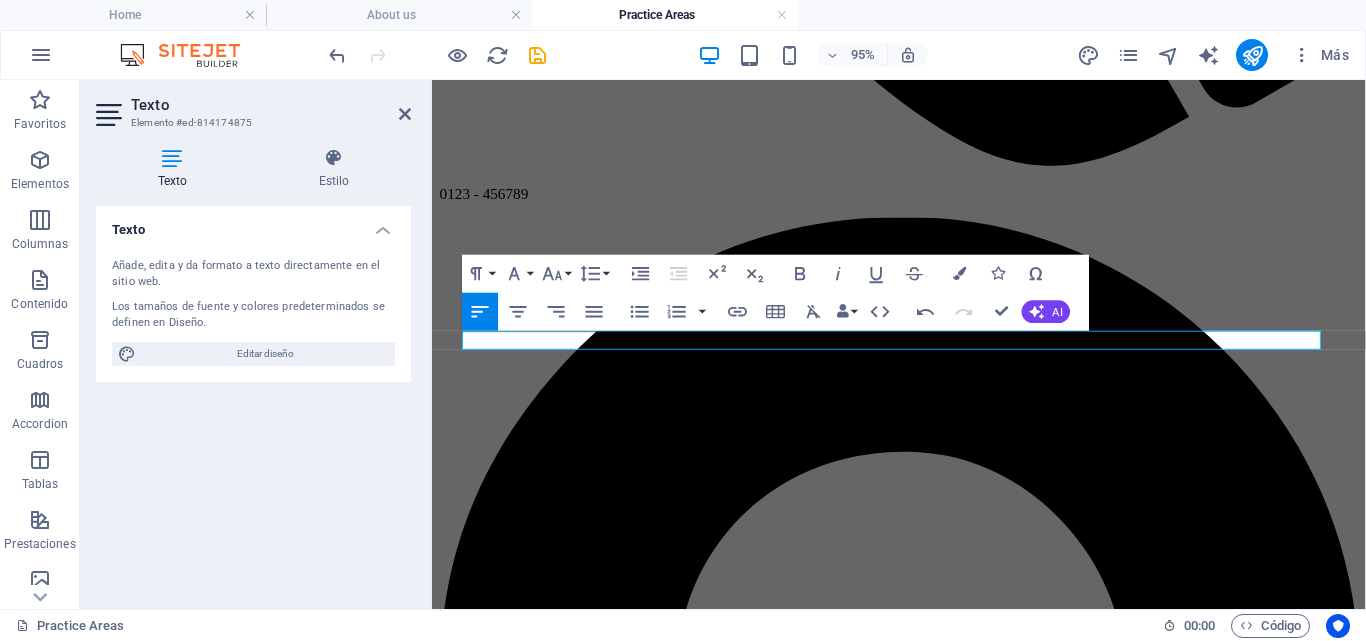 scroll, scrollTop: 1188, scrollLeft: 0, axis: vertical 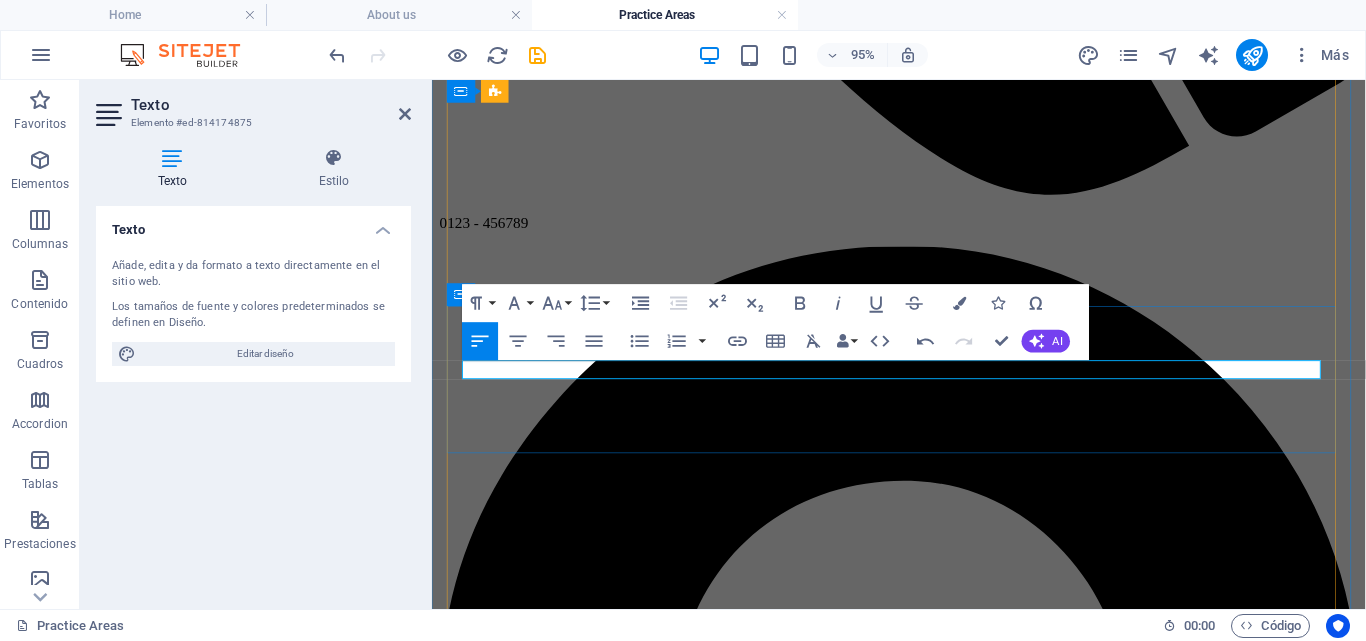 click on "Lorem ipsum dolor sit amet, consetetur sadipscing elitr, sed diam nonumy eirmod tempor invidunt ut labore et" at bounding box center [923, 5554] 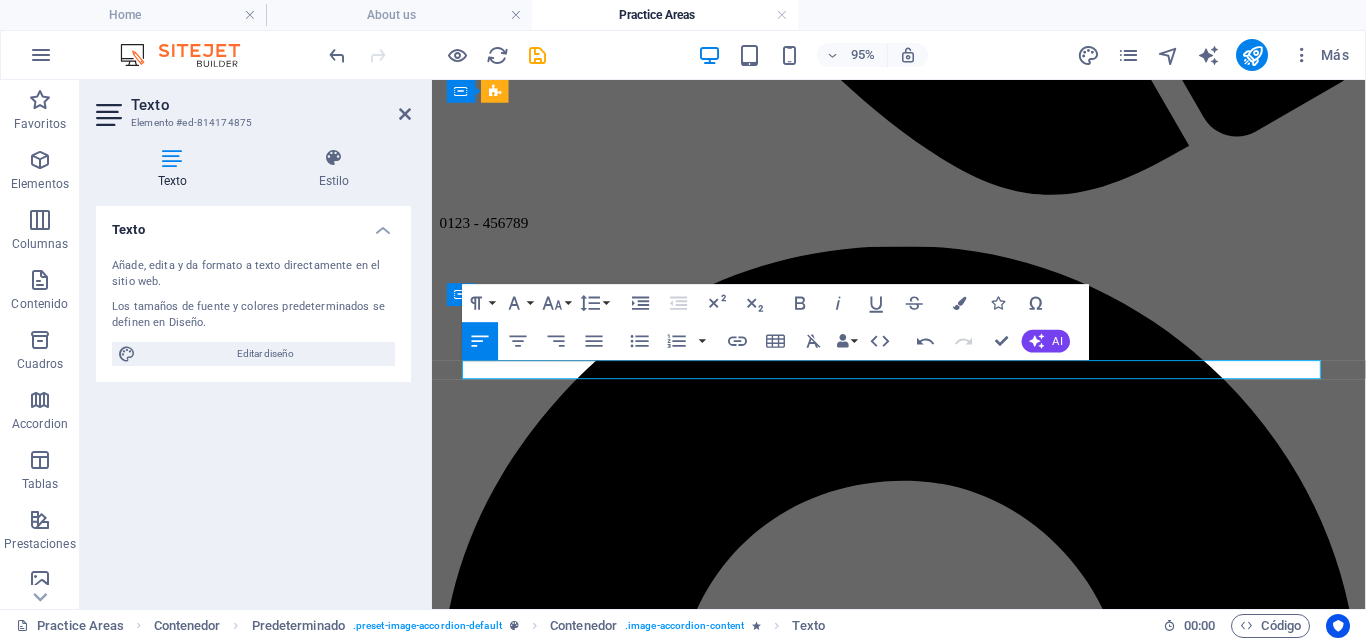 type 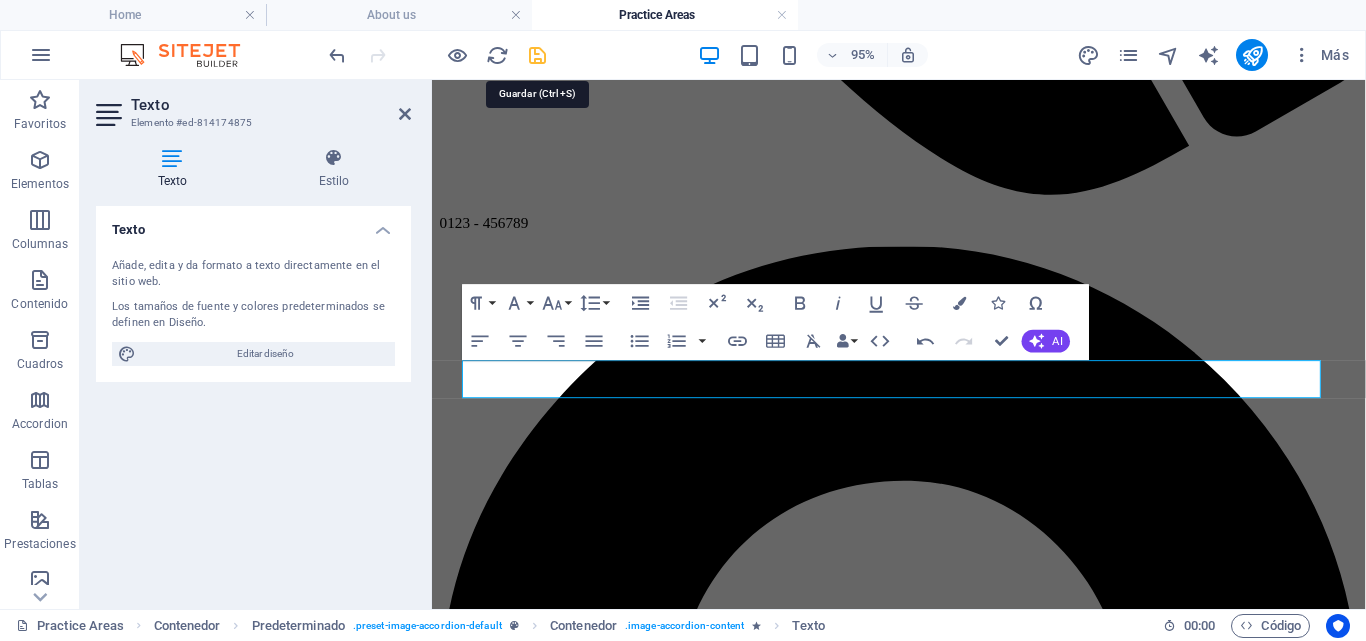 click at bounding box center [537, 55] 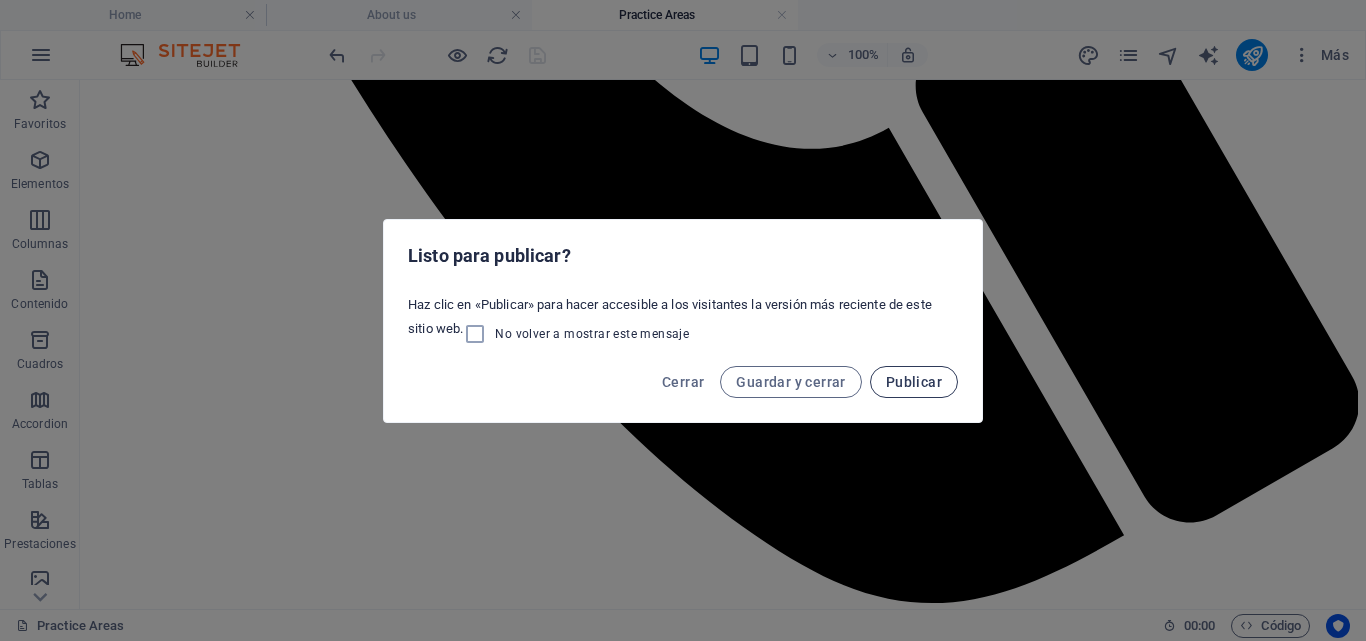 click on "Publicar" at bounding box center [914, 382] 